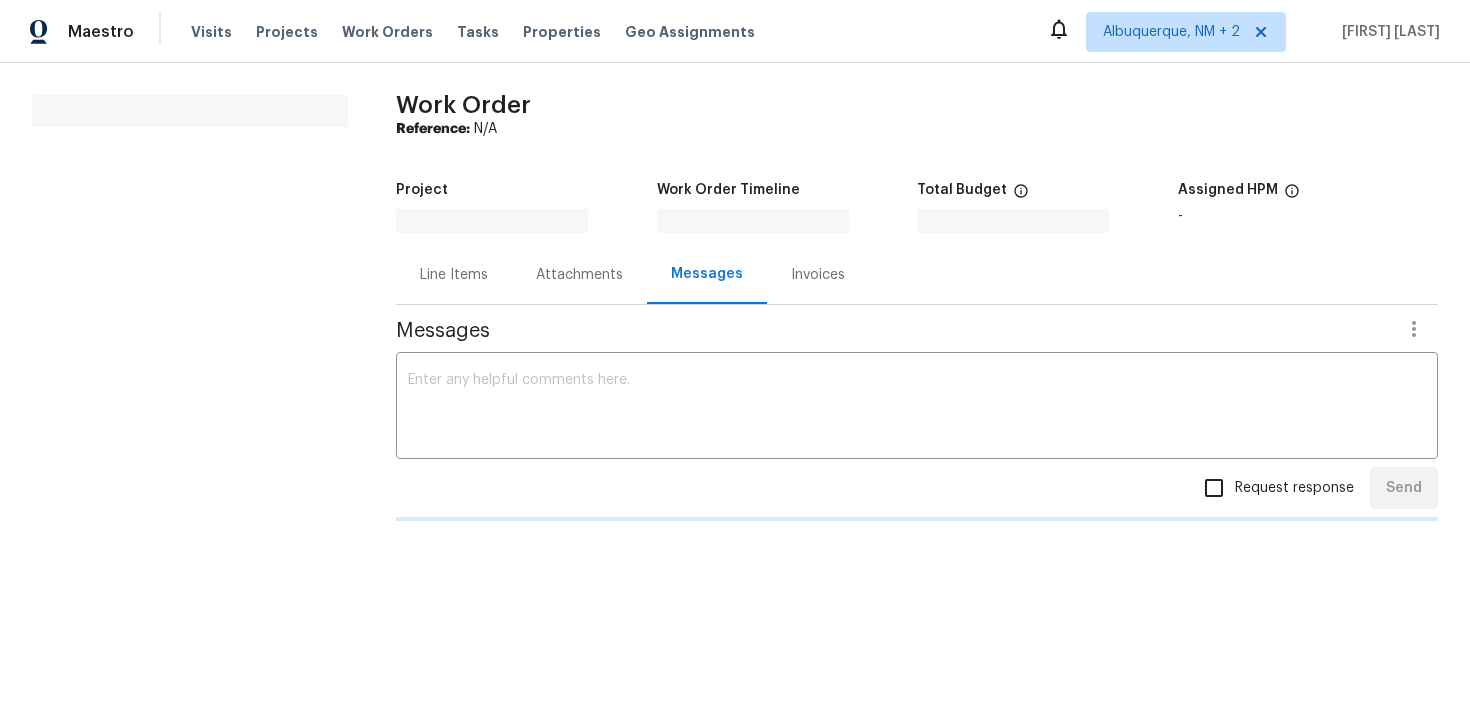 scroll, scrollTop: 0, scrollLeft: 0, axis: both 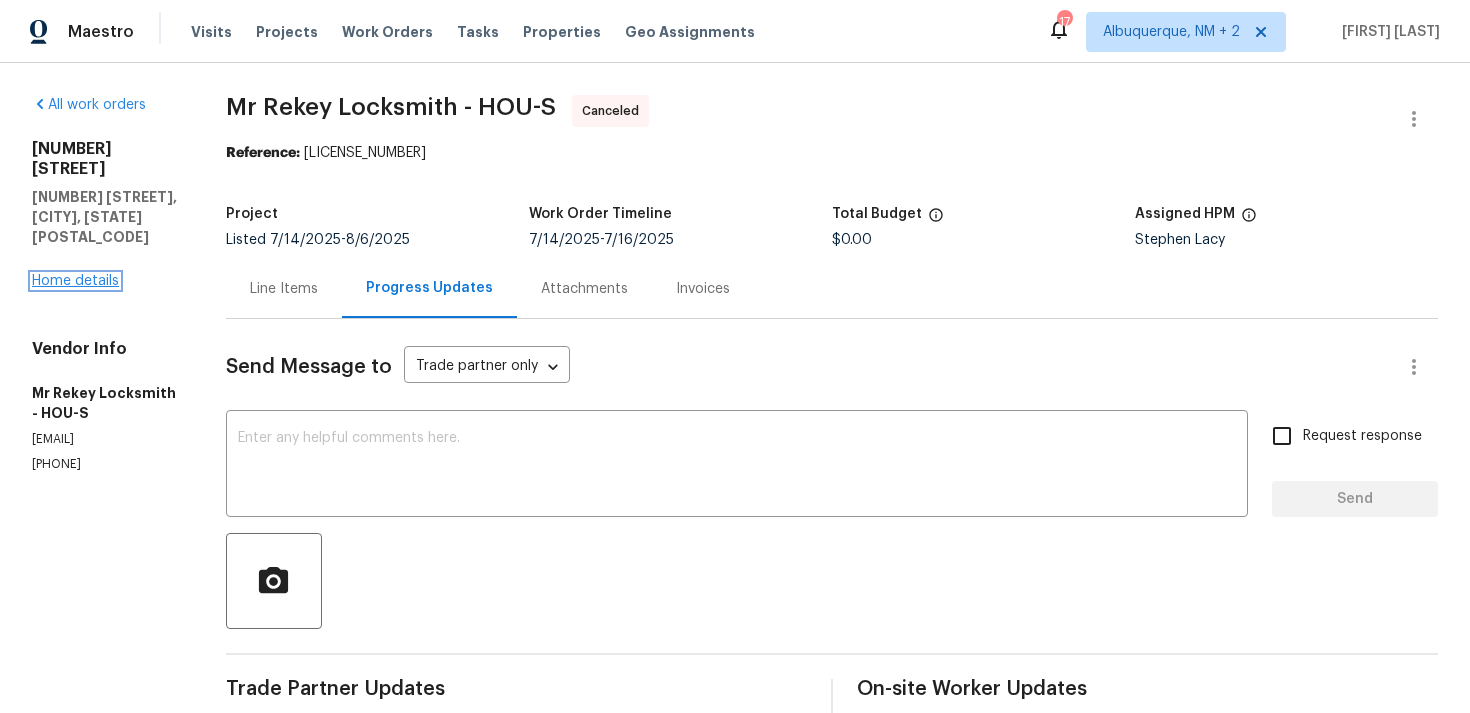 click on "Home details" at bounding box center [75, 281] 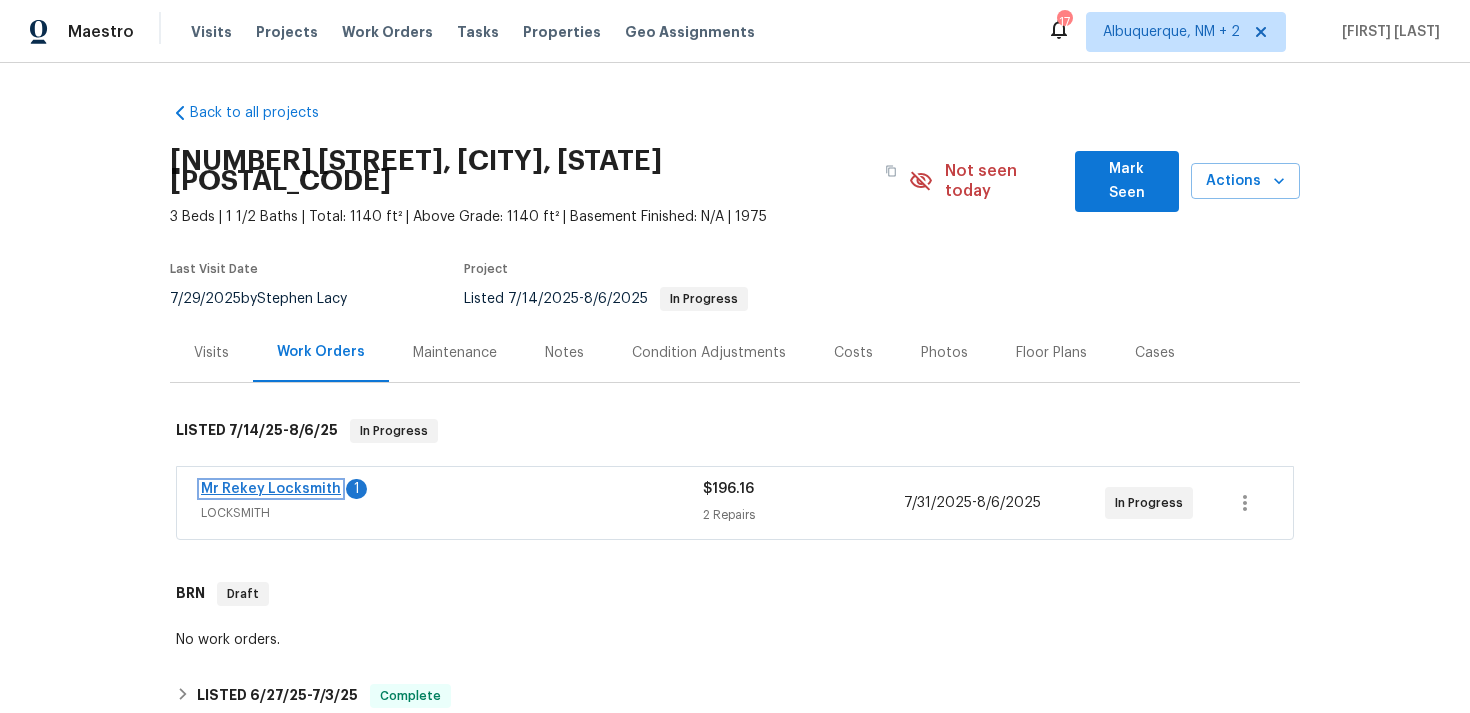 click on "Mr Rekey Locksmith" at bounding box center (271, 489) 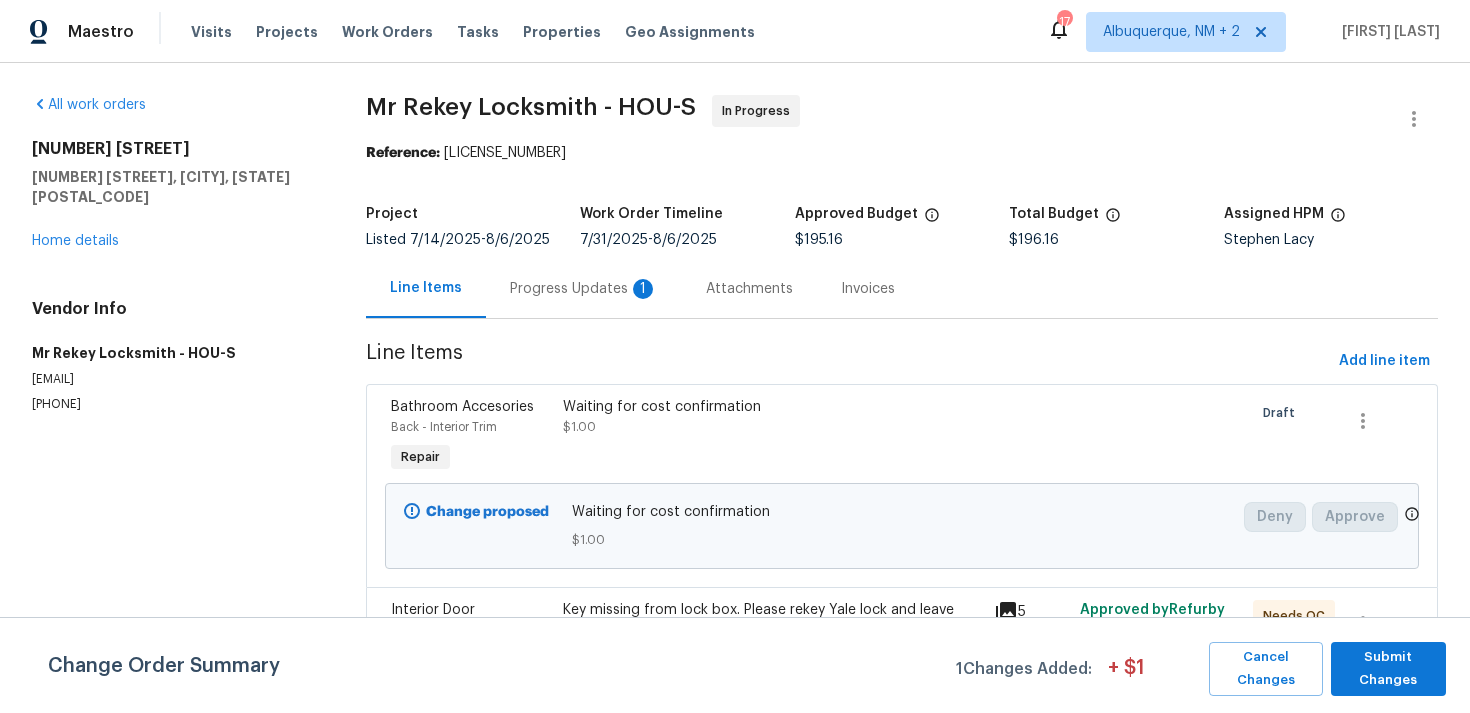 click on "Progress Updates 1" at bounding box center [584, 289] 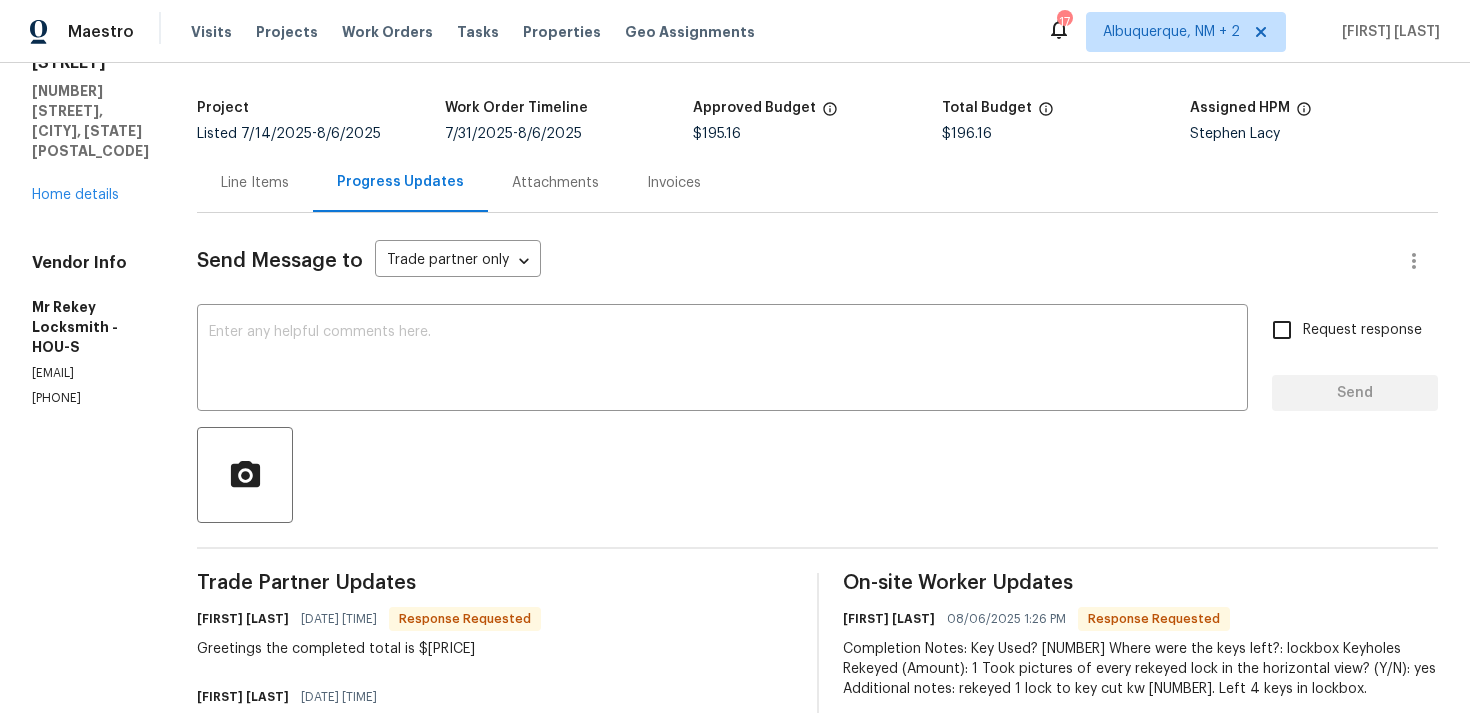 scroll, scrollTop: 0, scrollLeft: 0, axis: both 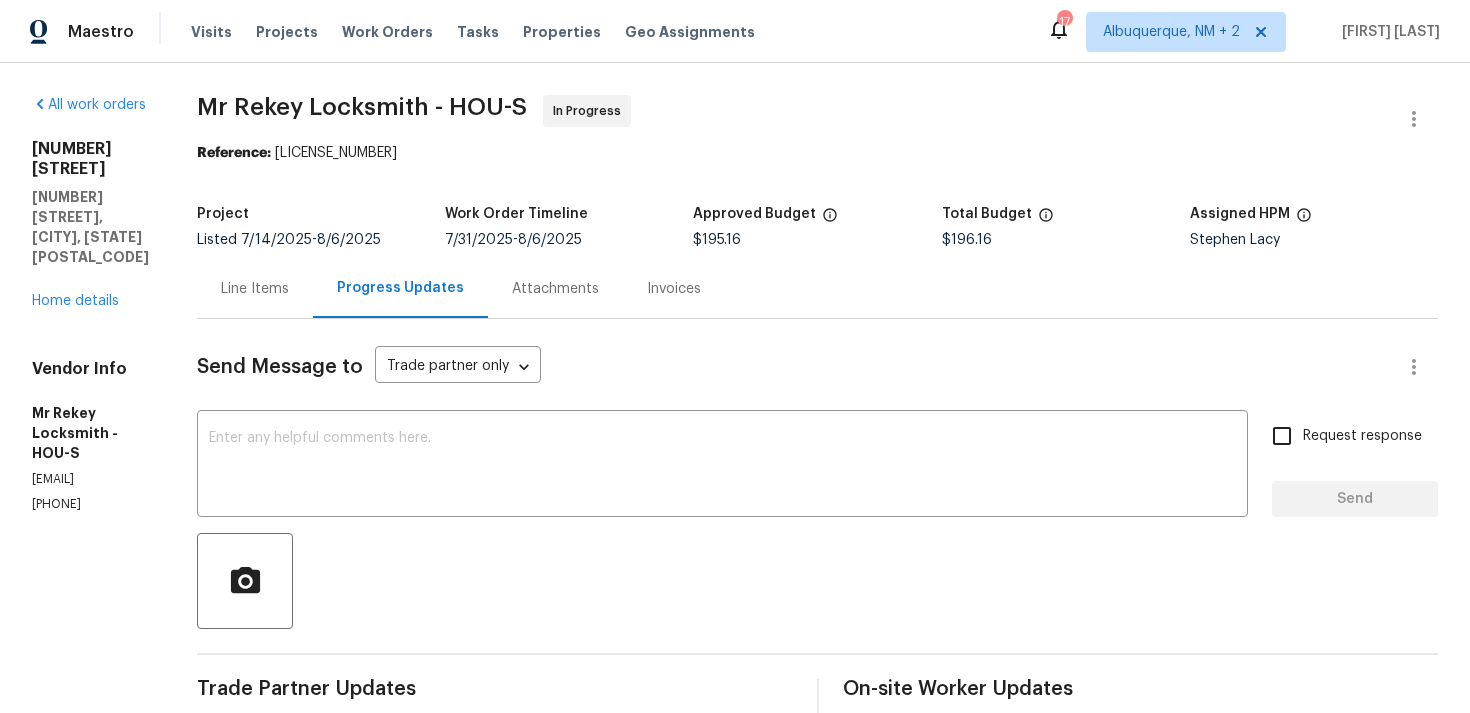 click on "Line Items" at bounding box center [255, 289] 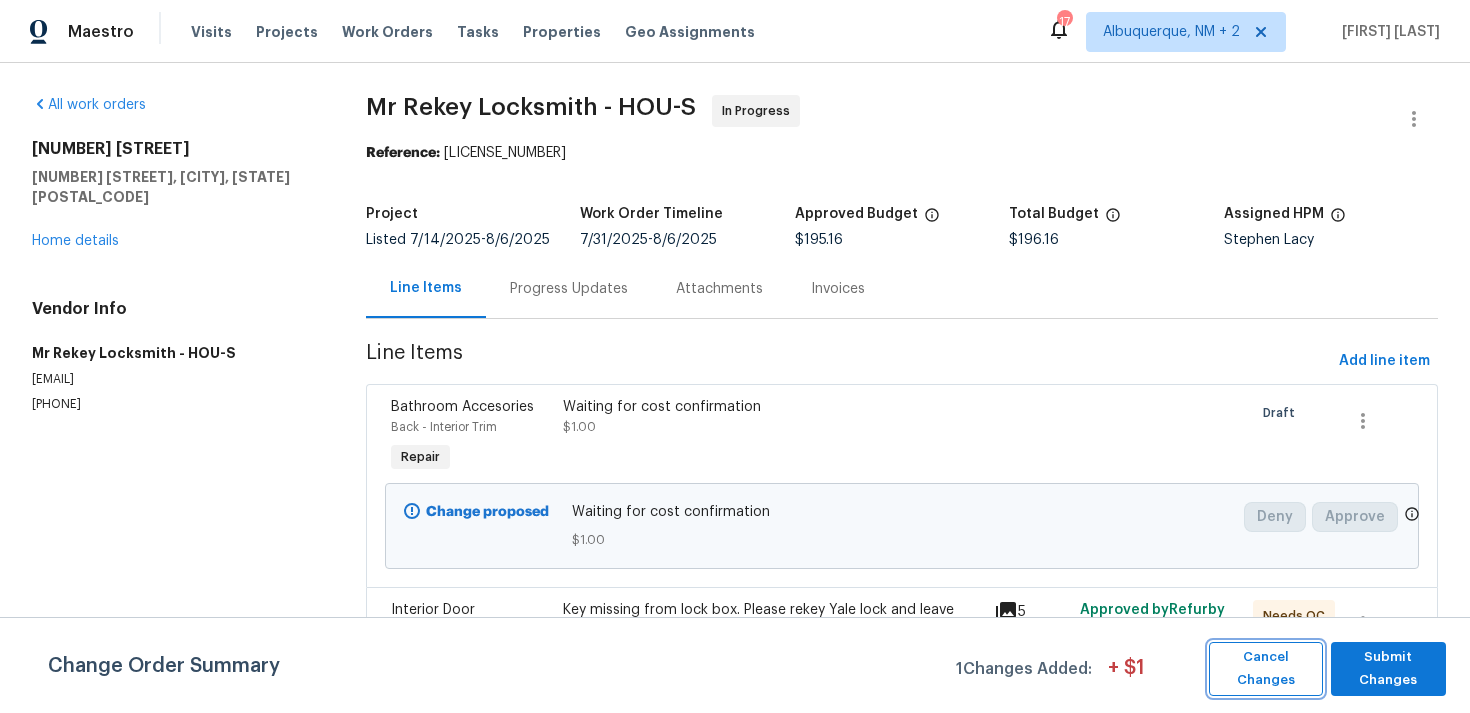 click on "Cancel Changes" at bounding box center [1266, 669] 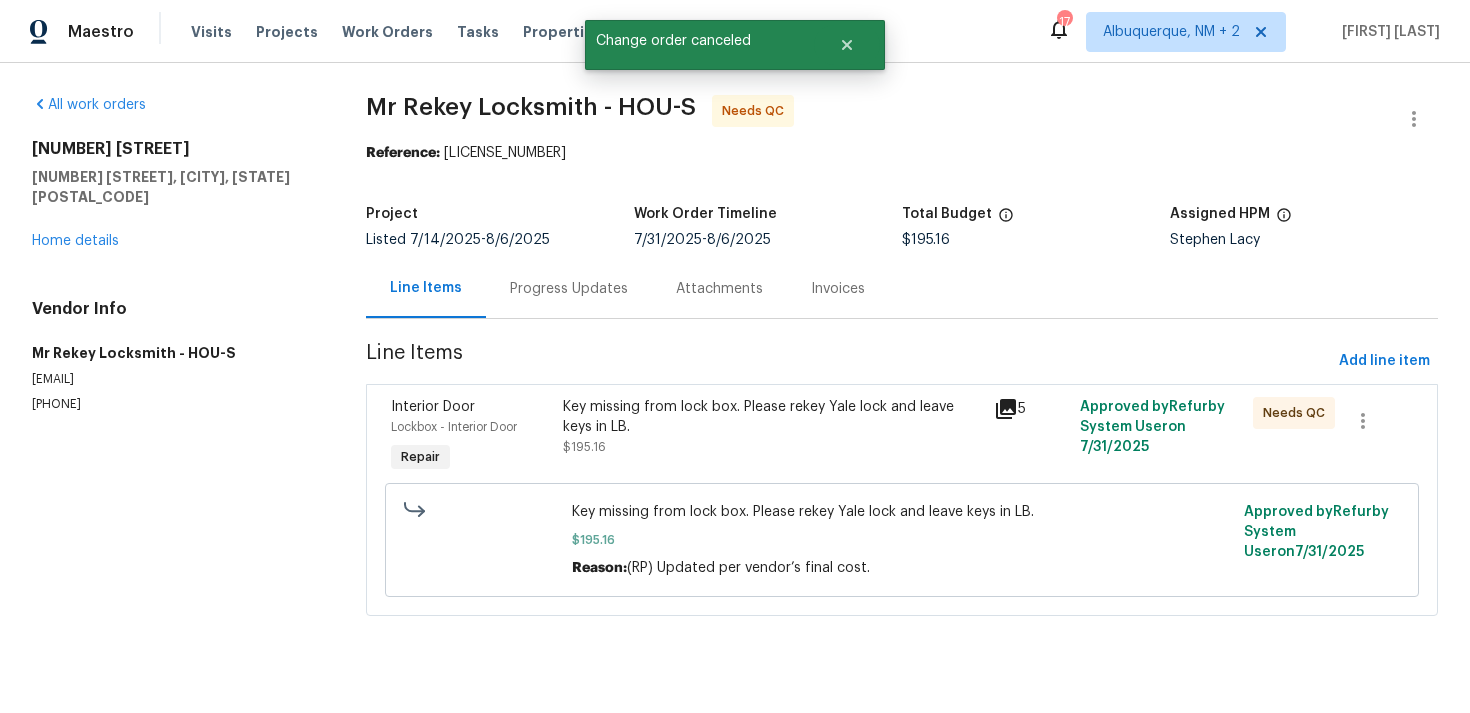 click on "Progress Updates" at bounding box center [569, 289] 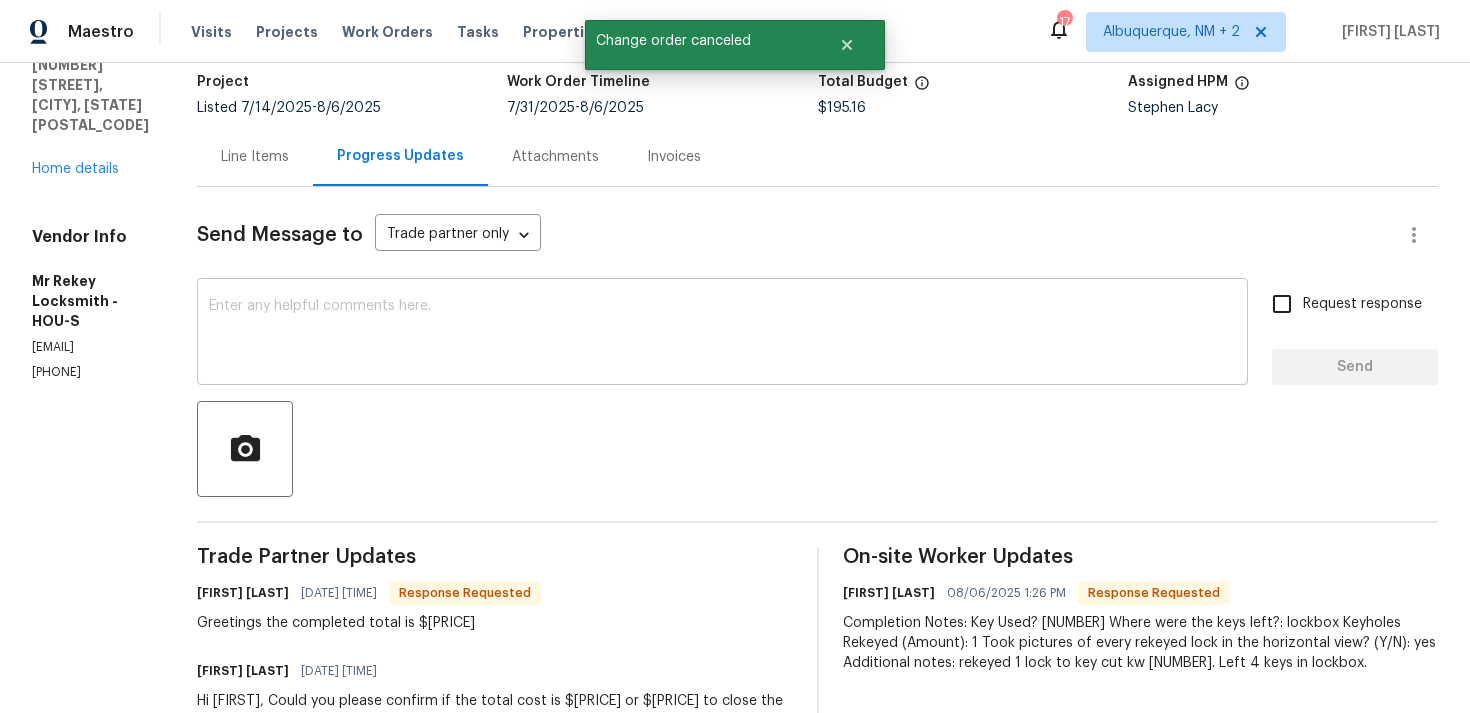 scroll, scrollTop: 193, scrollLeft: 0, axis: vertical 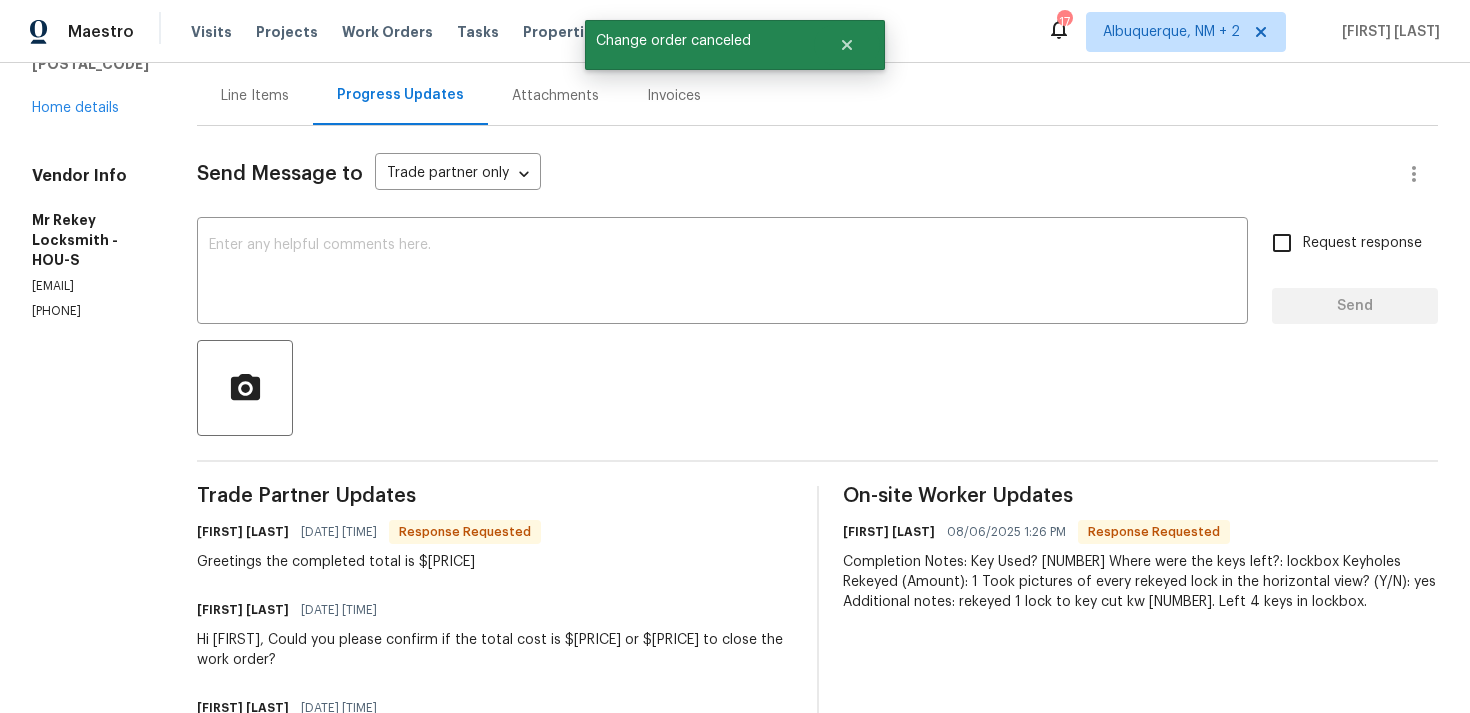click on "Send Message to Trade partner only Trade partner only ​ x ​ Request response Send Trade Partner Updates Adan Guzman 08/07/2025 3:33 PM Response Requested Greetings the completed total is $167.78 Ramyasri P 08/07/2025 8:33 AM Hi Adan, Could you please confirm if the total cost is $195.16 or $167.78 to close the work order? Adan Guzman 08/06/2025 1:27 PM Good afternoon, the service request at 8719 Noble St Needville, TX 77461 has been completed. The completed total is $167.78 . We will upload the invoice for the work order once the budget has been adjusted on your end. Thank you. Ramyasri P 08/06/2025 8:47 AM Hi Adan, Could you please confirm if the work order is still scheduled as planned for today? Divya Dharshini V 07/31/2025 3:05 PM Done, thanks!!! Ramyasri P 07/31/2025 3:04 PM Hi Adan, The completion date changed as per your request. Thanks Adan Guzman 07/31/2025 1:35 PM Great! Also can you update the schedule to be completed on August 6th 2025? This Wednesday Ramyasri P 07/31/2025 1:34 PM Adan Guzman" at bounding box center [817, 822] 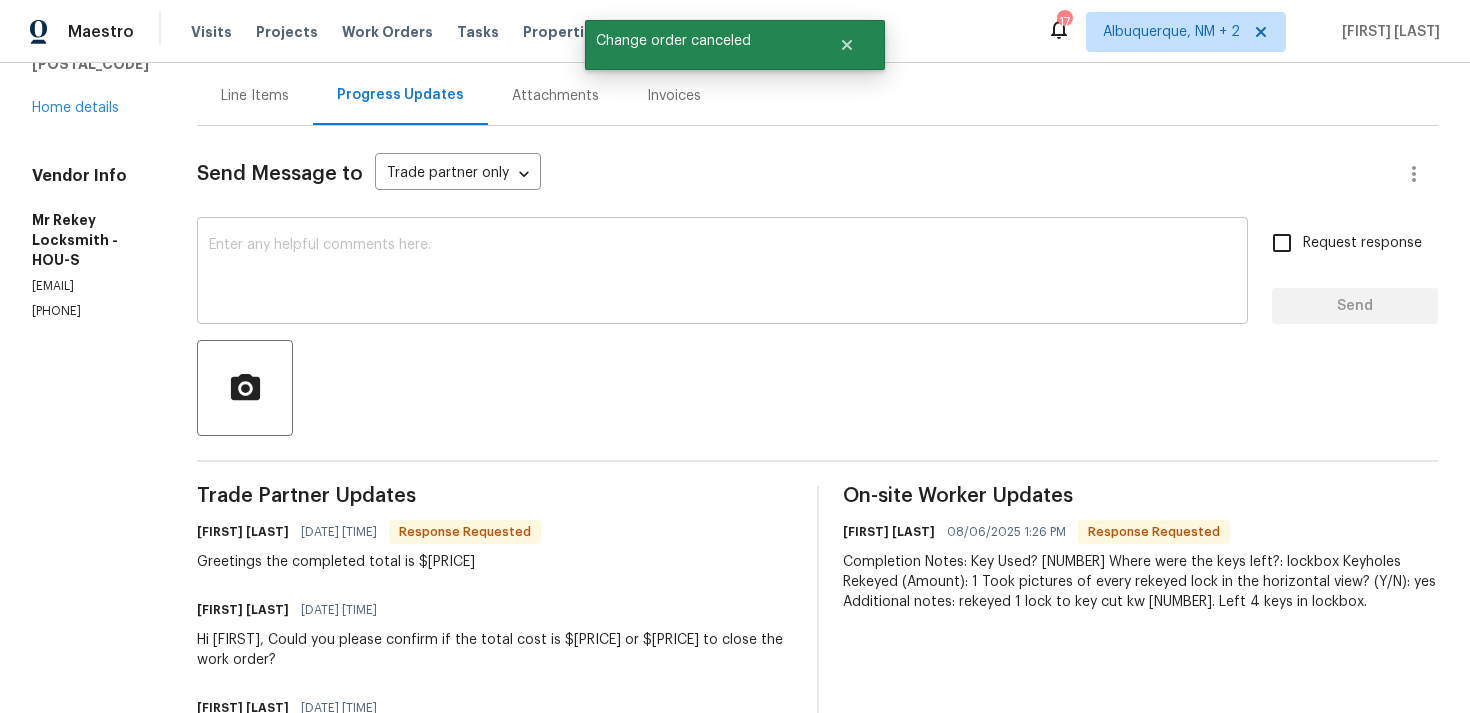 click on "x ​" at bounding box center [722, 273] 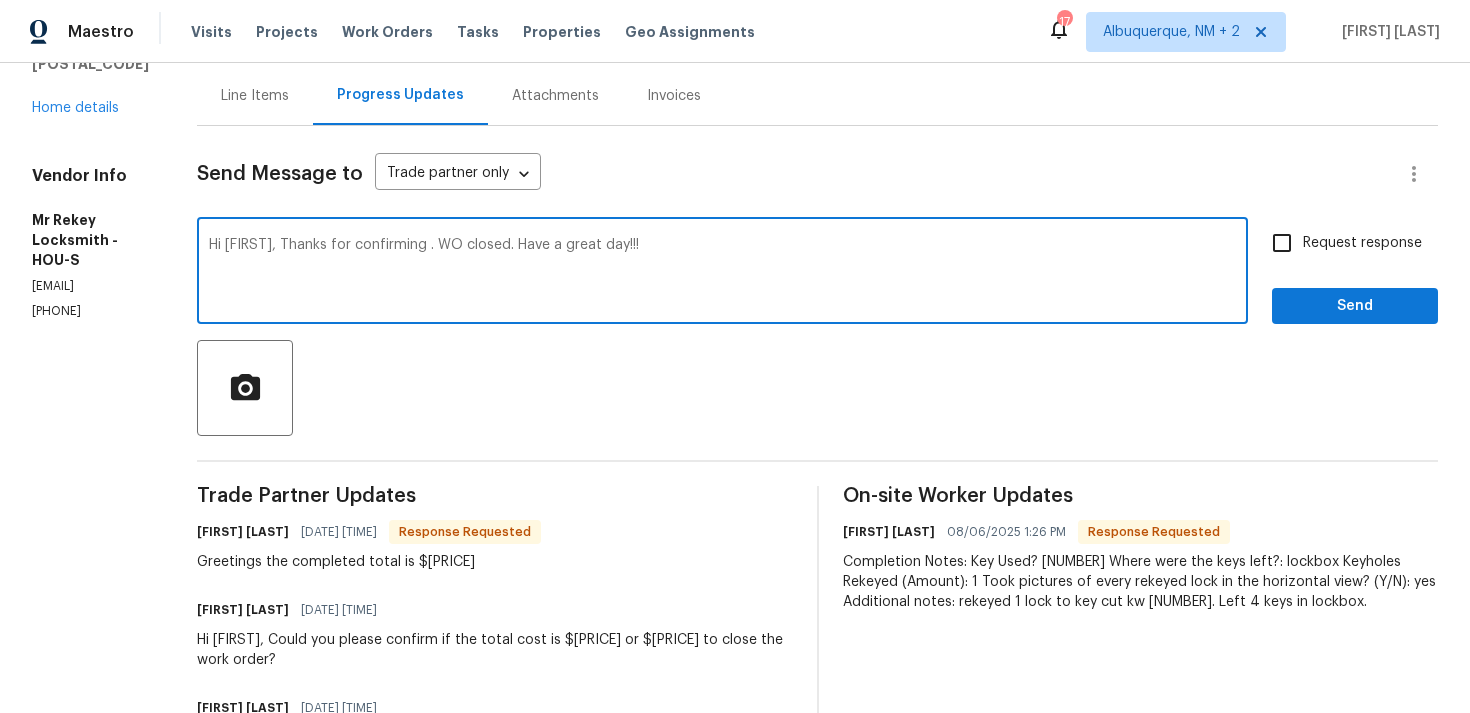 type on "Hi Adan, Thanks for confirming . WO closed. Have a great day!!!" 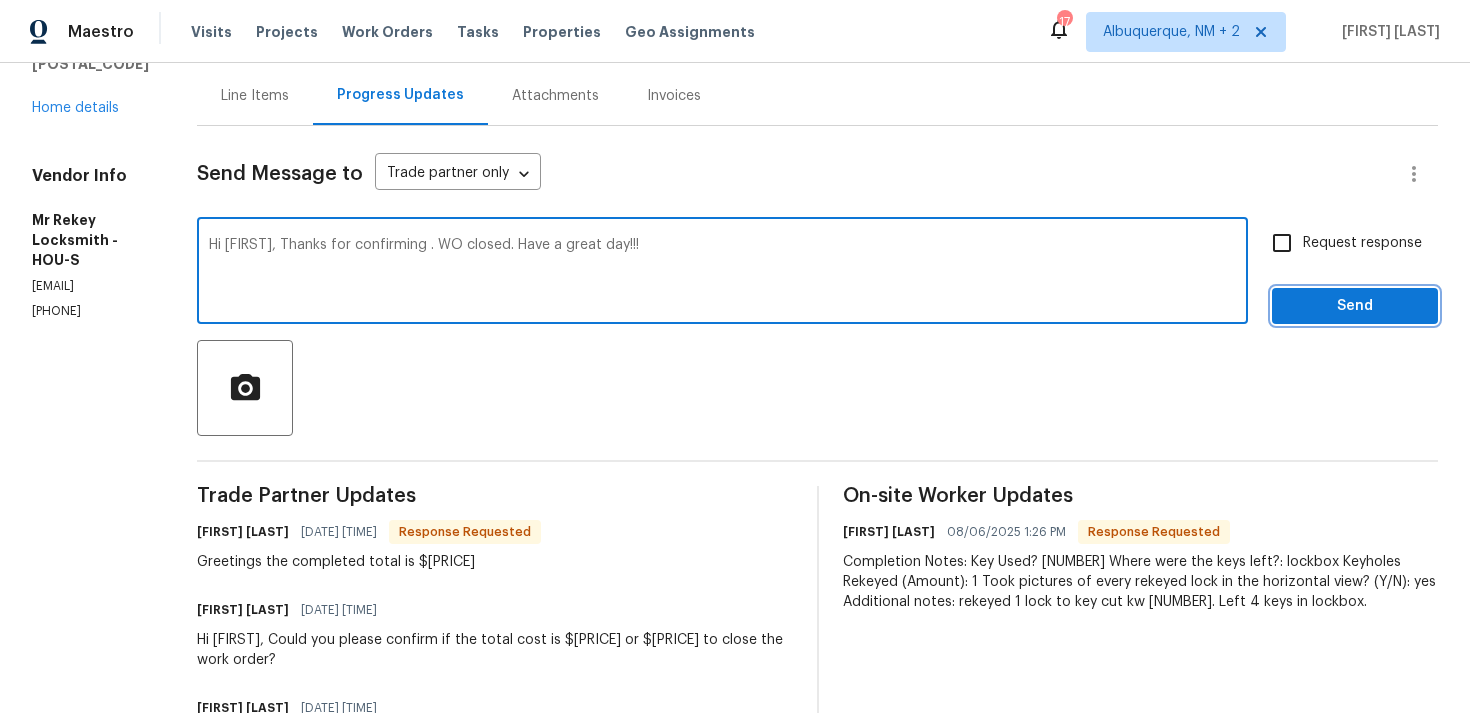 click on "Send" at bounding box center [1355, 306] 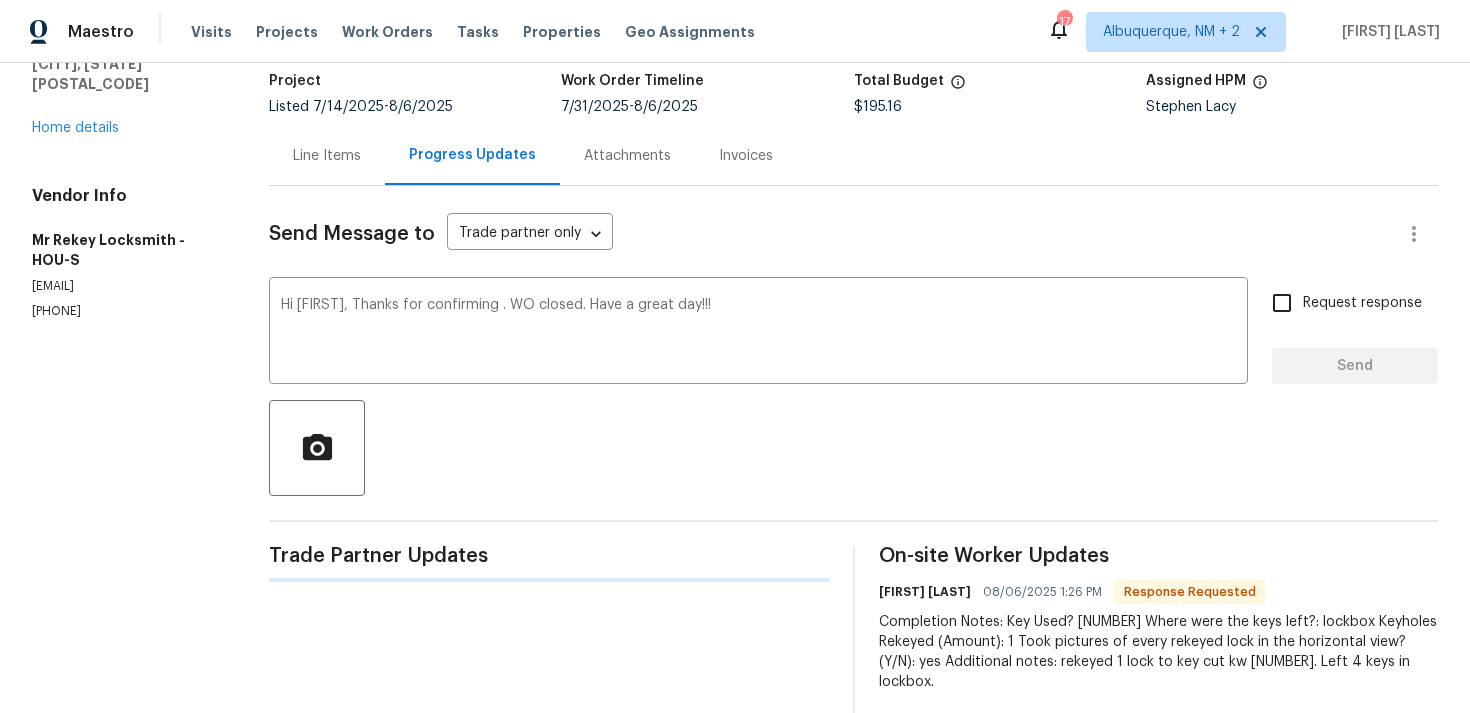 type 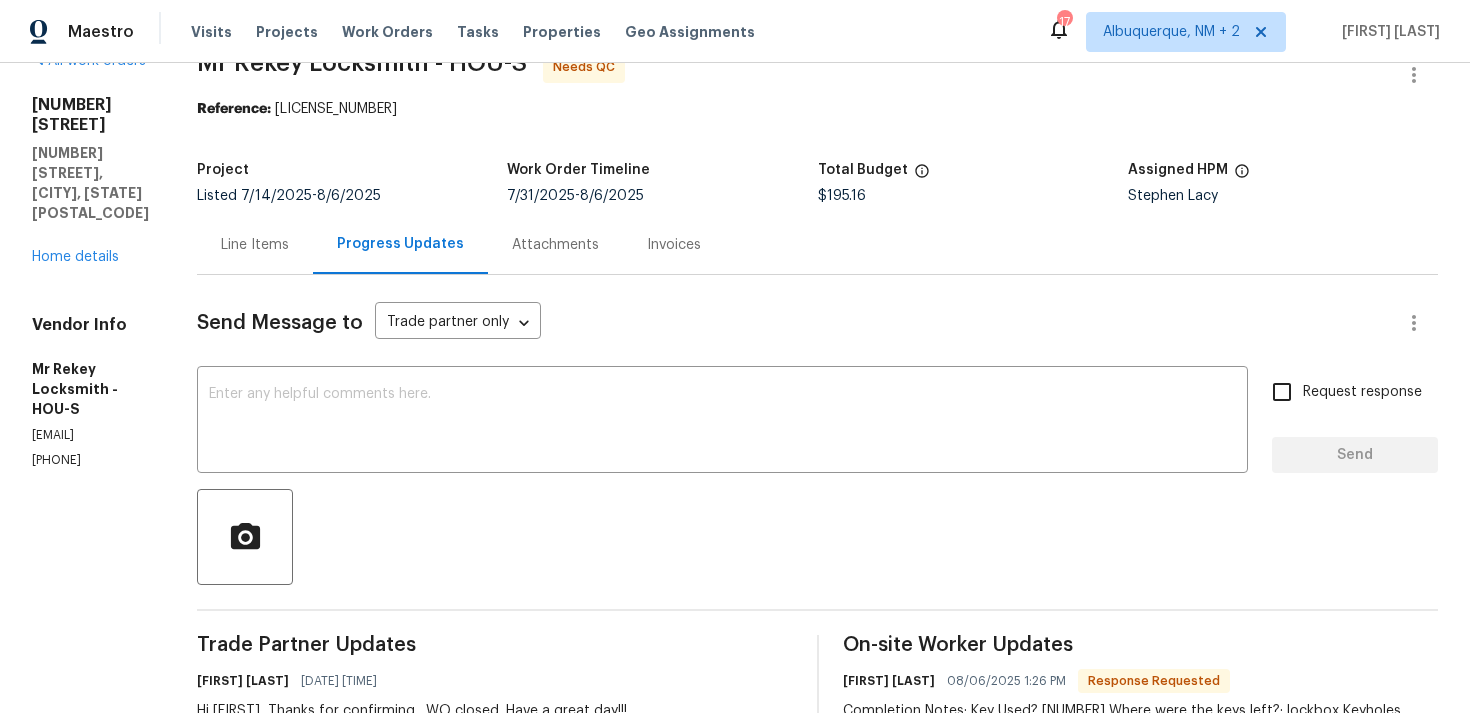 scroll, scrollTop: 0, scrollLeft: 0, axis: both 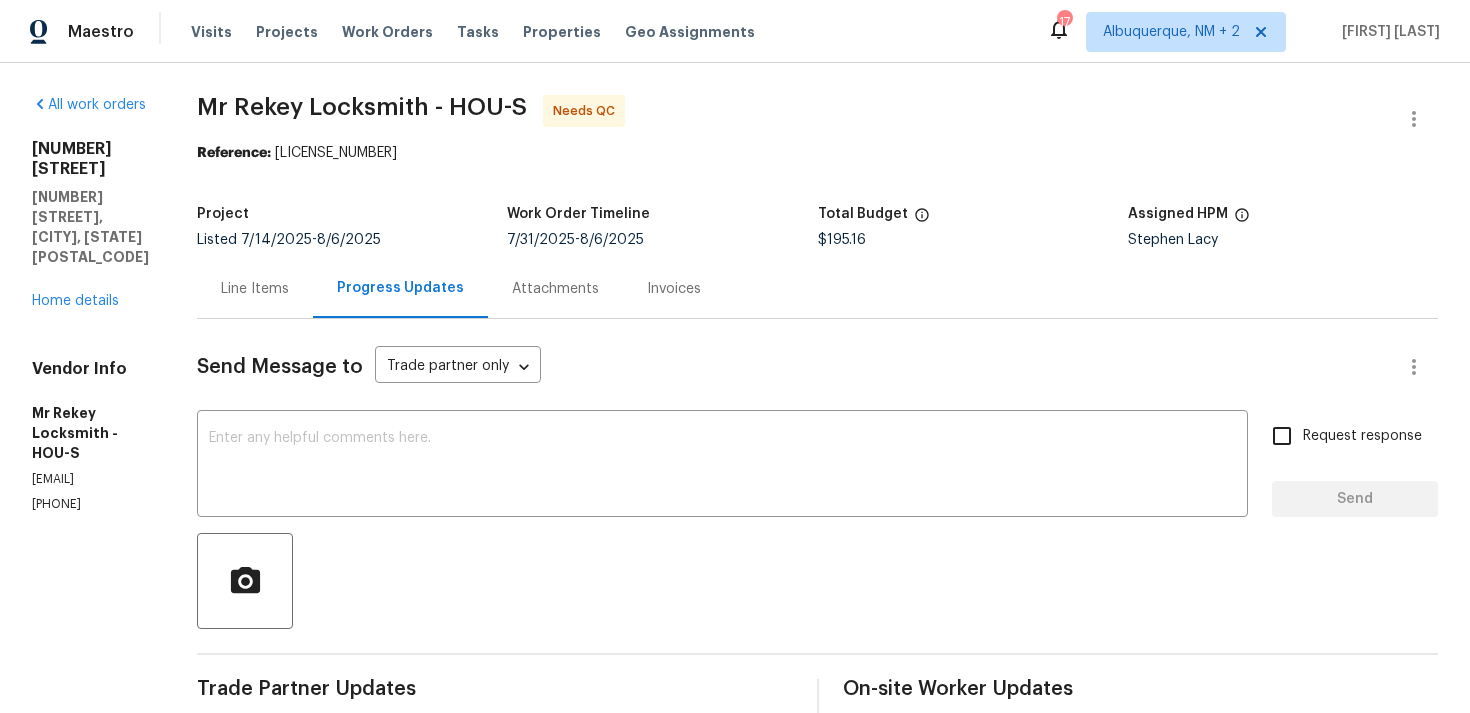 click on "Line Items" at bounding box center [255, 289] 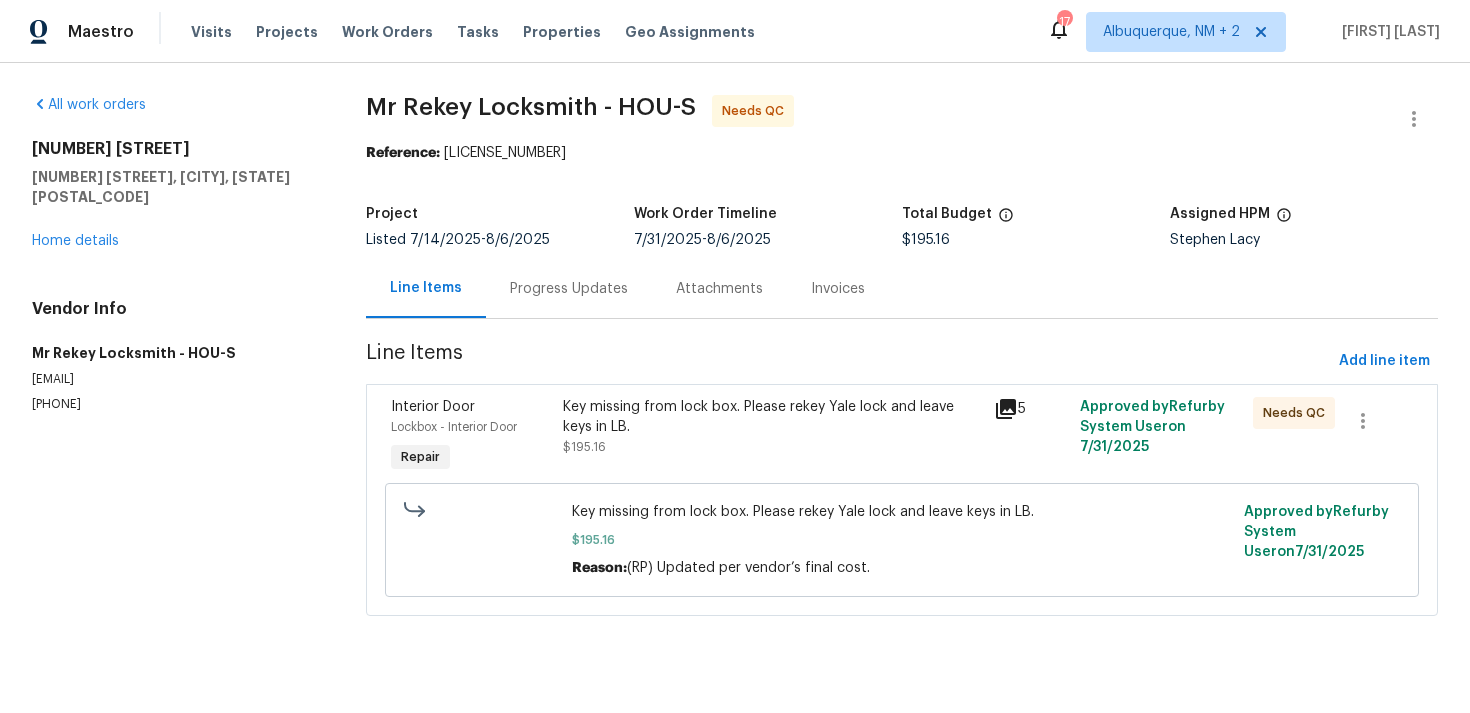 click on "Key missing from lock box. Please rekey Yale lock and leave keys in LB. $195.16" at bounding box center (772, 437) 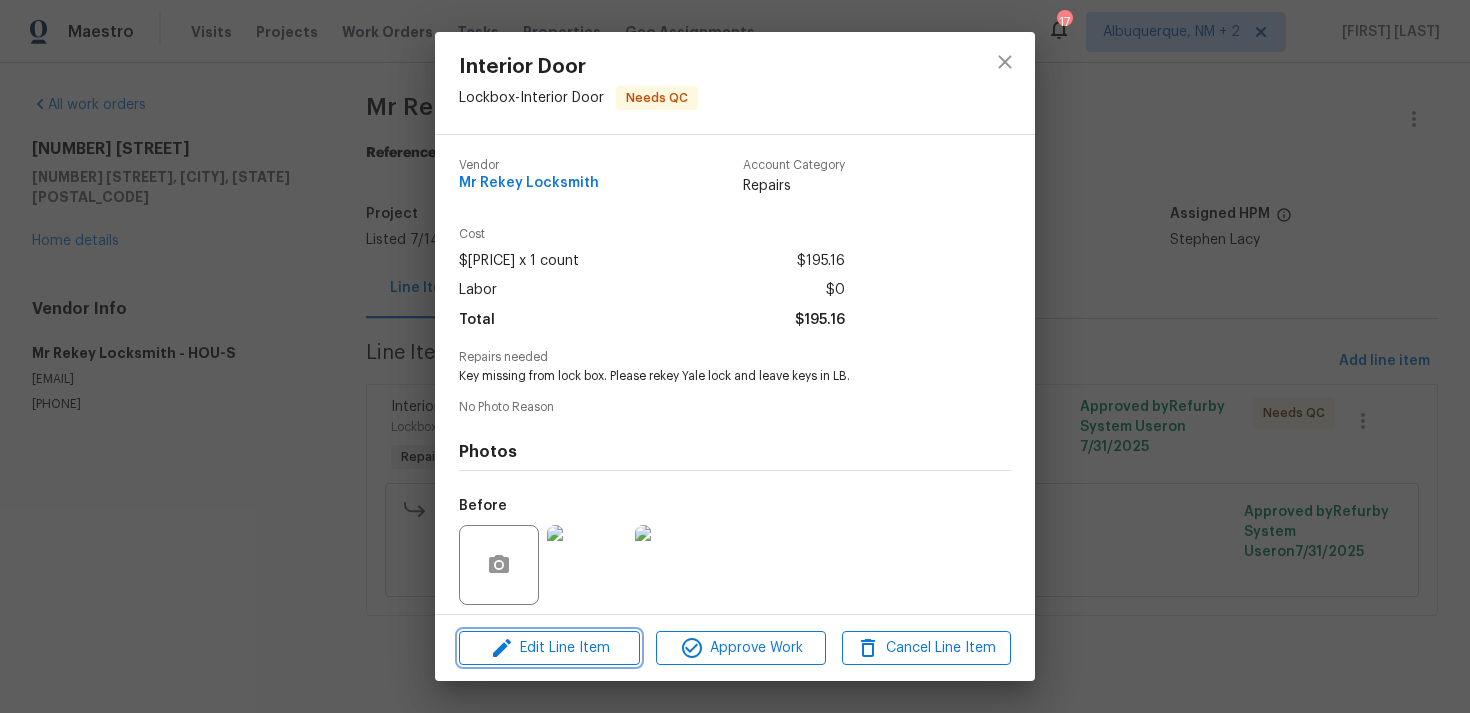 click on "Edit Line Item" at bounding box center (549, 648) 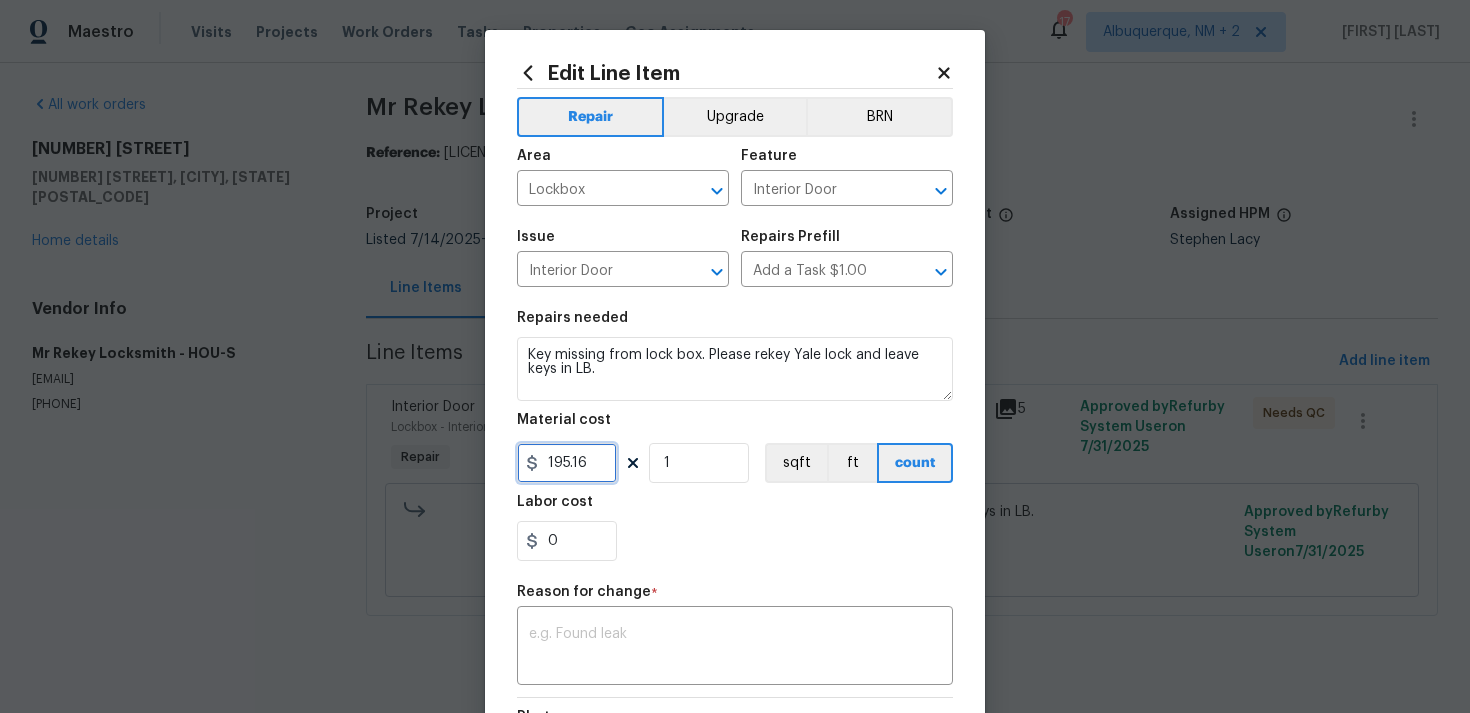 drag, startPoint x: 592, startPoint y: 467, endPoint x: 489, endPoint y: 467, distance: 103 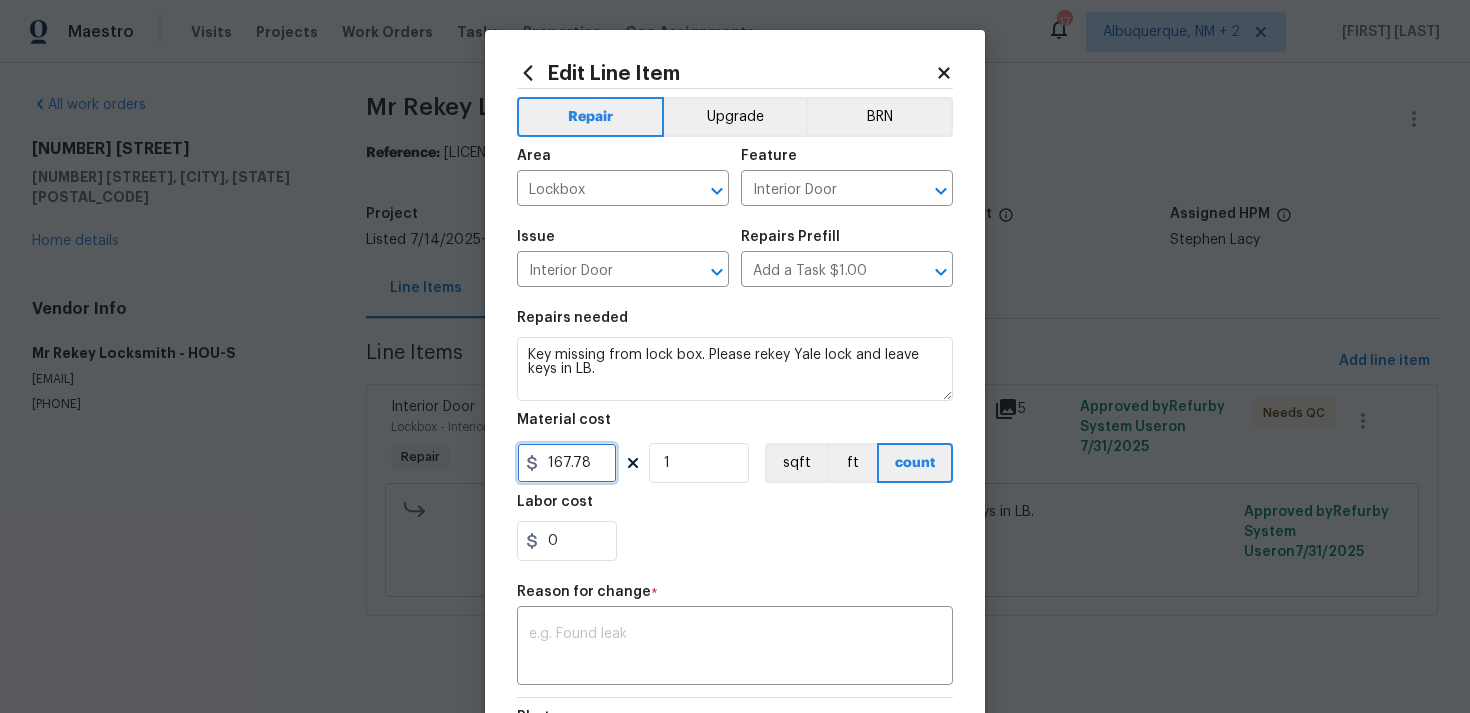 type on "167.78" 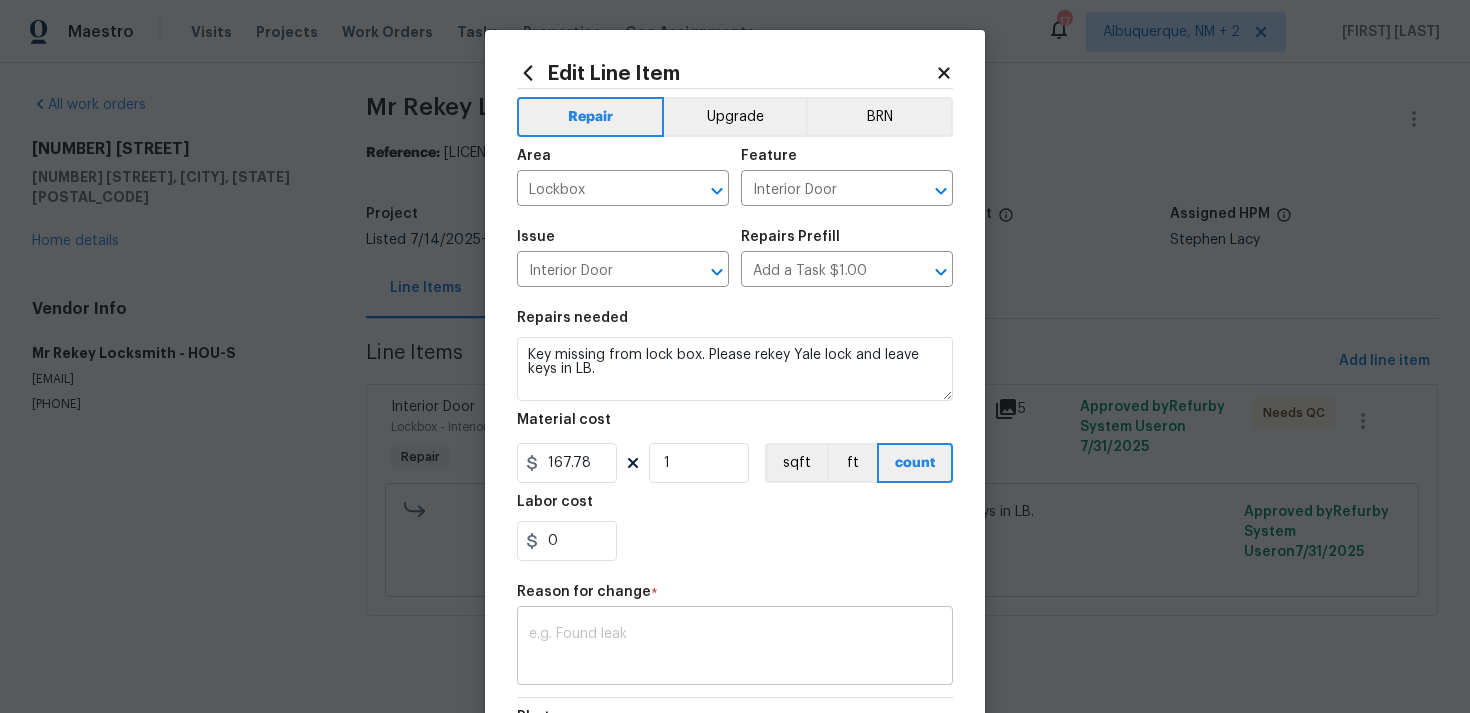 click at bounding box center [735, 648] 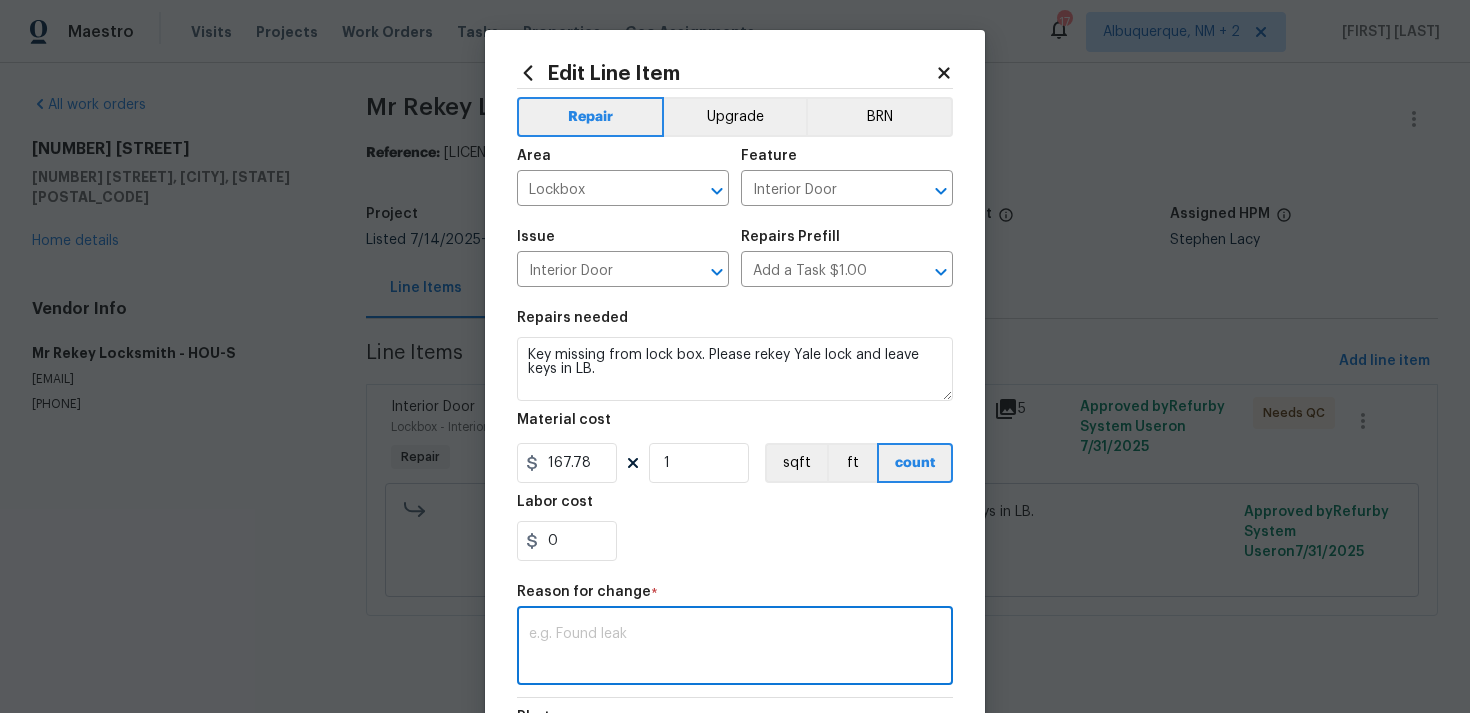 paste on "(RP) Updated per vendor’s final cost." 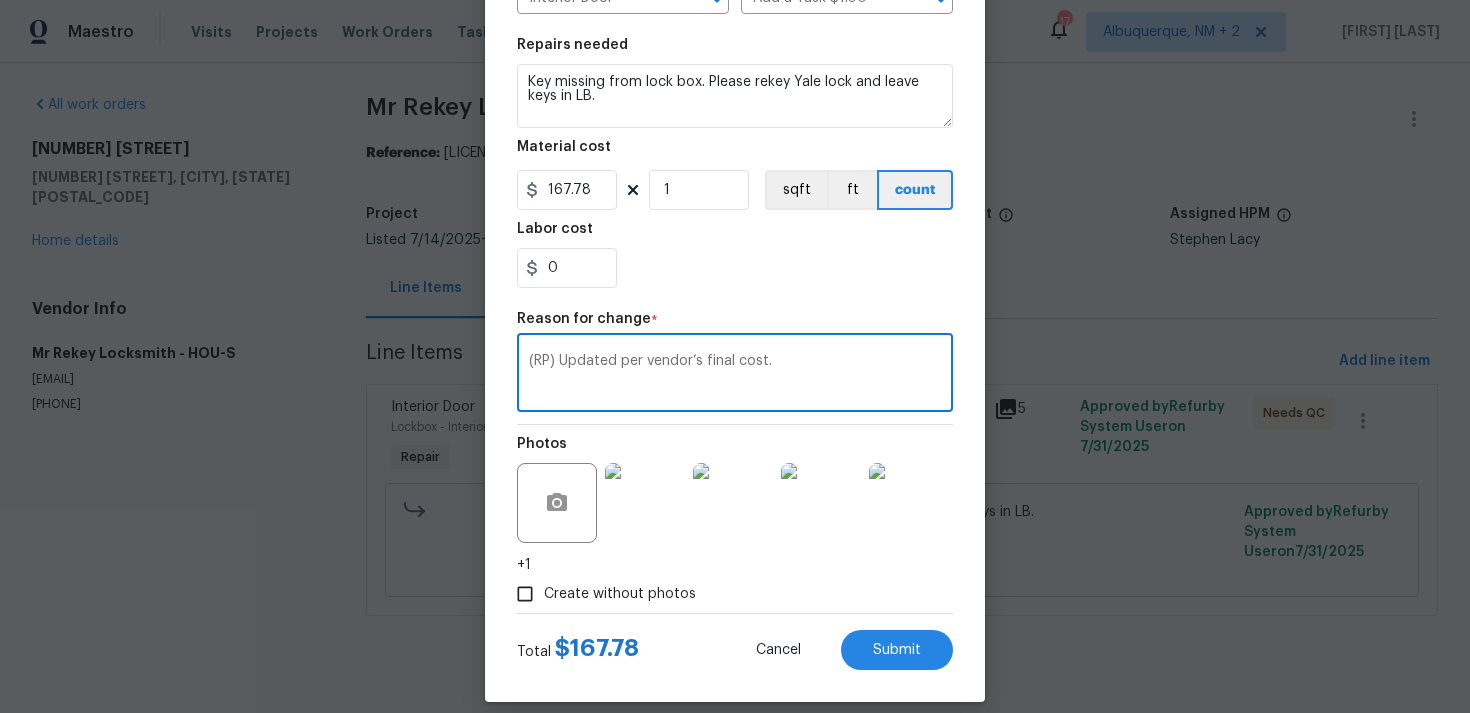 scroll, scrollTop: 293, scrollLeft: 0, axis: vertical 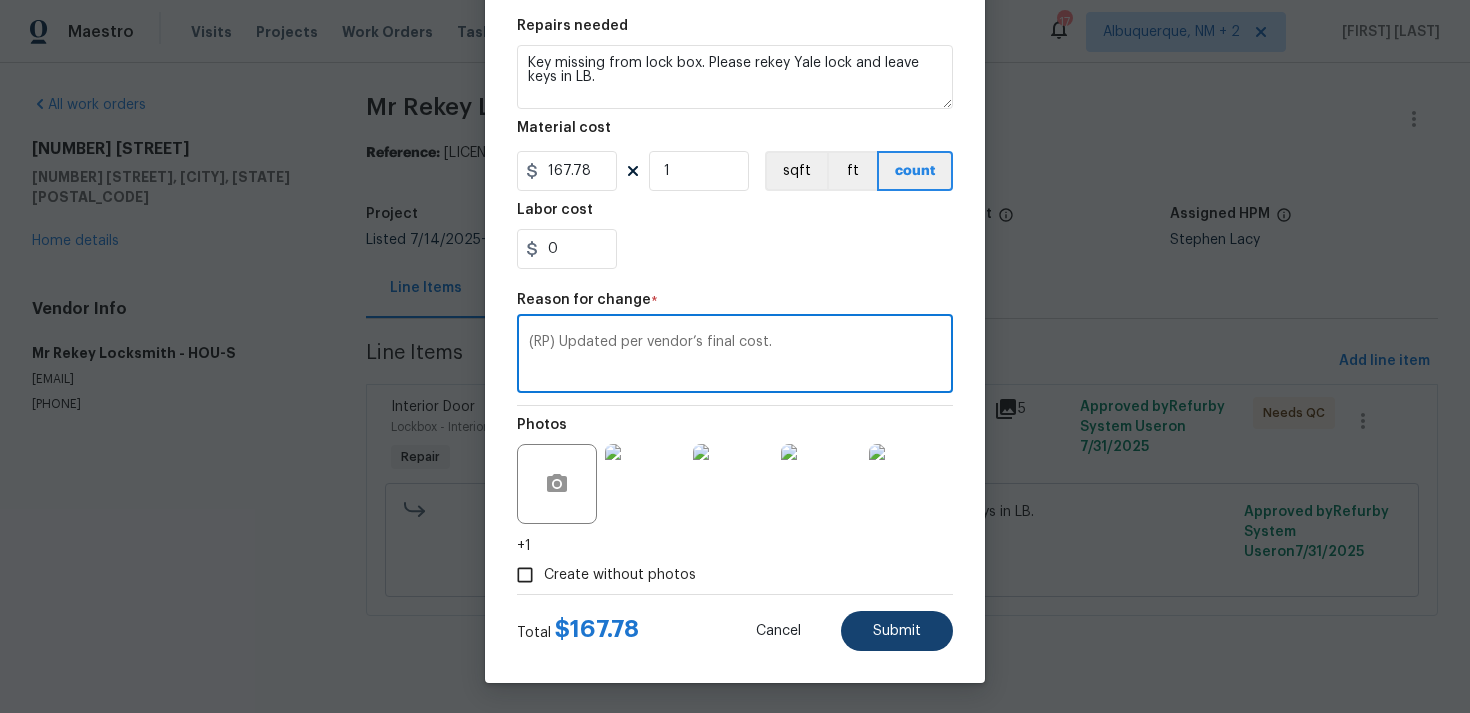 type on "(RP) Updated per vendor’s final cost." 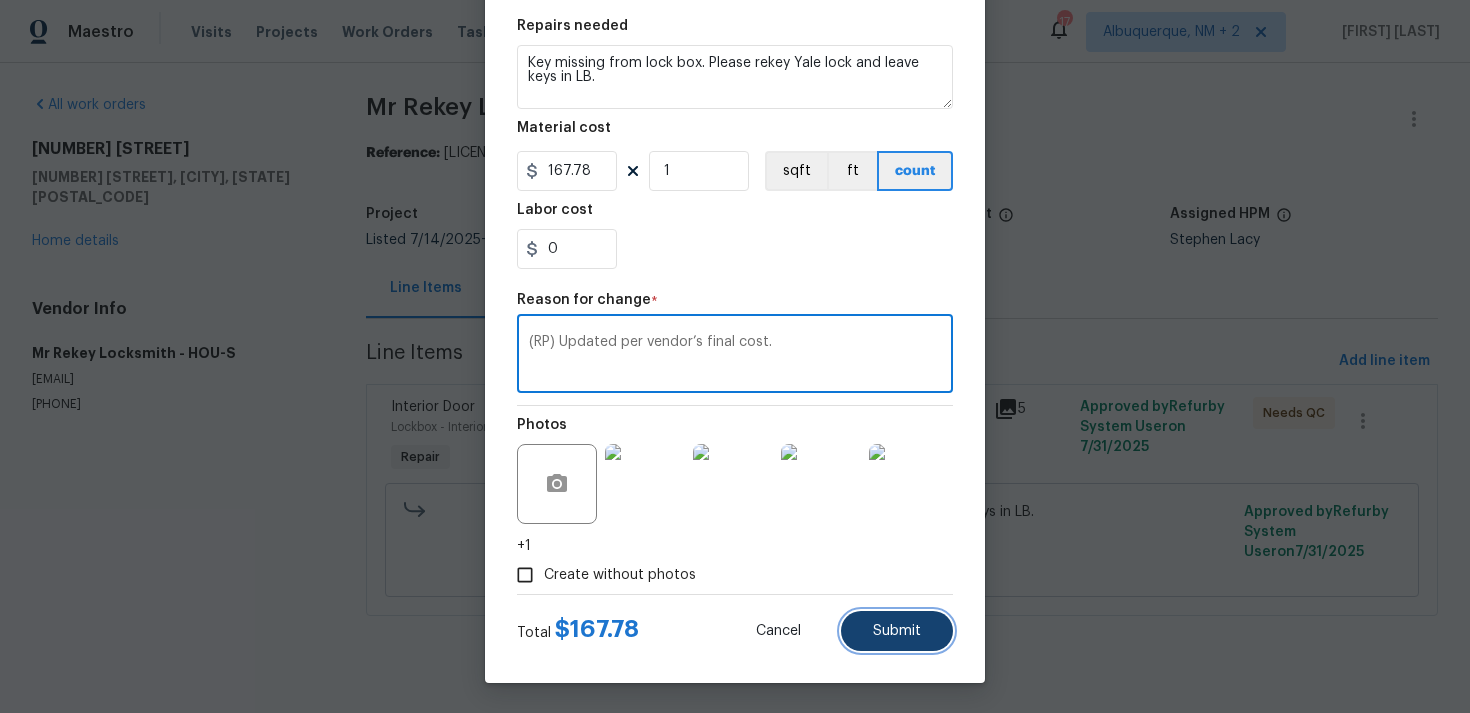 click on "Submit" at bounding box center (897, 631) 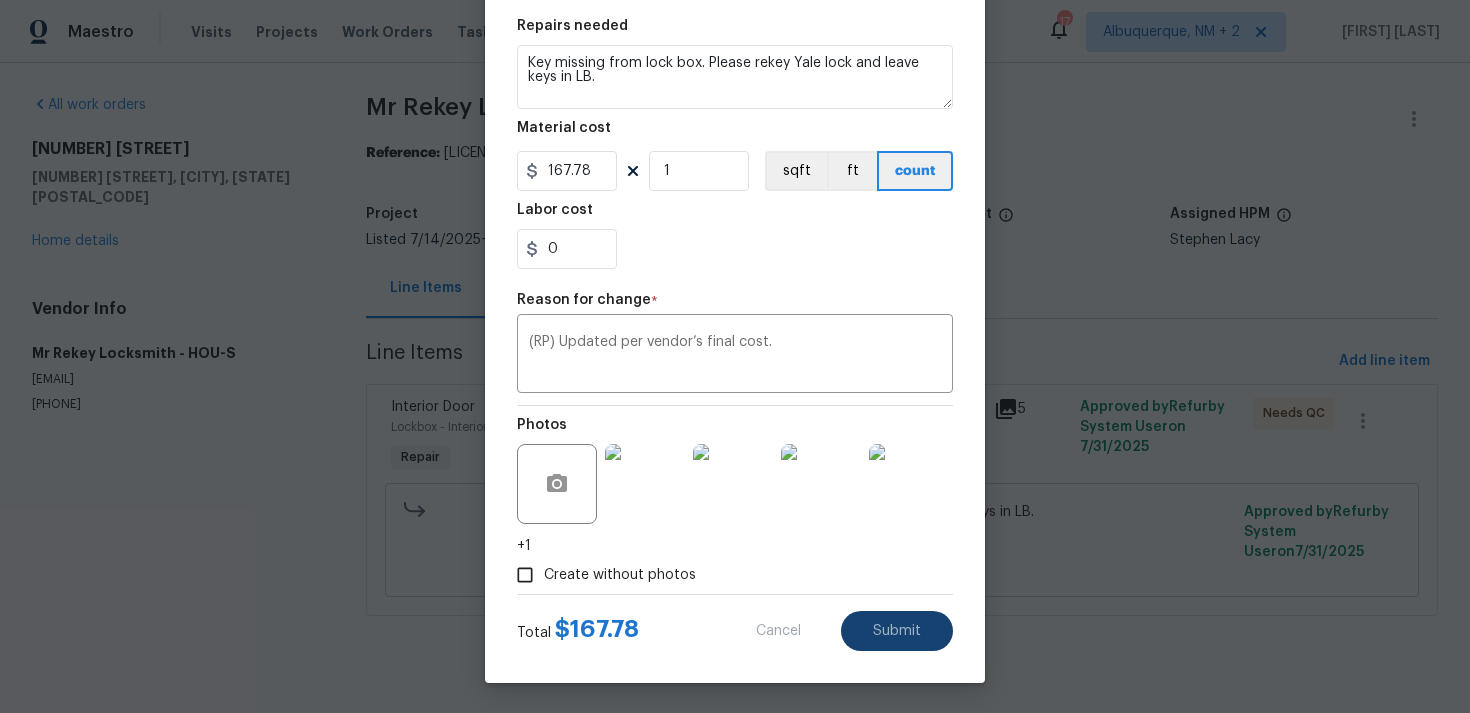 type on "195.16" 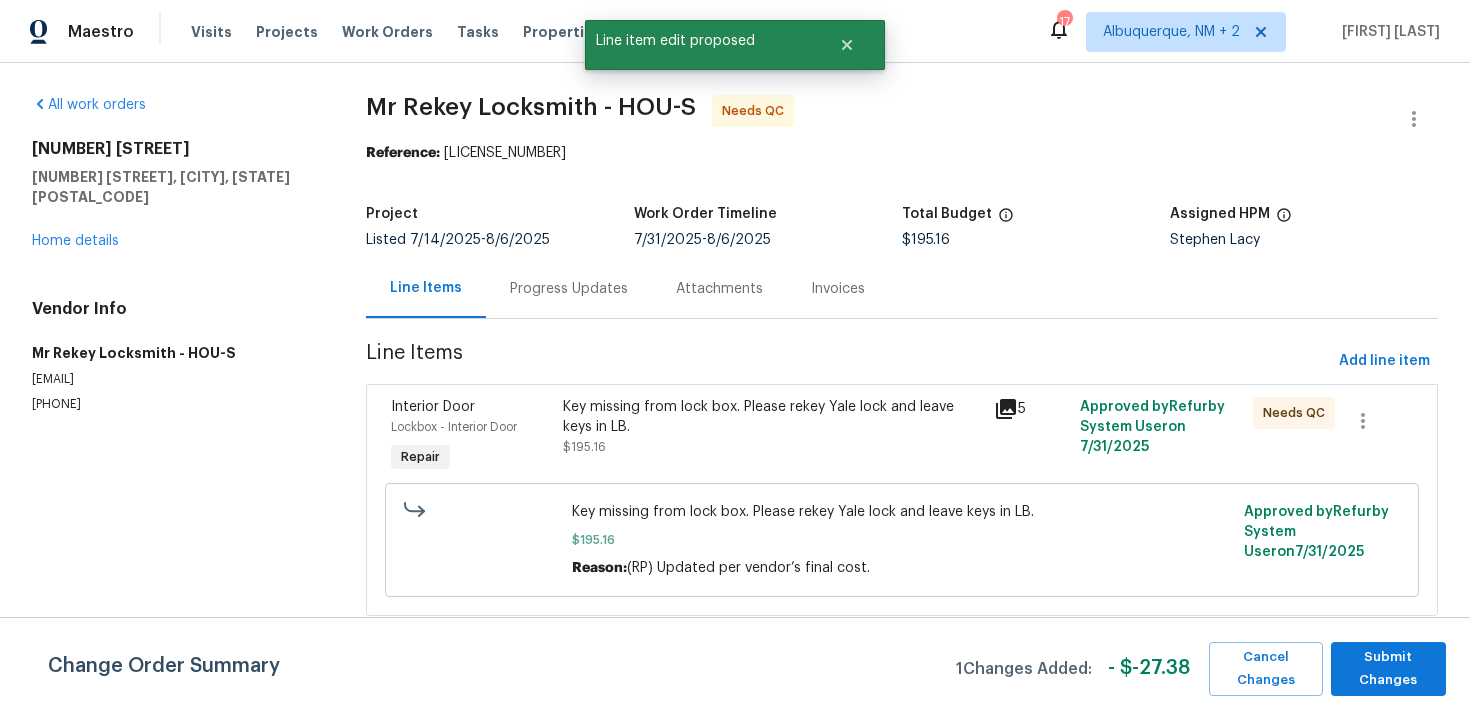 scroll, scrollTop: 0, scrollLeft: 0, axis: both 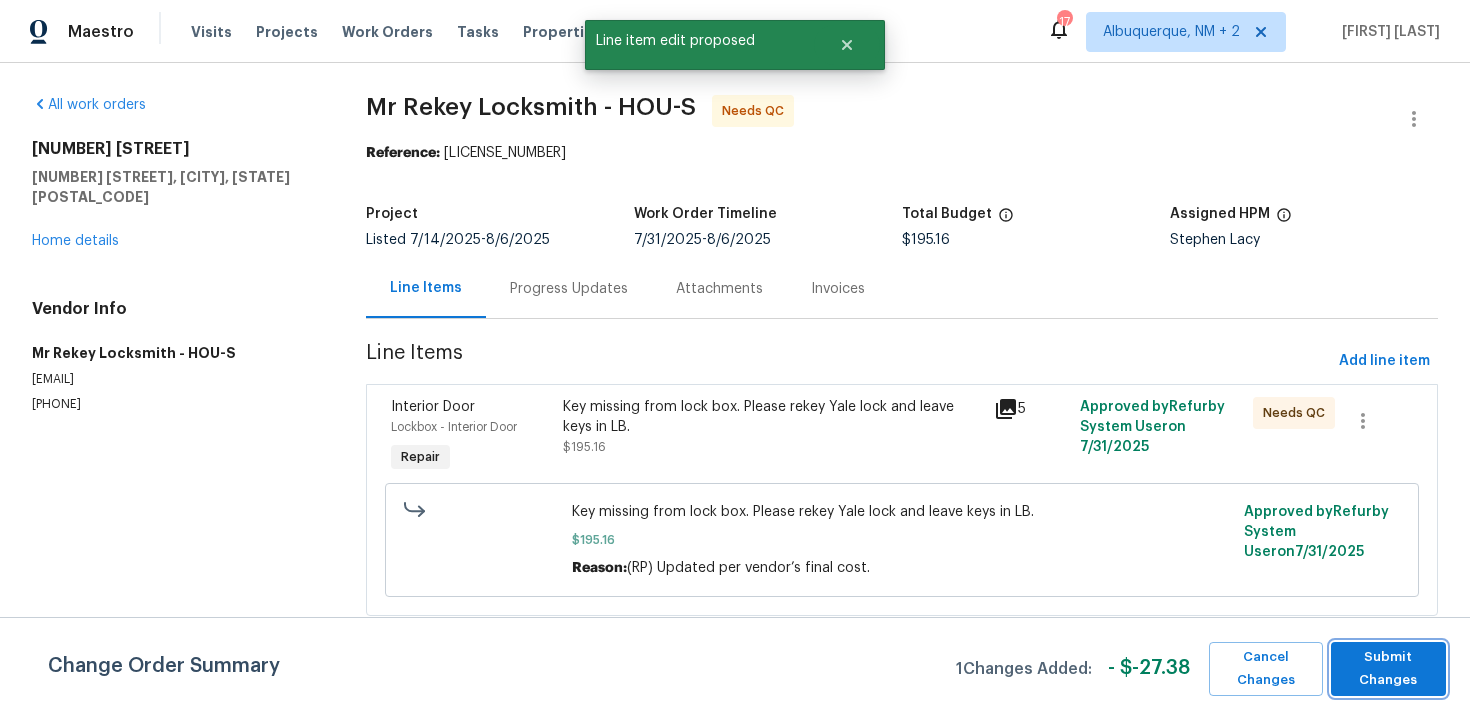 click on "Submit Changes" at bounding box center [1388, 669] 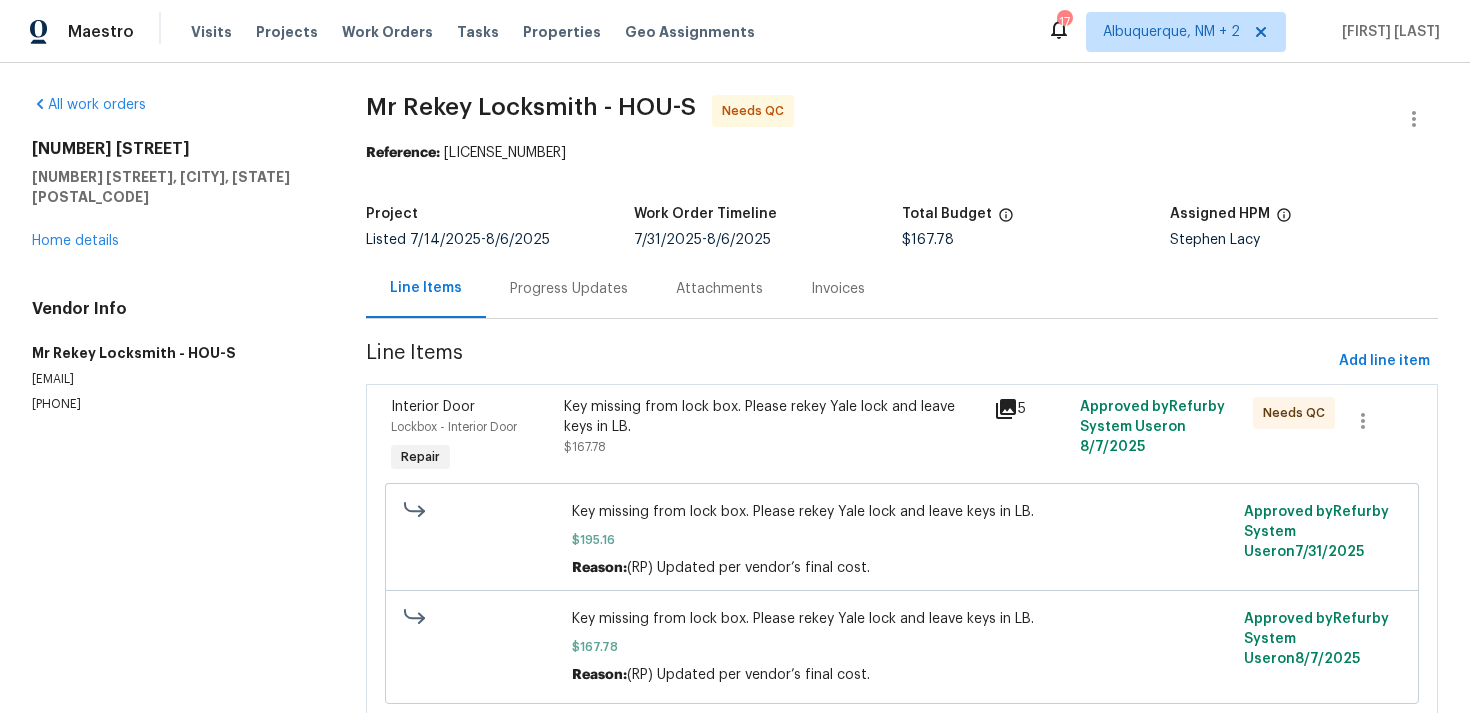 click on "Progress Updates" at bounding box center (569, 289) 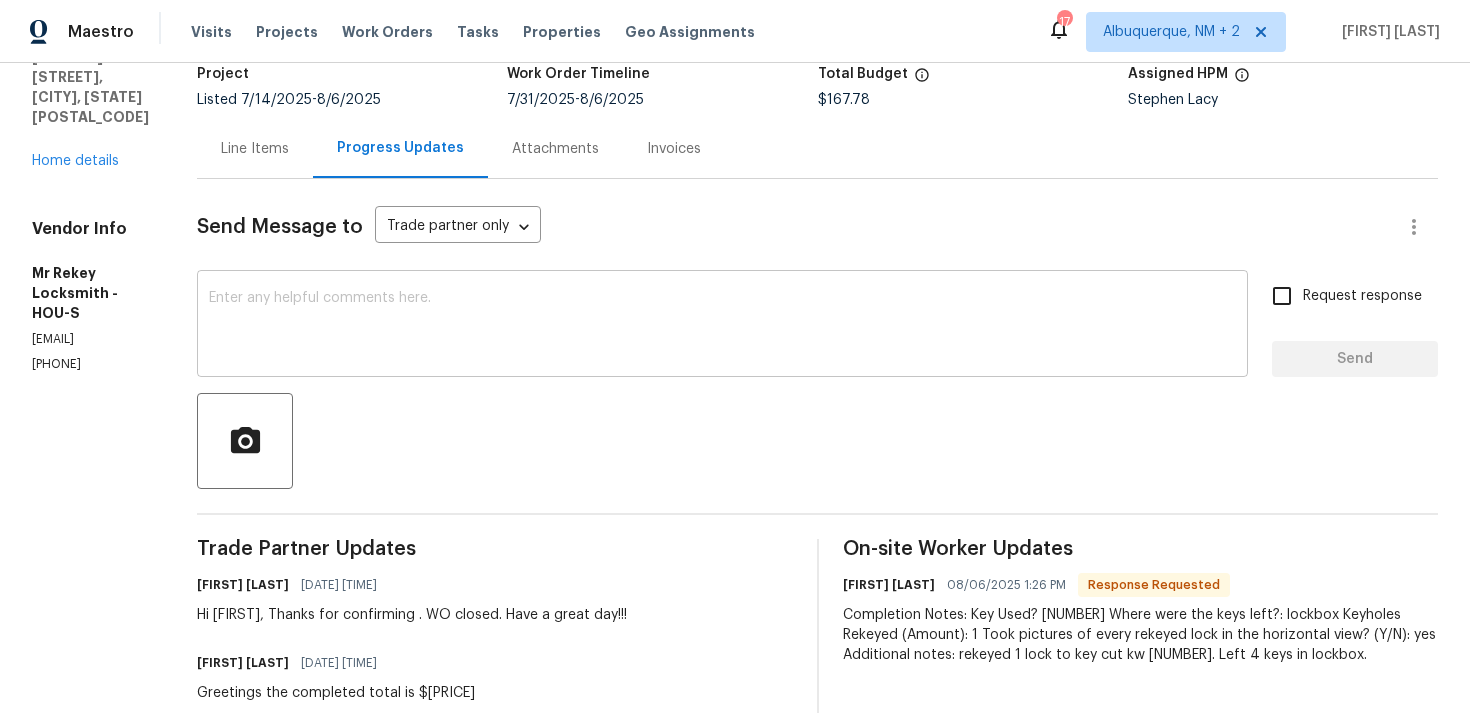 scroll, scrollTop: 0, scrollLeft: 0, axis: both 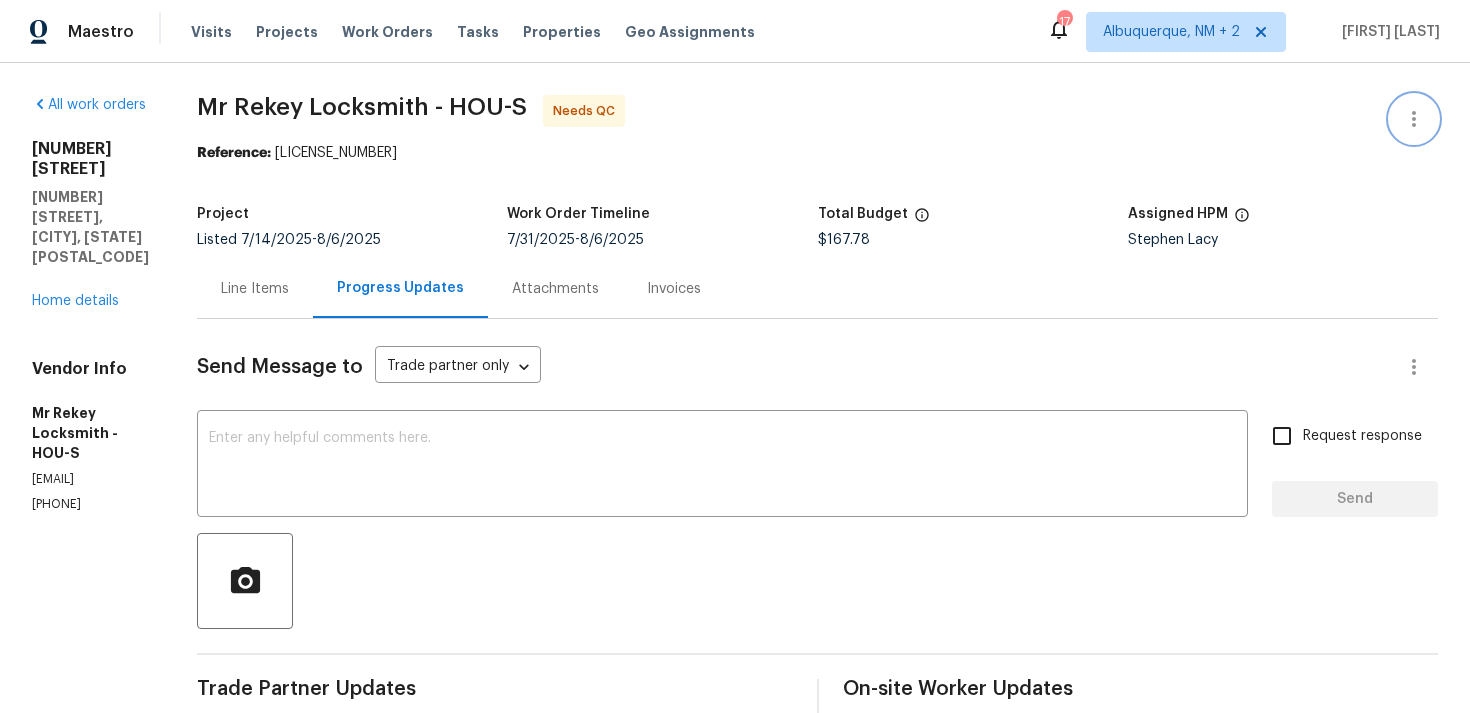 click 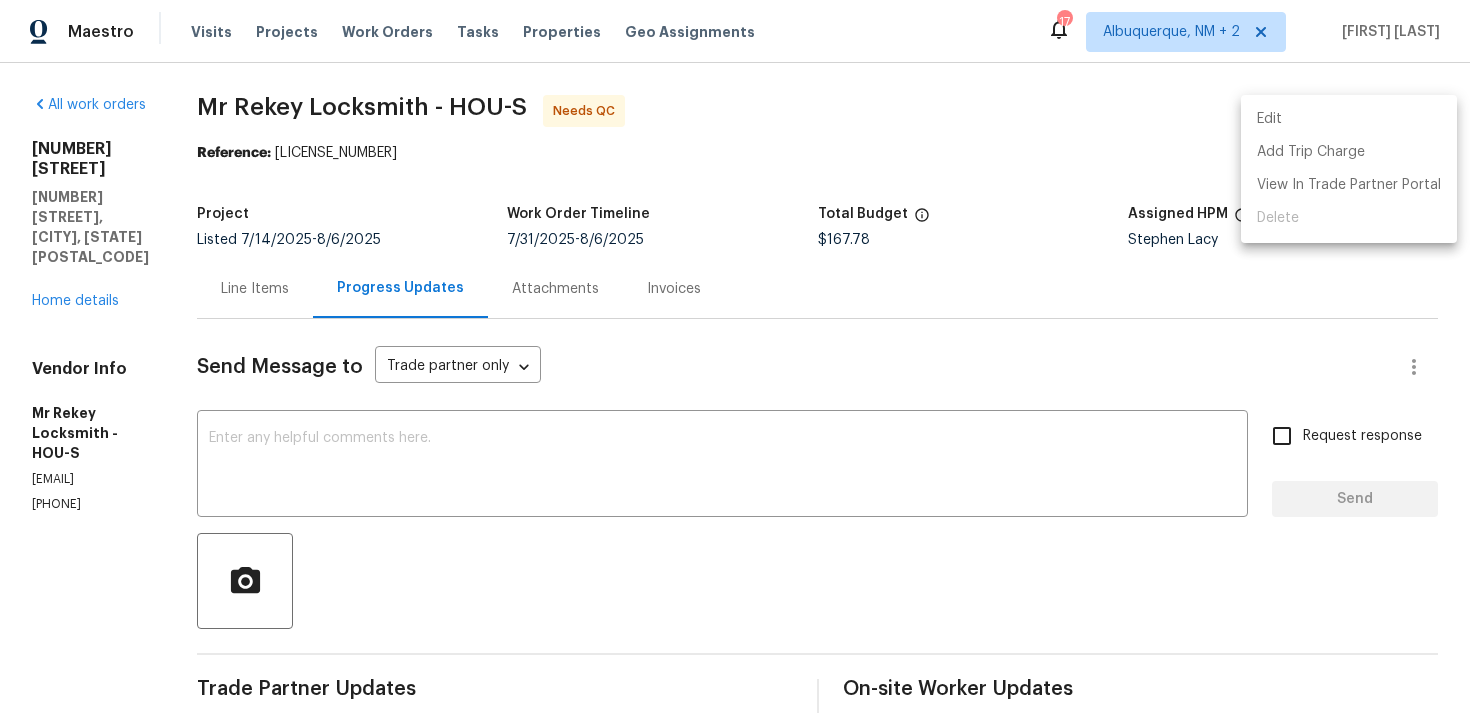 click on "Edit" at bounding box center (1349, 119) 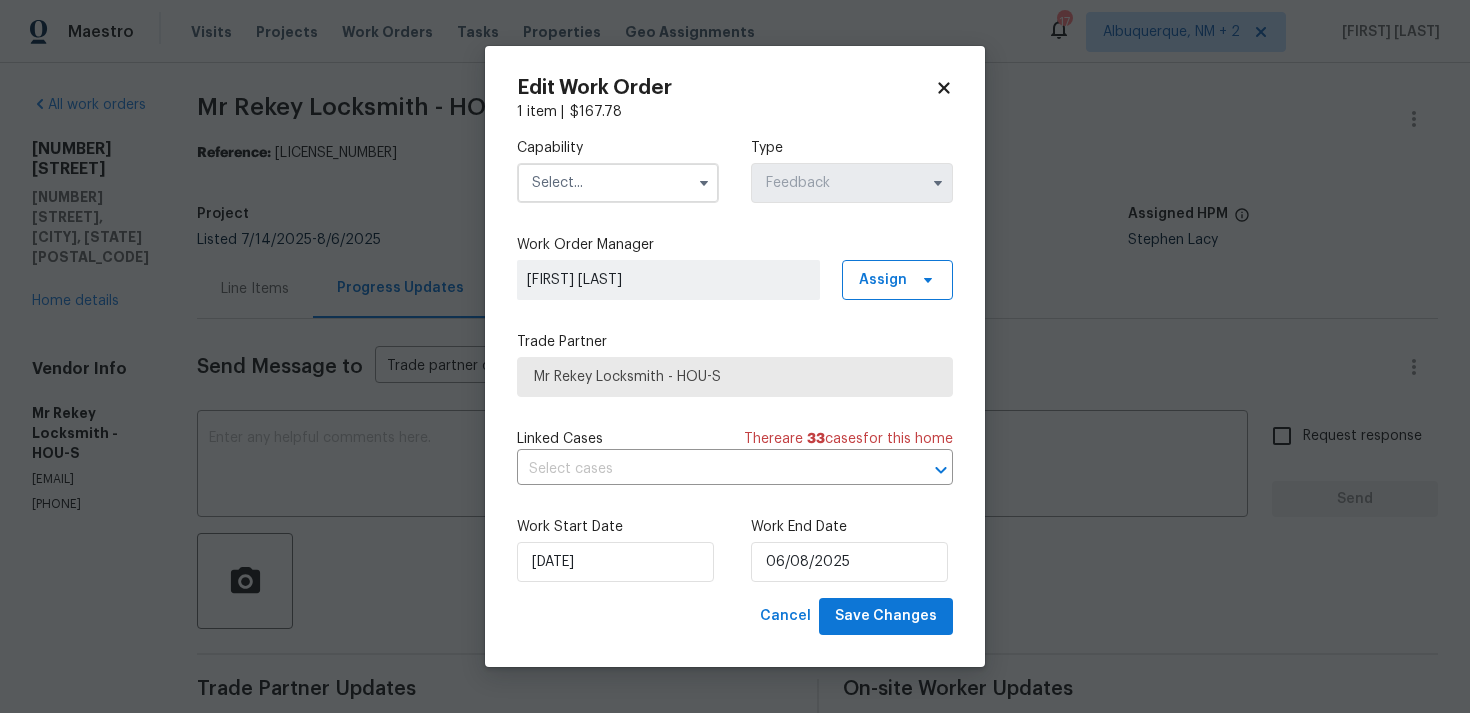 click at bounding box center (618, 183) 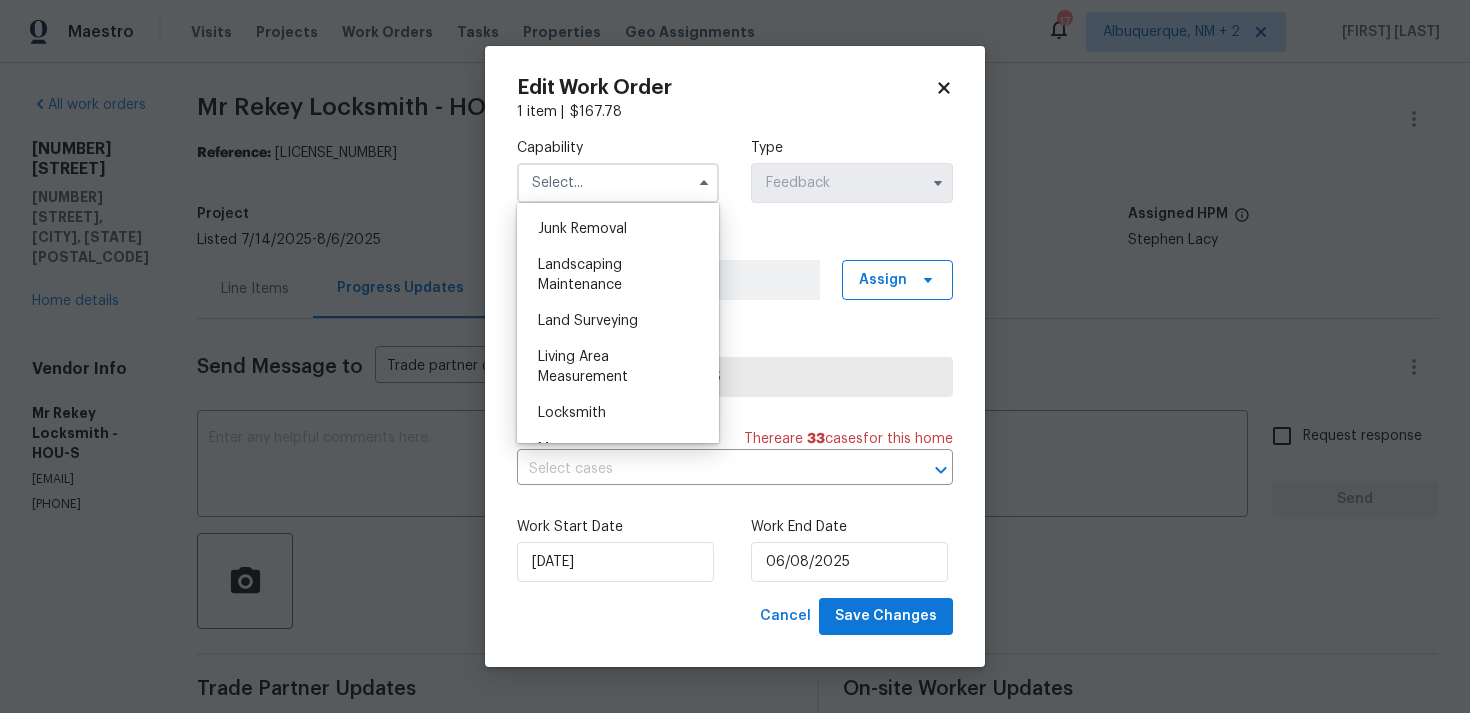 scroll, scrollTop: 1290, scrollLeft: 0, axis: vertical 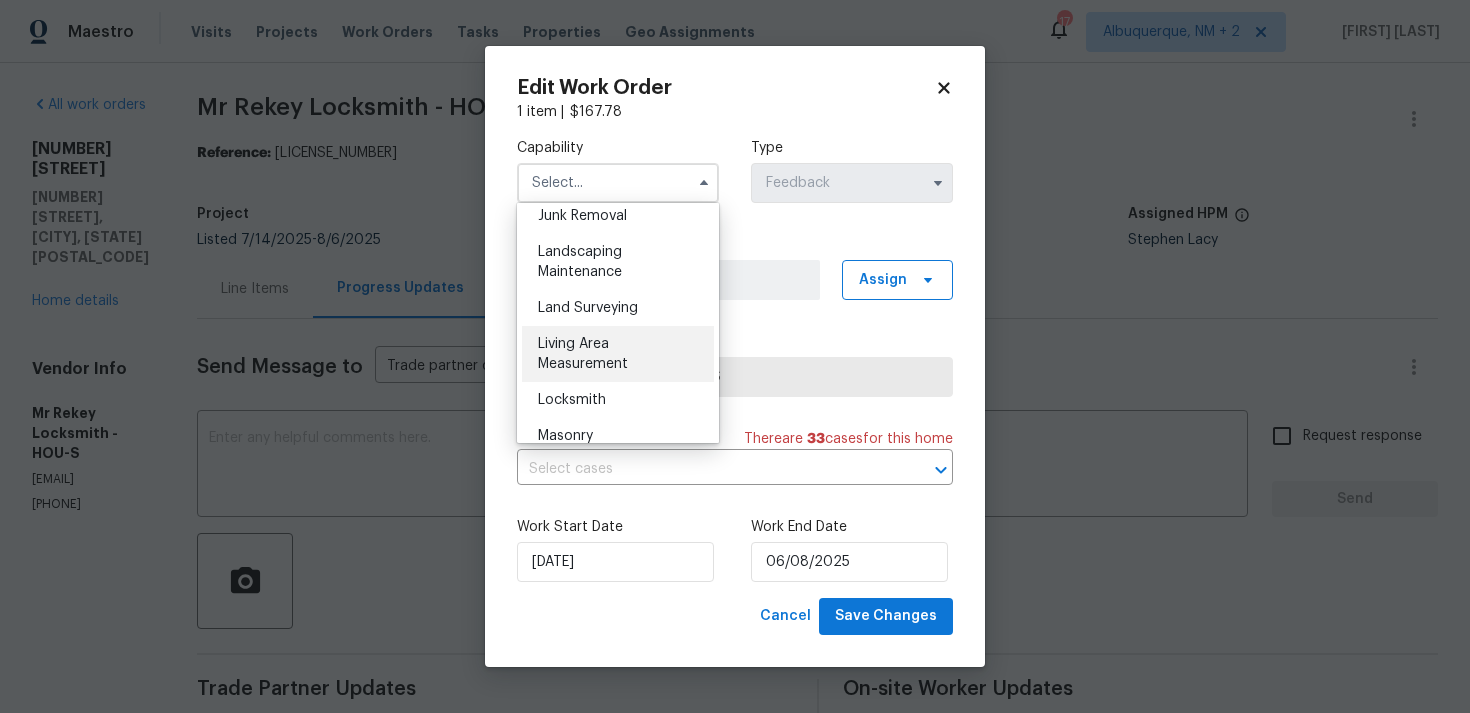 click on "Living Area Measurement" at bounding box center (618, 354) 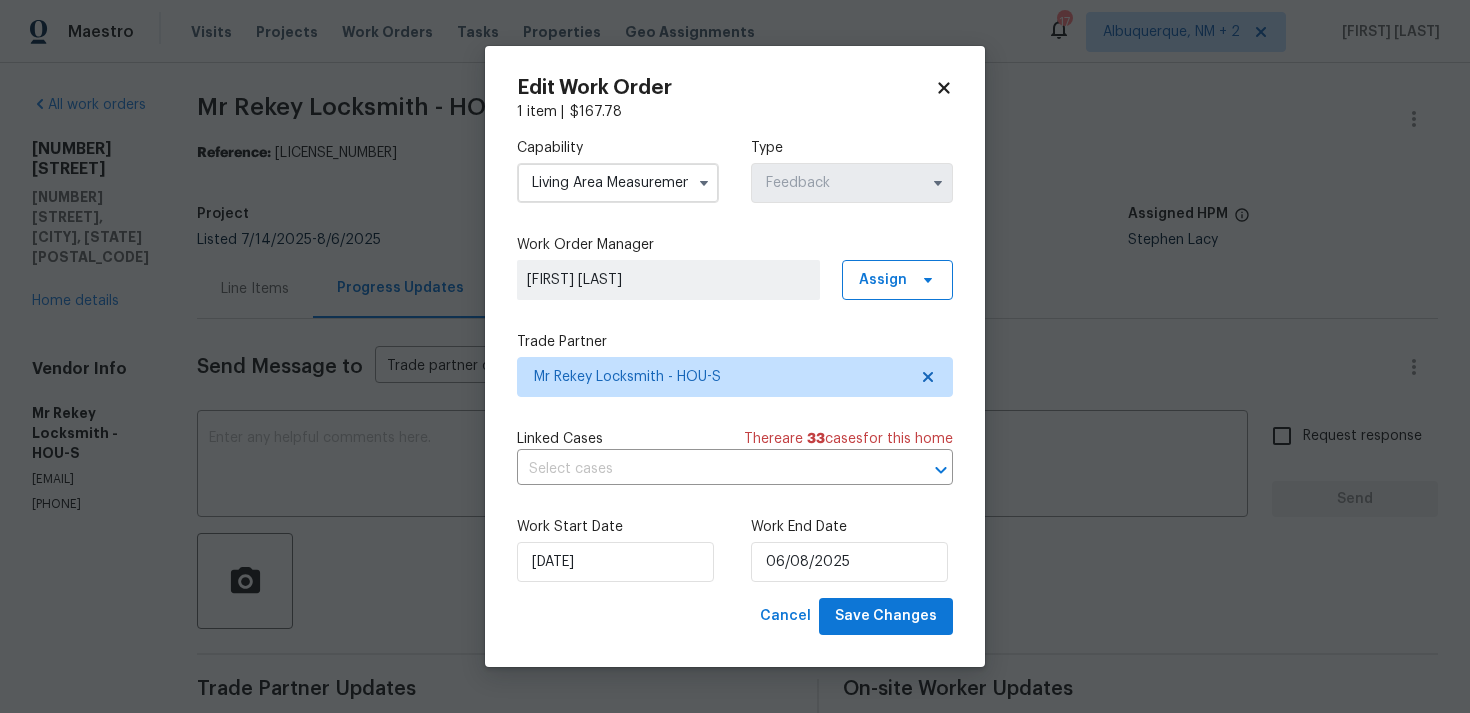 click on "Living Area Measurement" at bounding box center [618, 183] 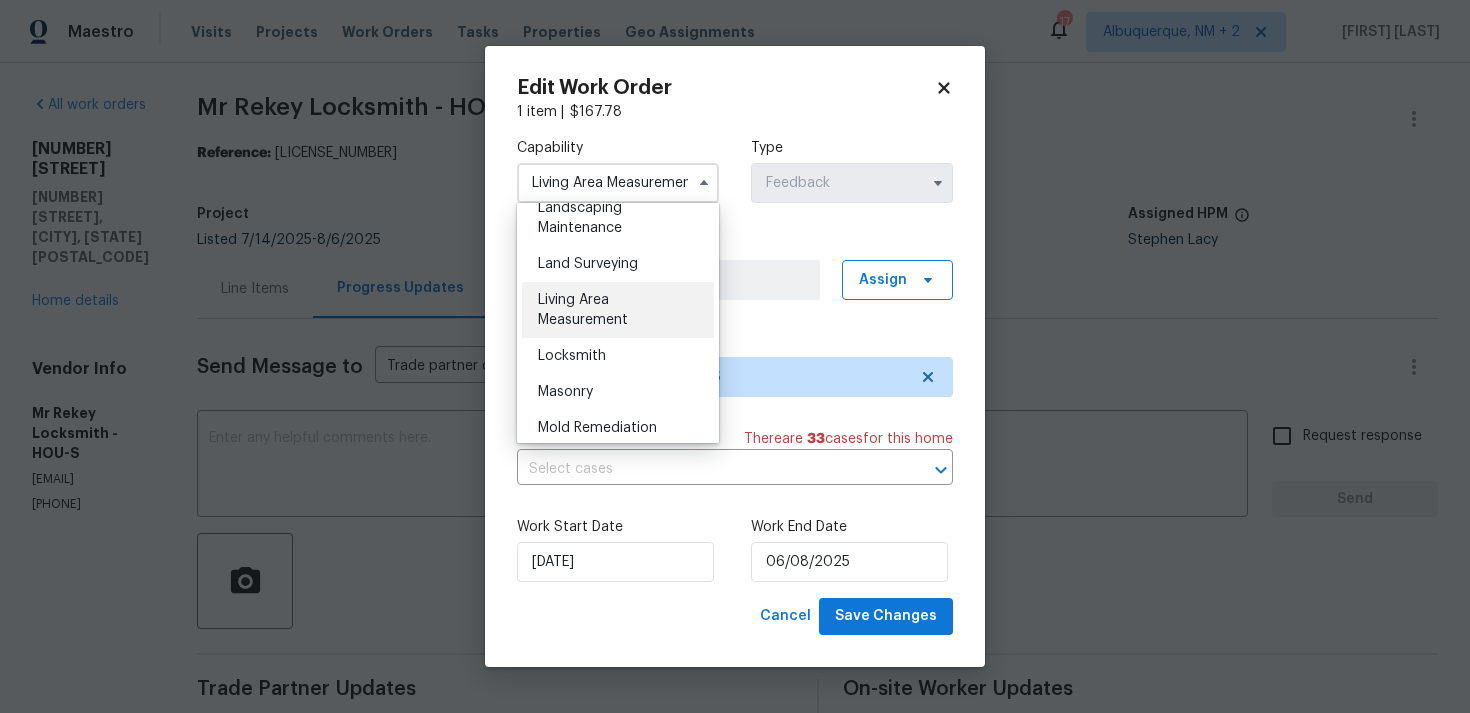 scroll, scrollTop: 1348, scrollLeft: 0, axis: vertical 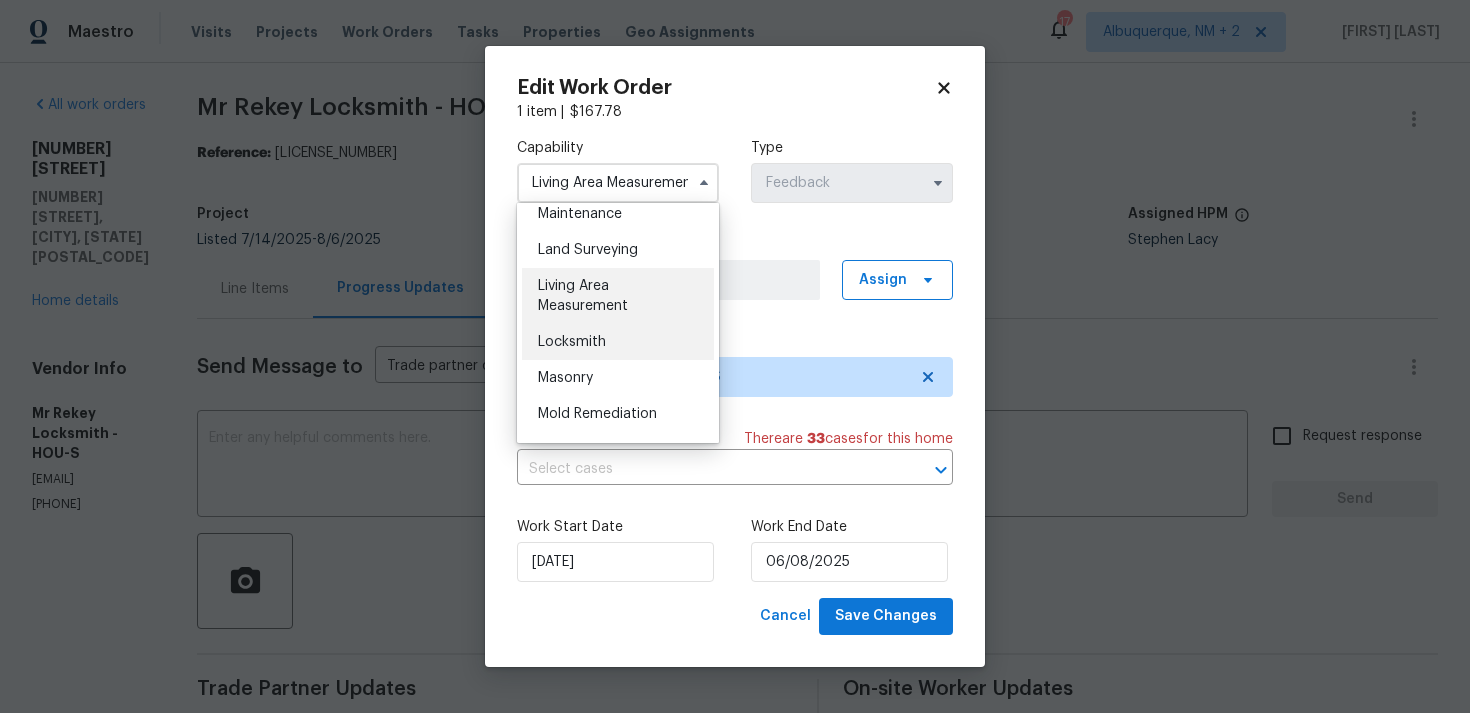click on "Locksmith" at bounding box center [618, 342] 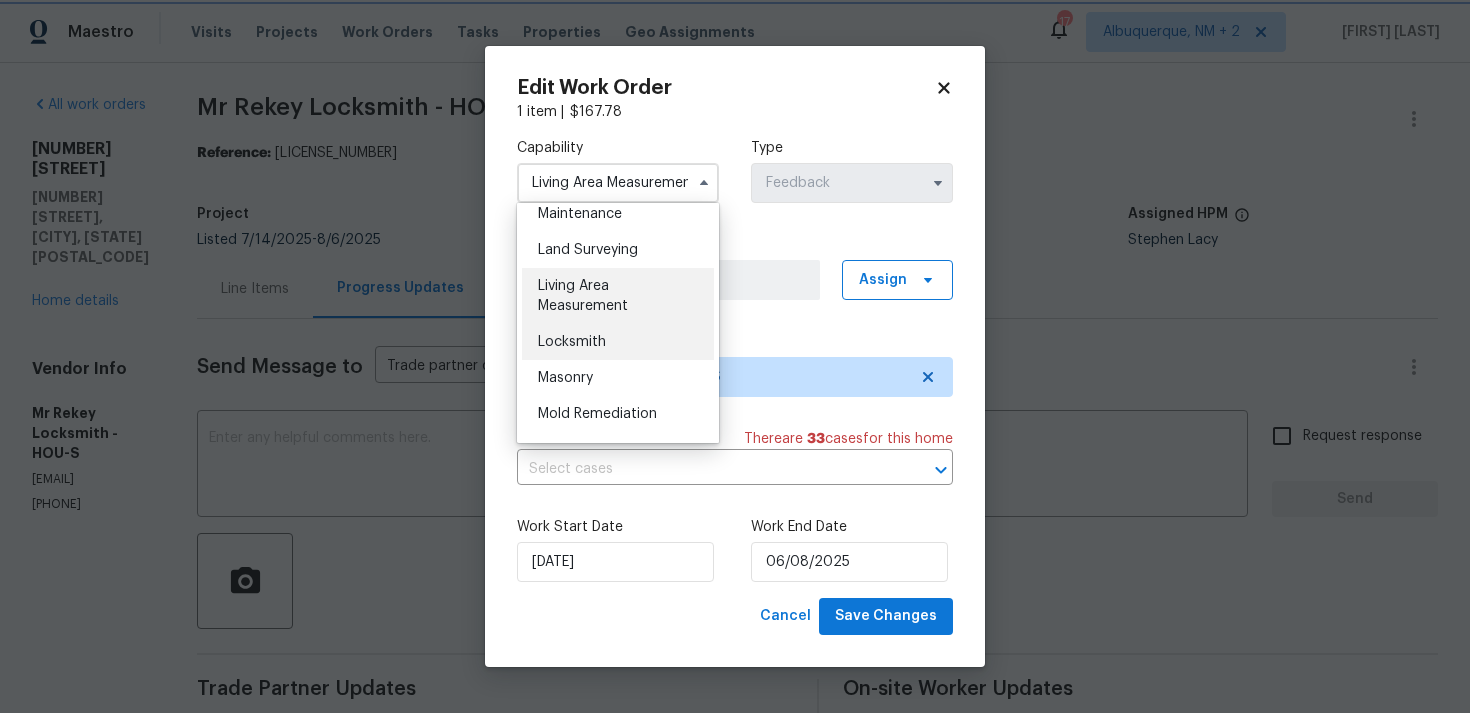 type on "Locksmith" 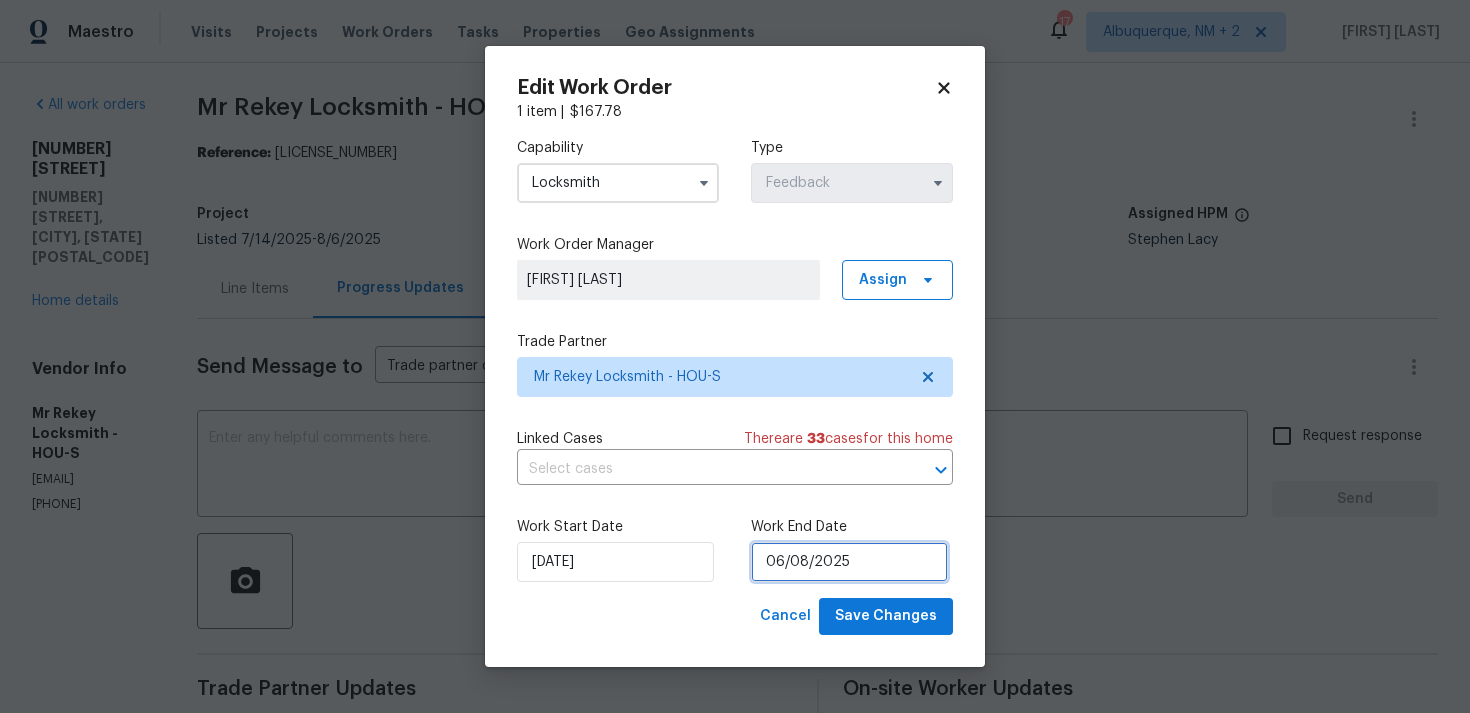 click on "06/08/2025" at bounding box center [849, 562] 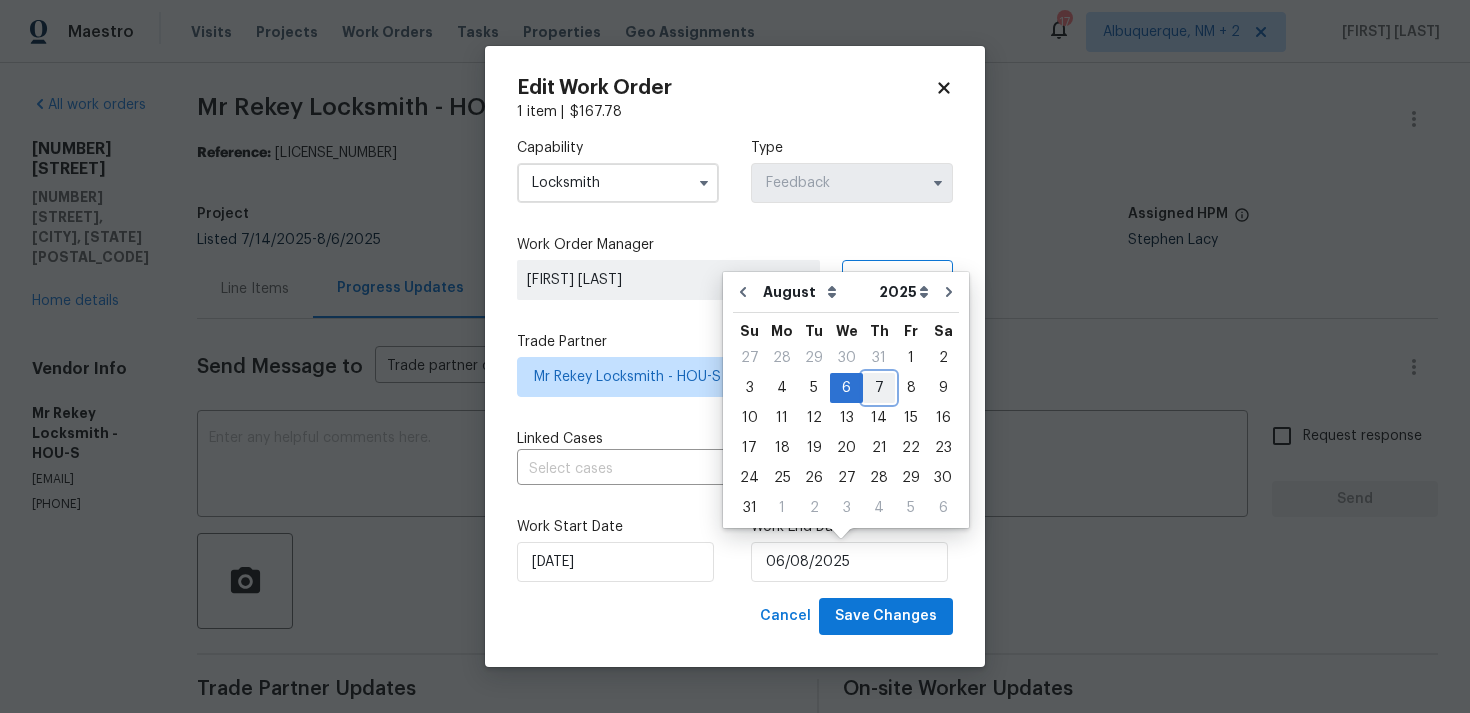 click on "7" at bounding box center [879, 388] 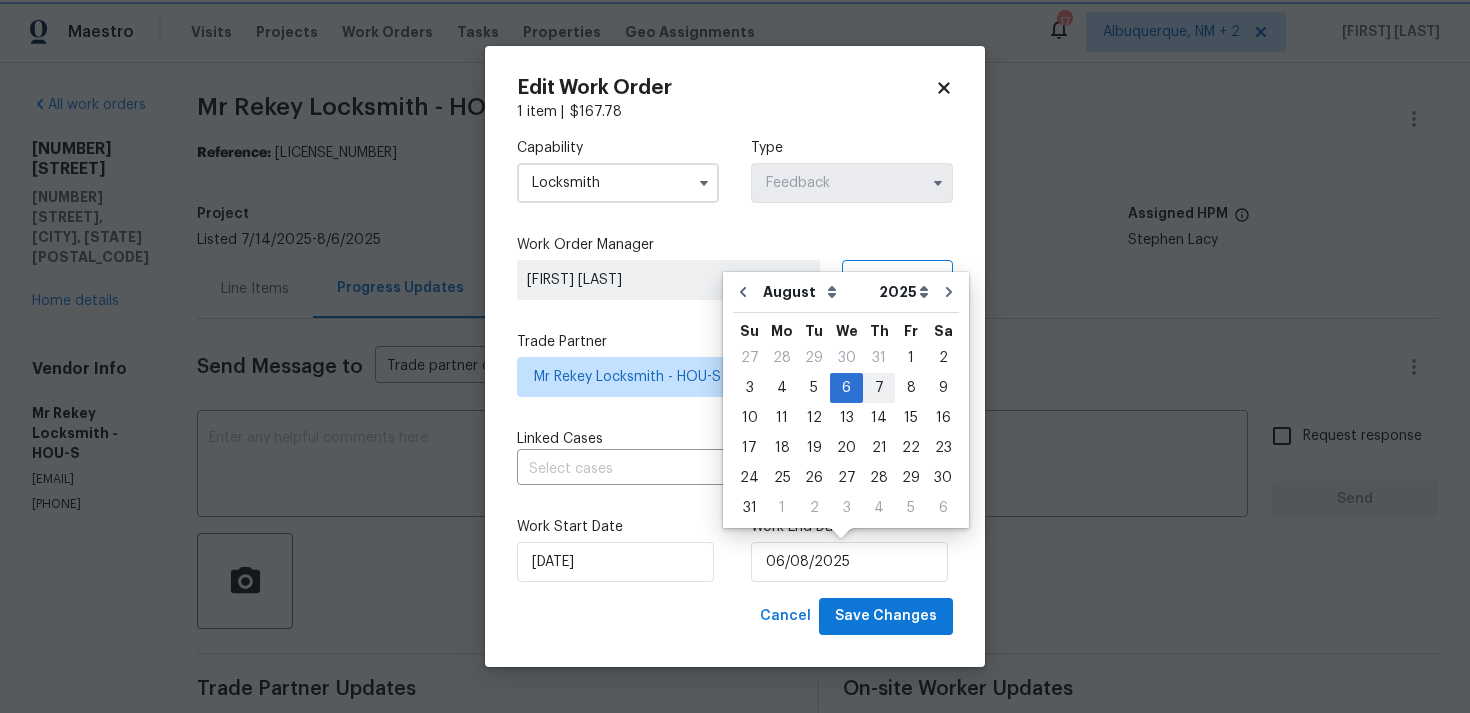 type on "07/08/2025" 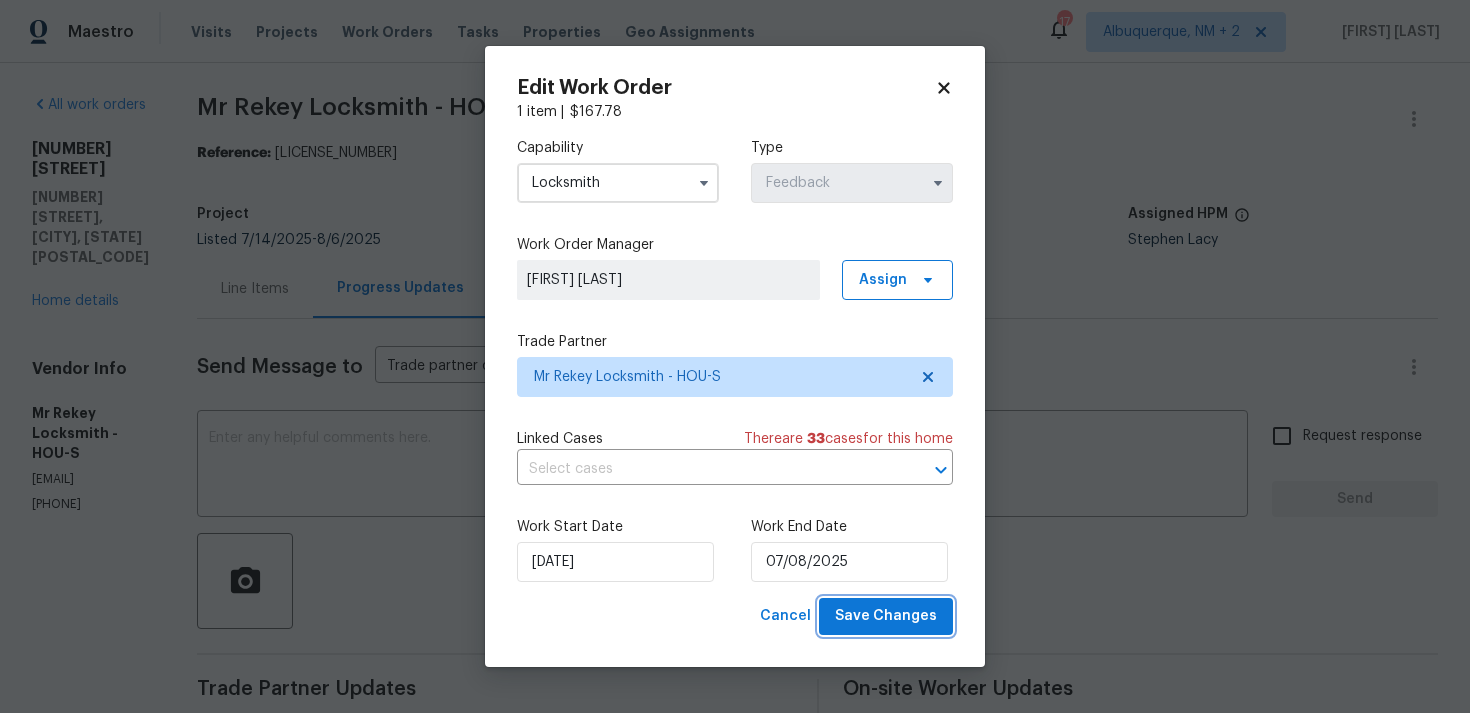 click on "Save Changes" at bounding box center [886, 616] 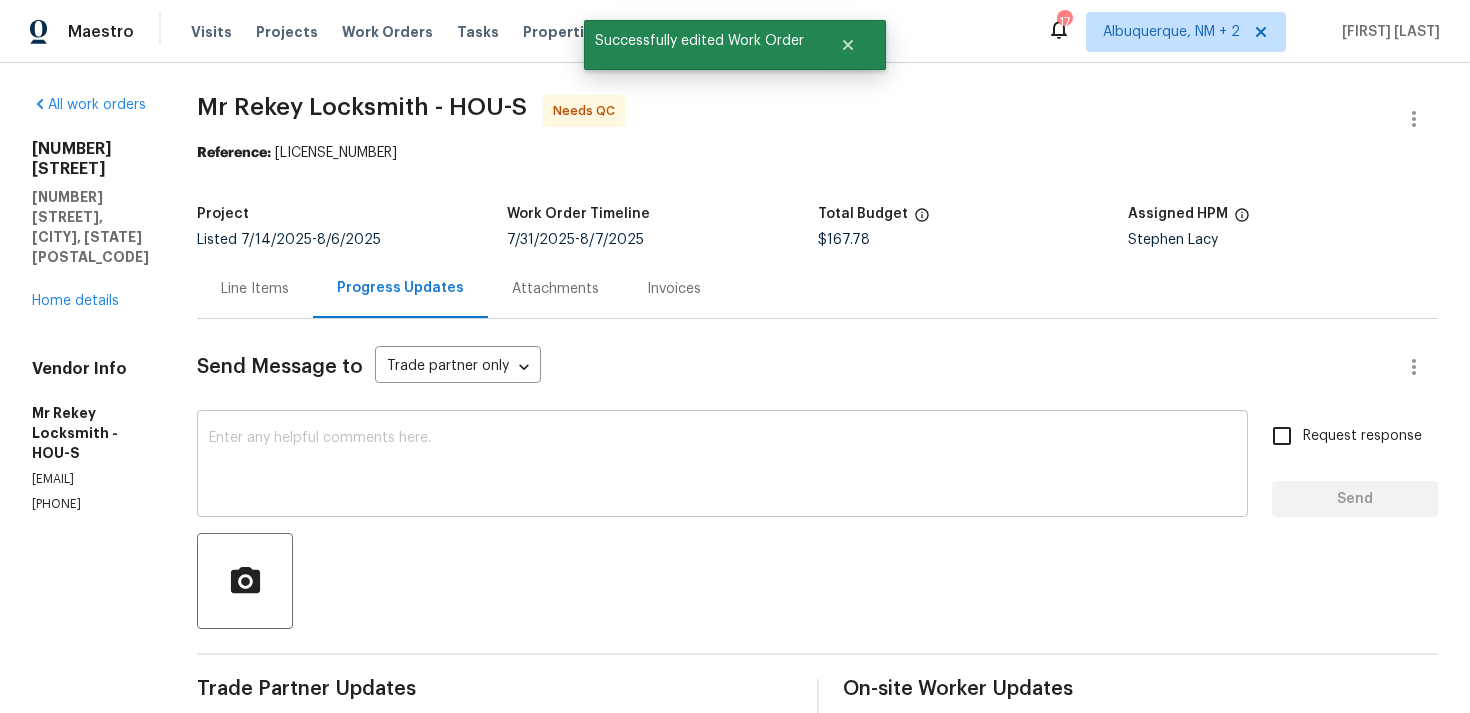 click at bounding box center (722, 466) 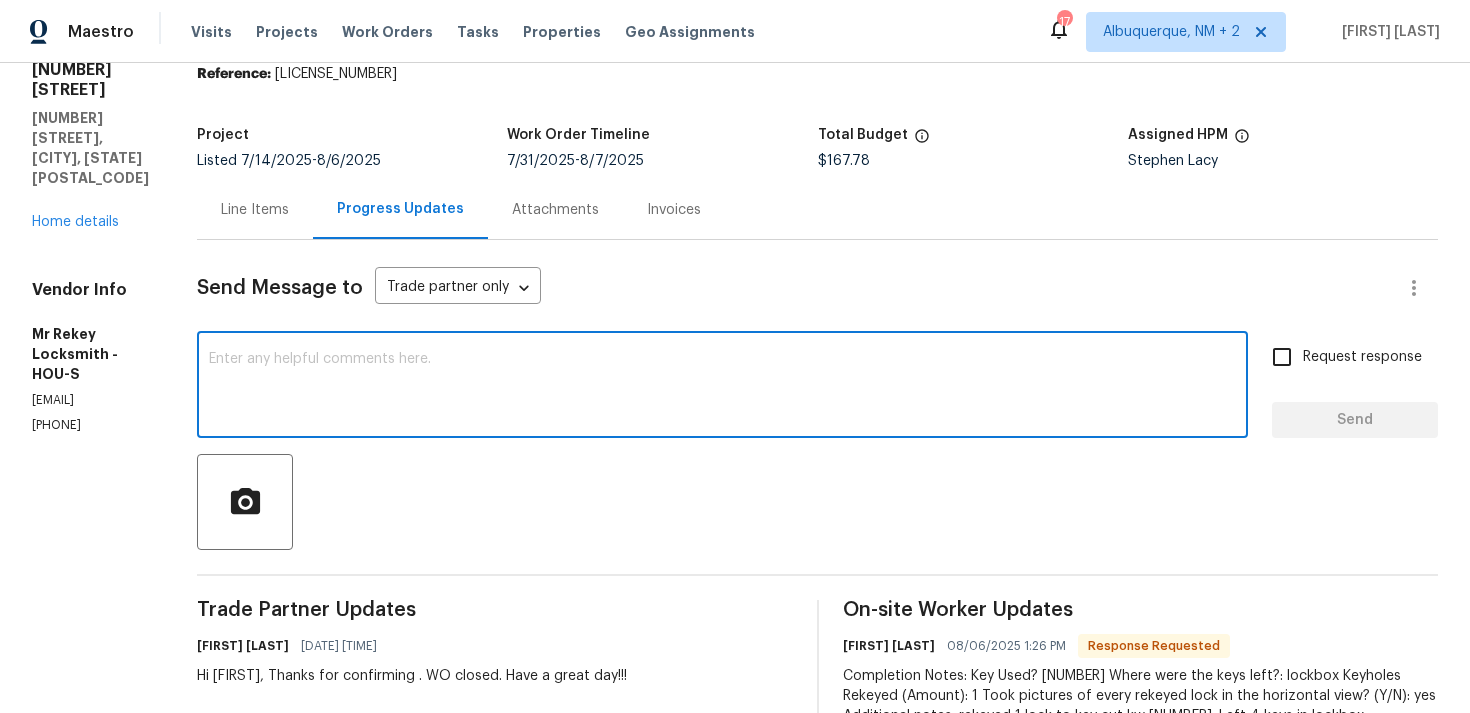 click on "Line Items" at bounding box center (255, 209) 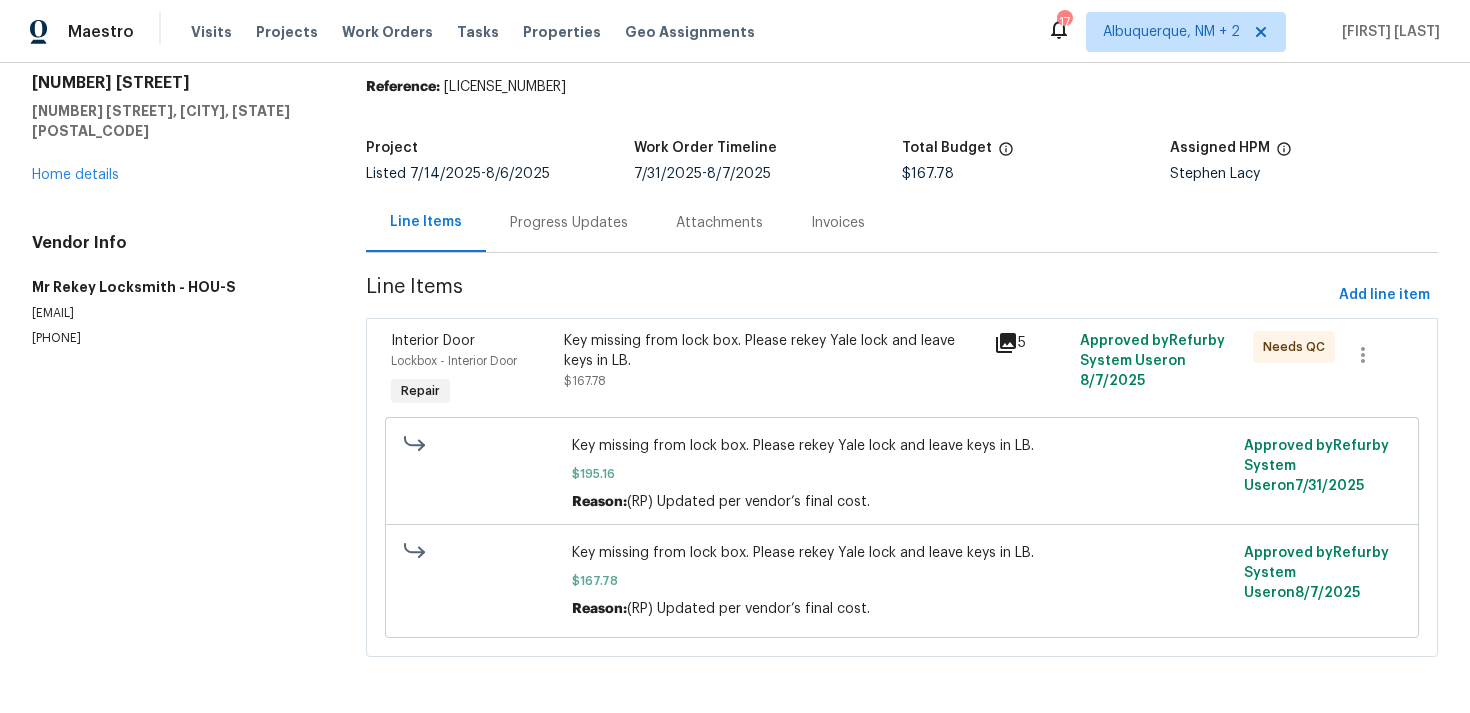 scroll, scrollTop: 59, scrollLeft: 0, axis: vertical 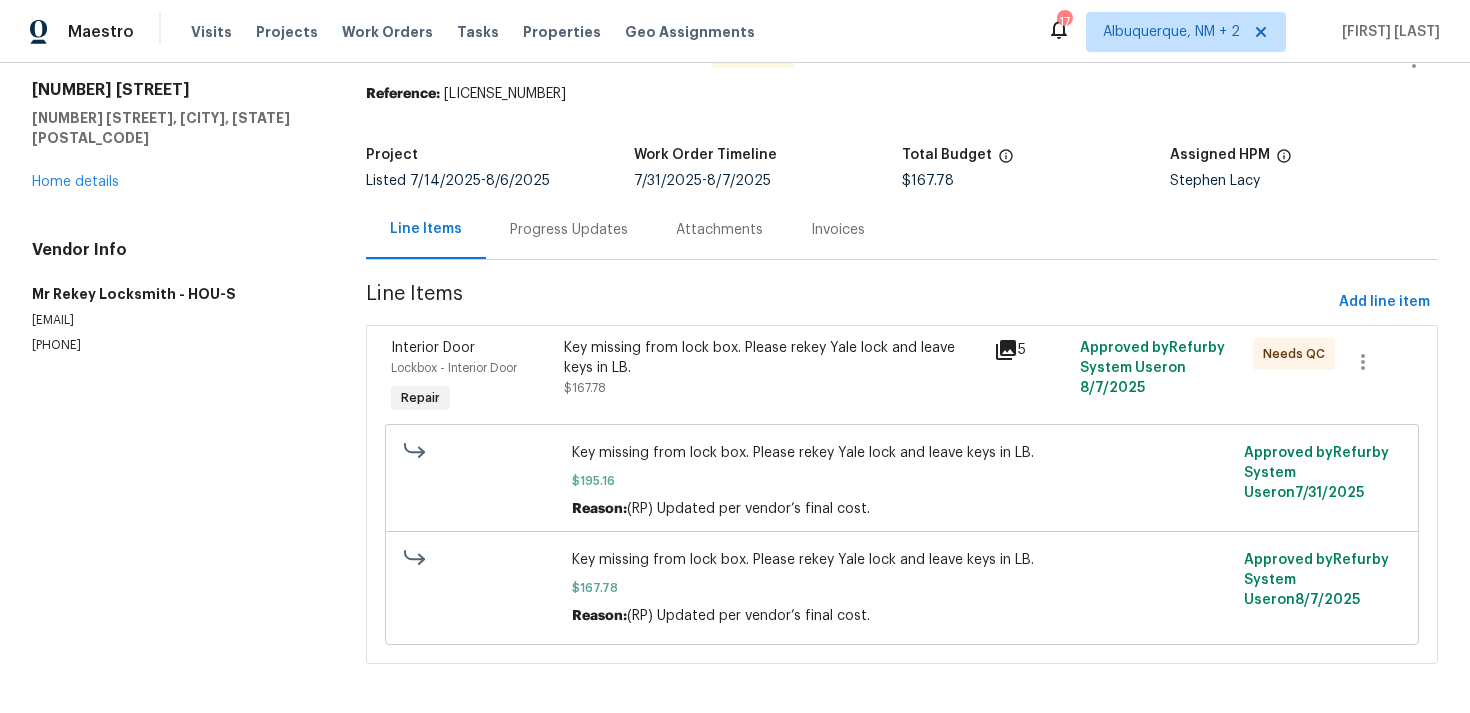 click on "Key missing from lock box. Please rekey Yale lock and leave keys in LB." at bounding box center (773, 358) 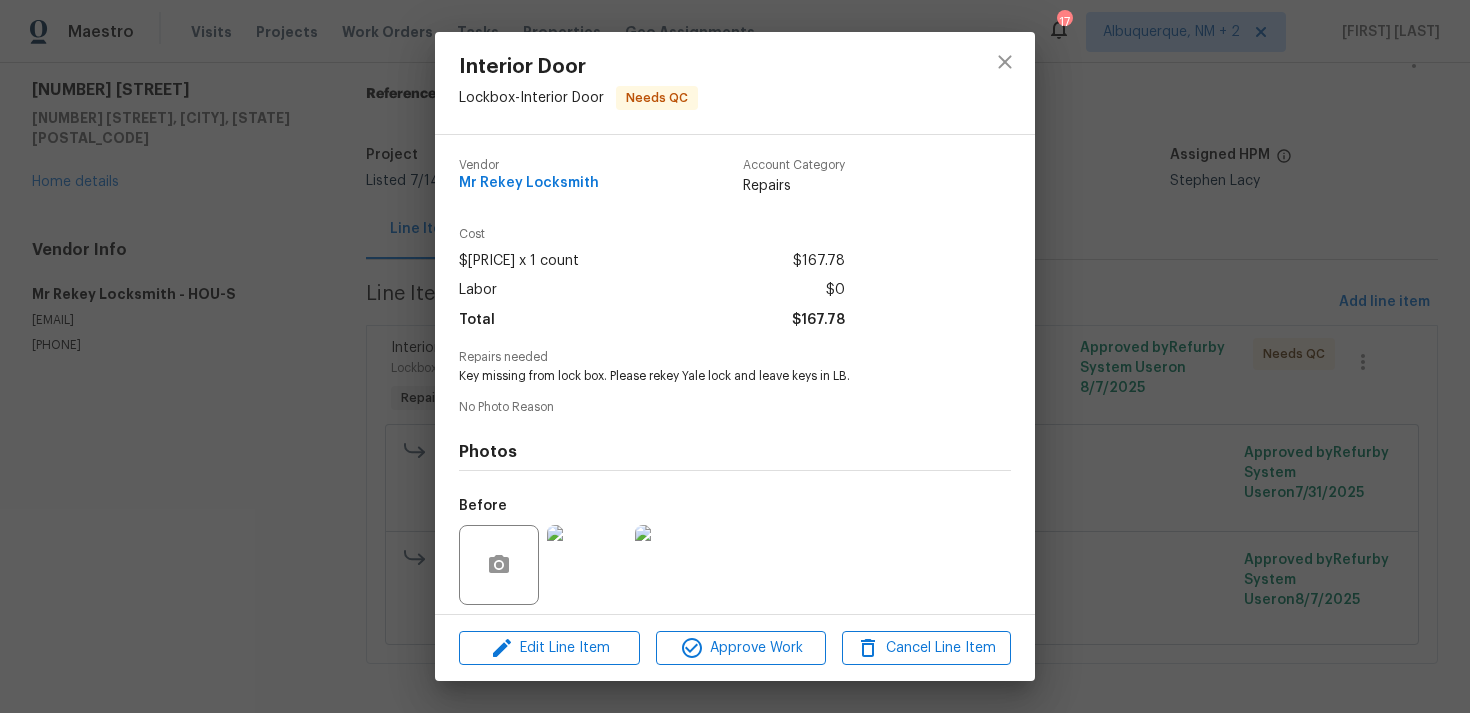 scroll, scrollTop: 141, scrollLeft: 0, axis: vertical 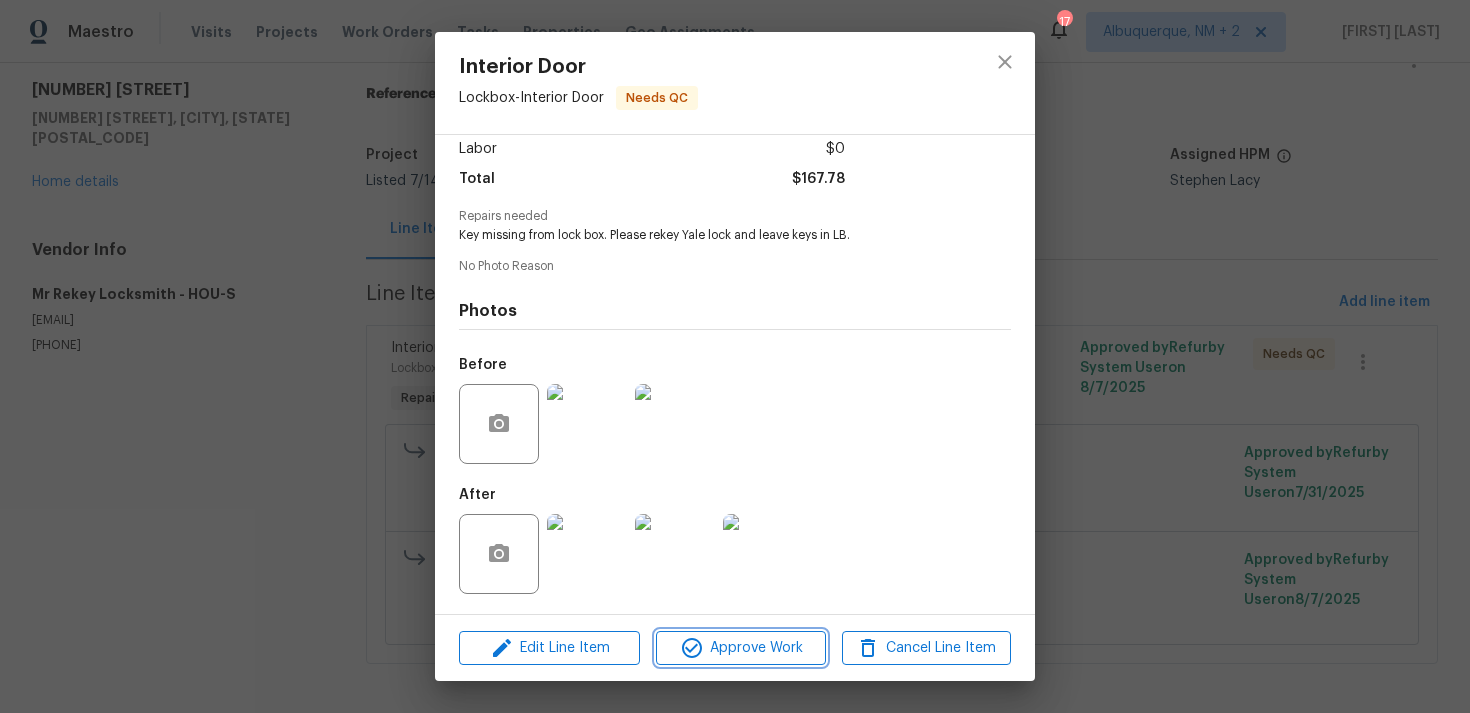click on "Approve Work" at bounding box center [740, 648] 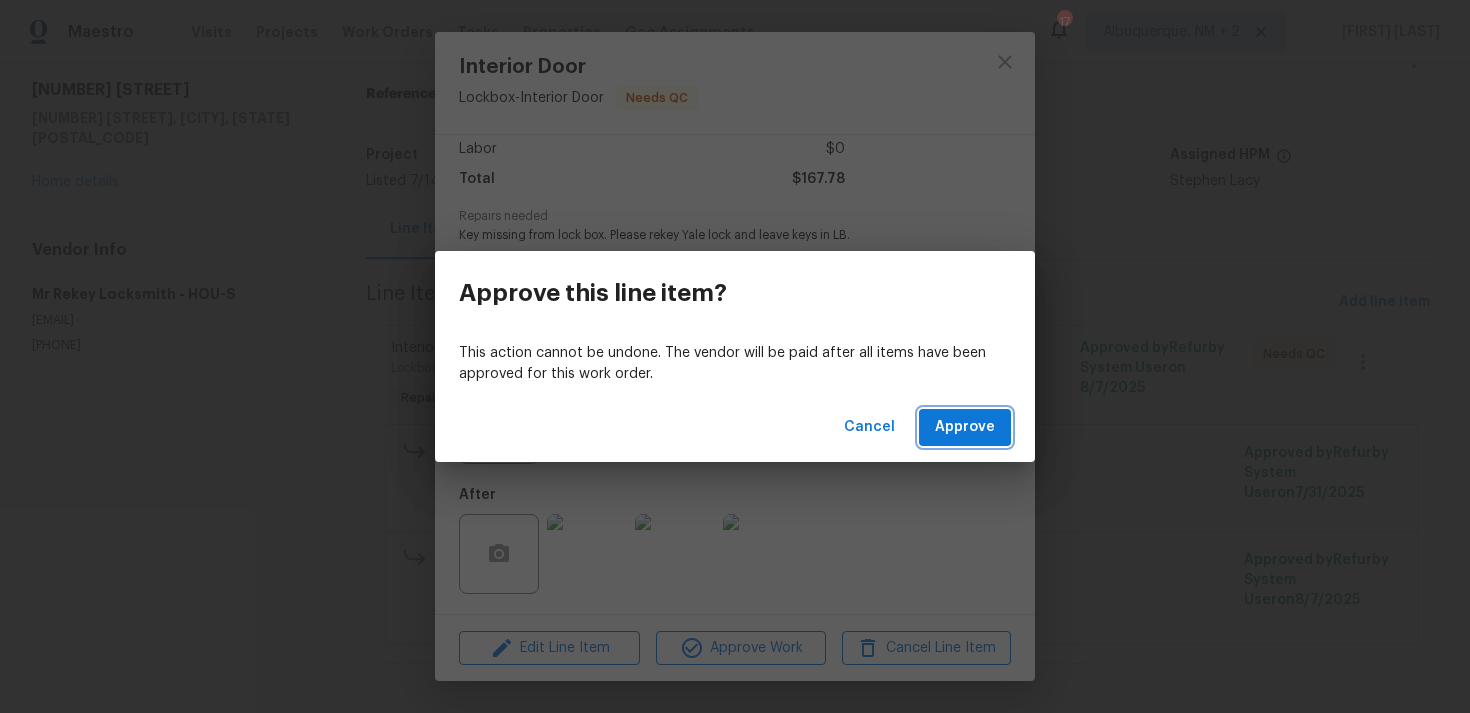 click on "Approve" at bounding box center [965, 427] 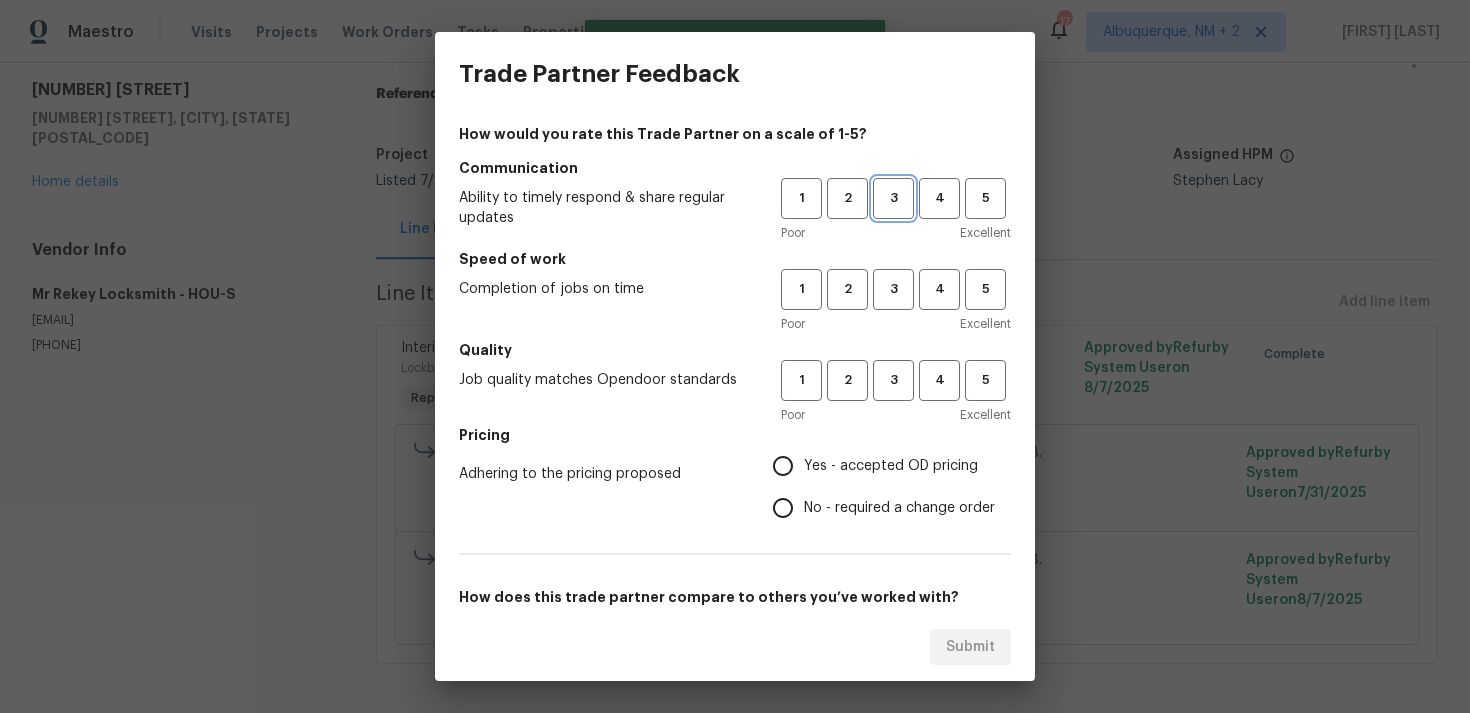 click on "3" at bounding box center (893, 198) 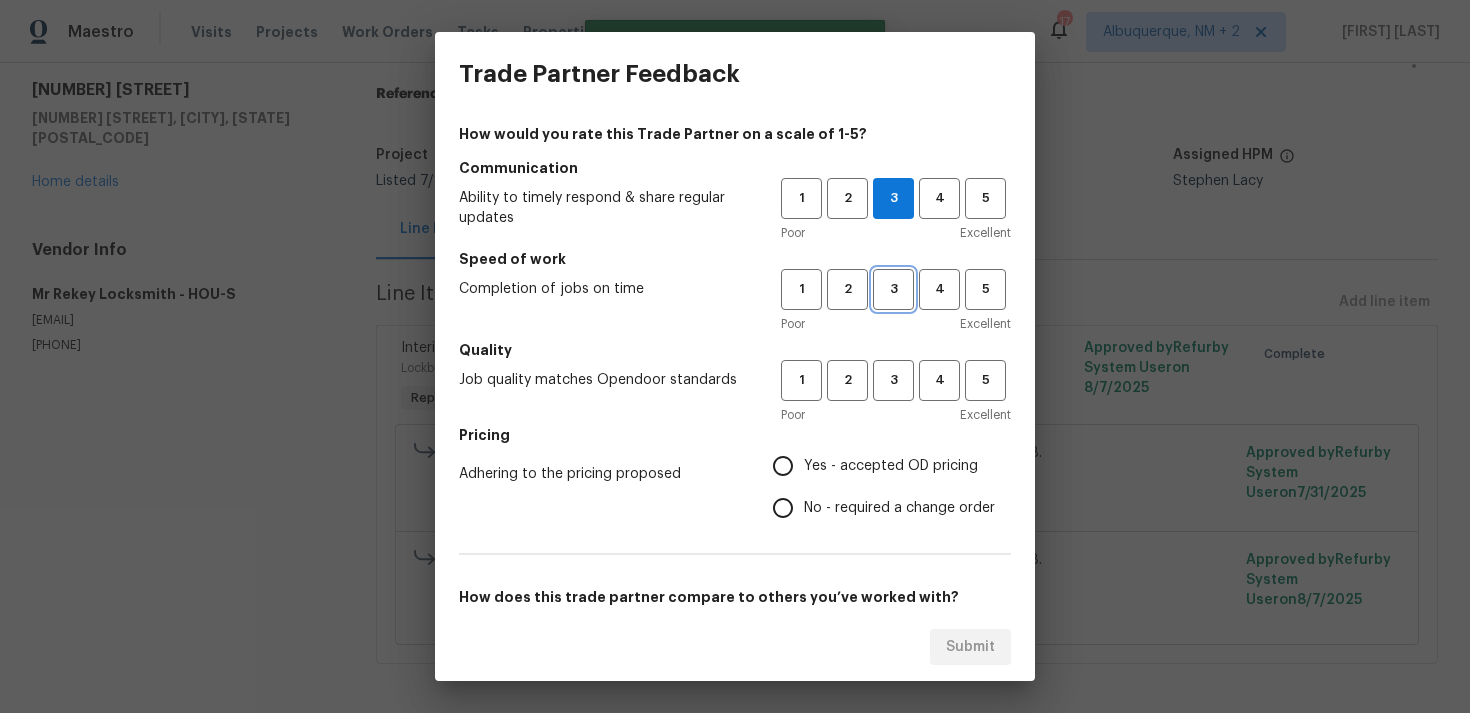 click on "3" at bounding box center [893, 289] 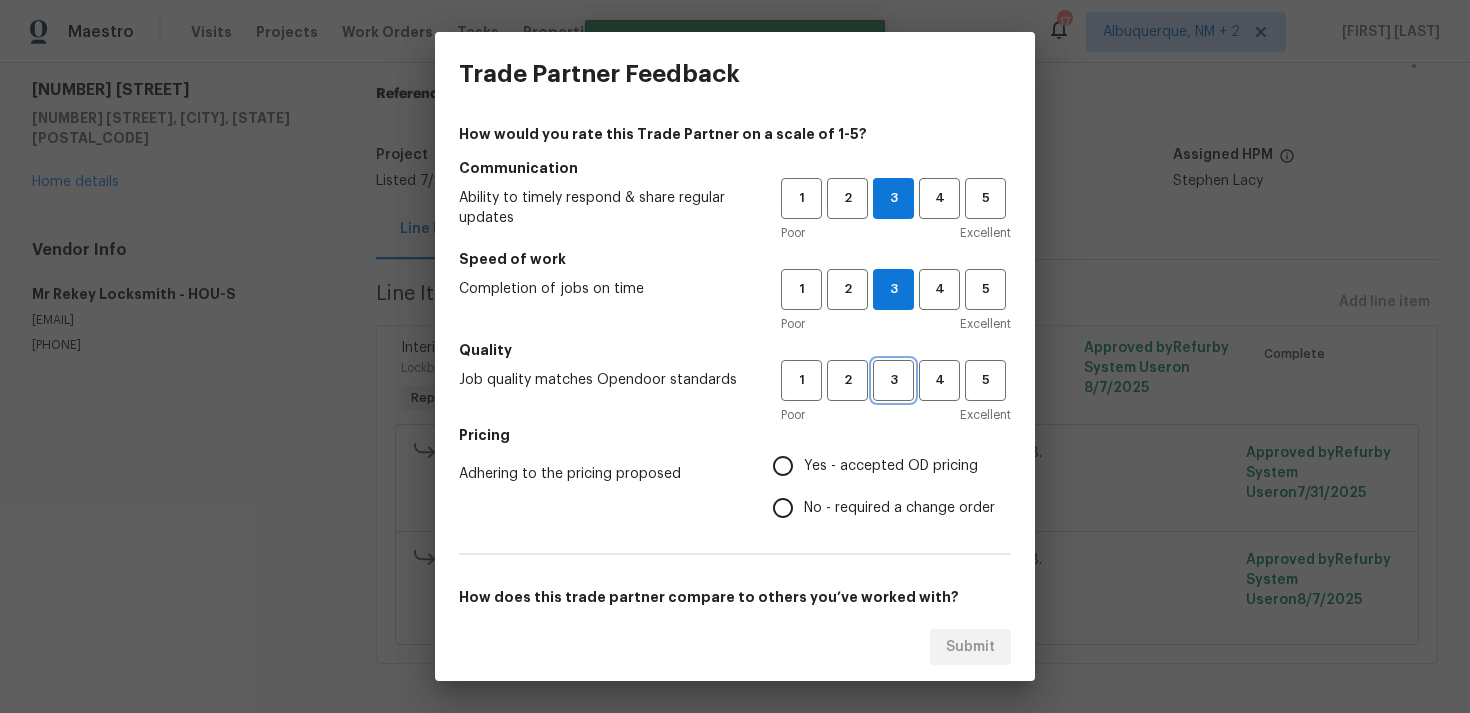 click on "3" at bounding box center (893, 380) 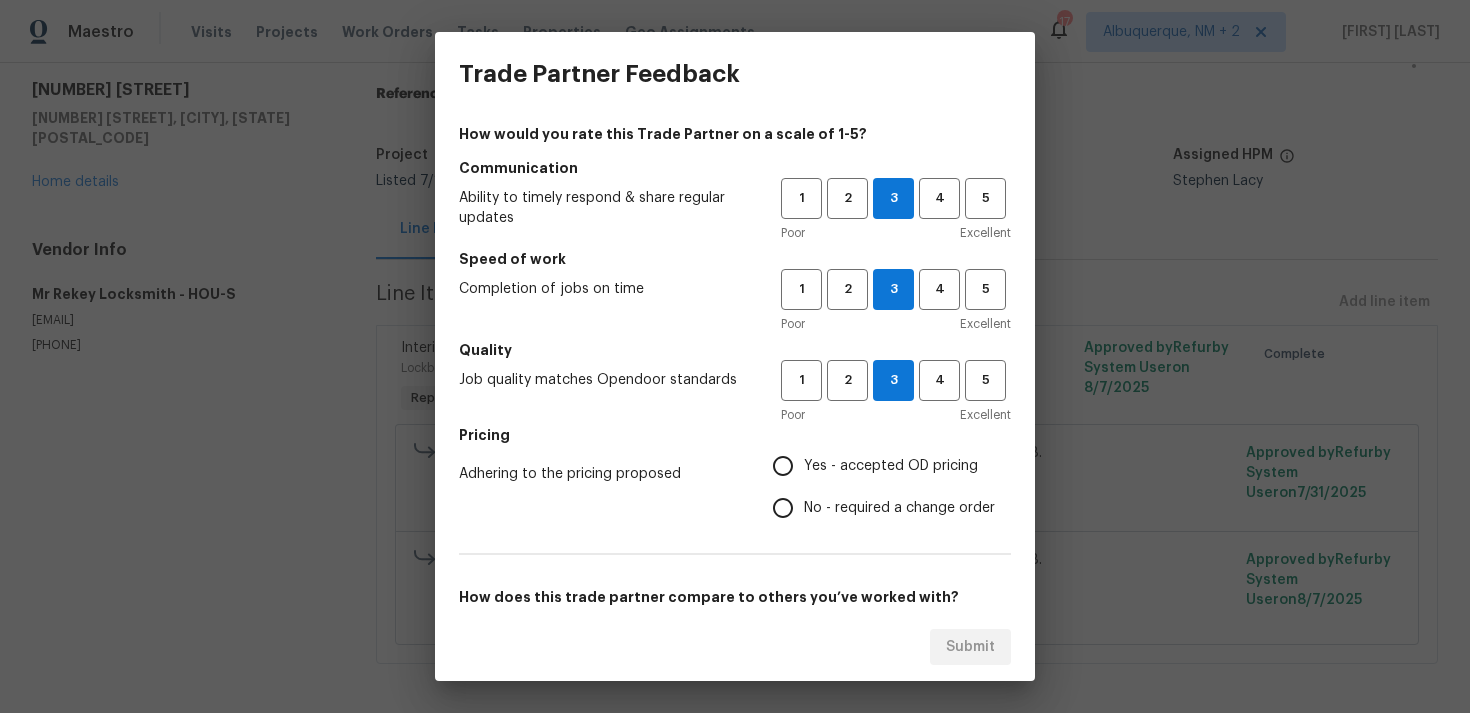 click on "No - required a change order" at bounding box center [899, 508] 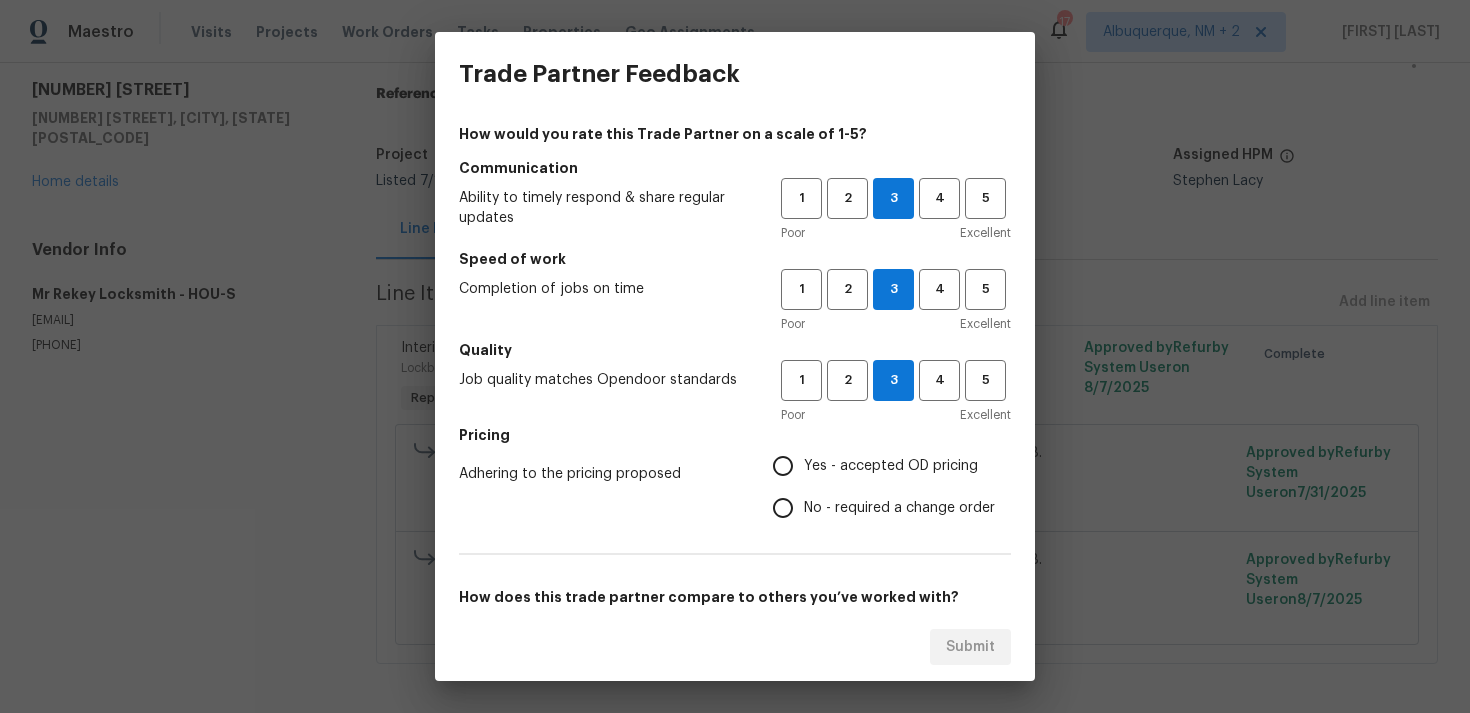 click on "No - required a change order" at bounding box center [783, 508] 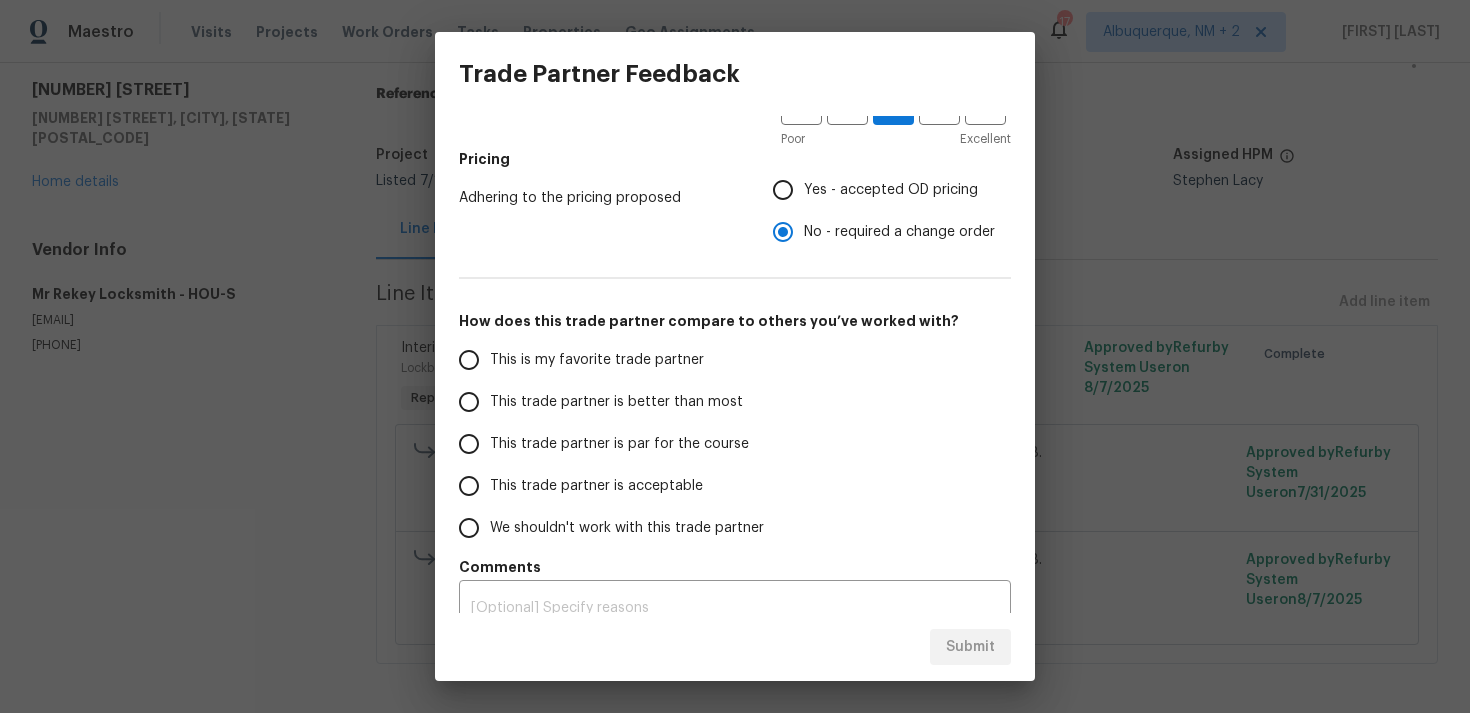 scroll, scrollTop: 300, scrollLeft: 0, axis: vertical 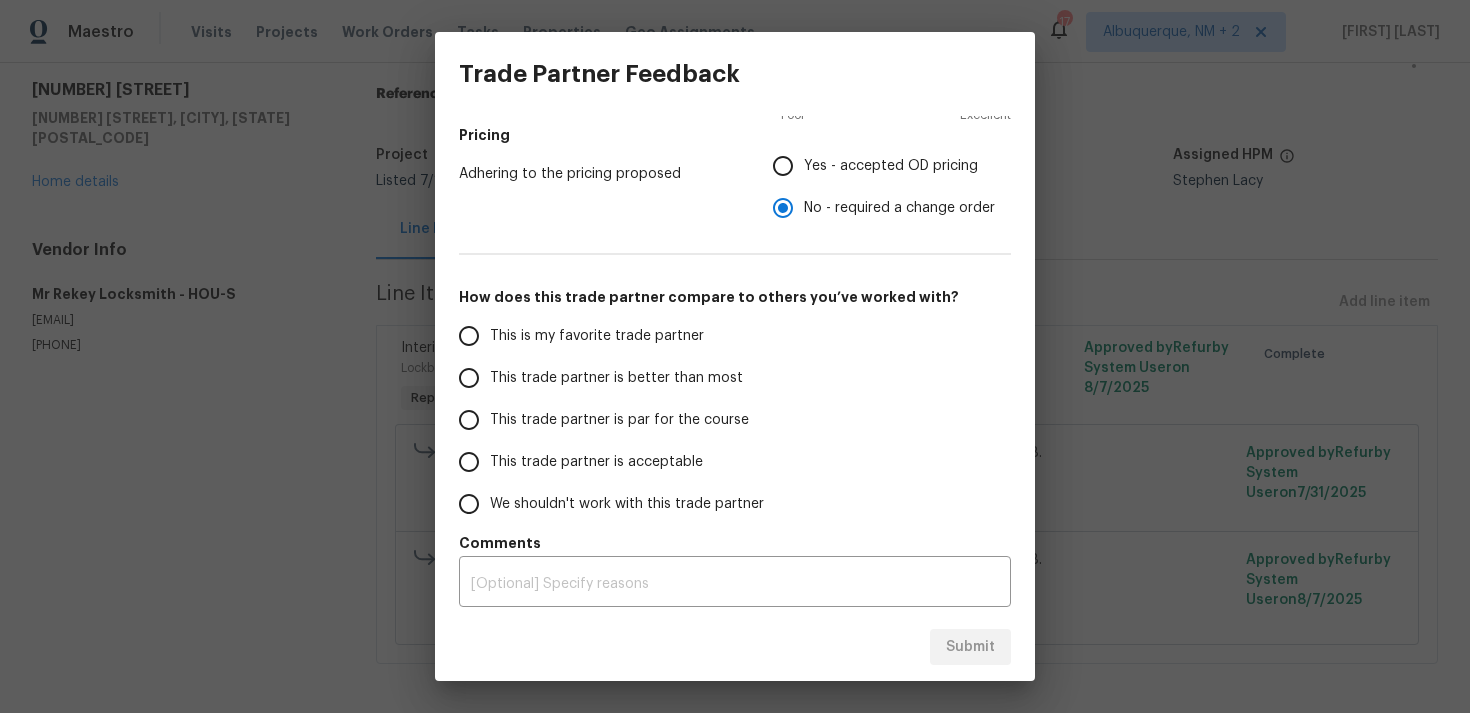 click on "This trade partner is par for the course" at bounding box center (606, 420) 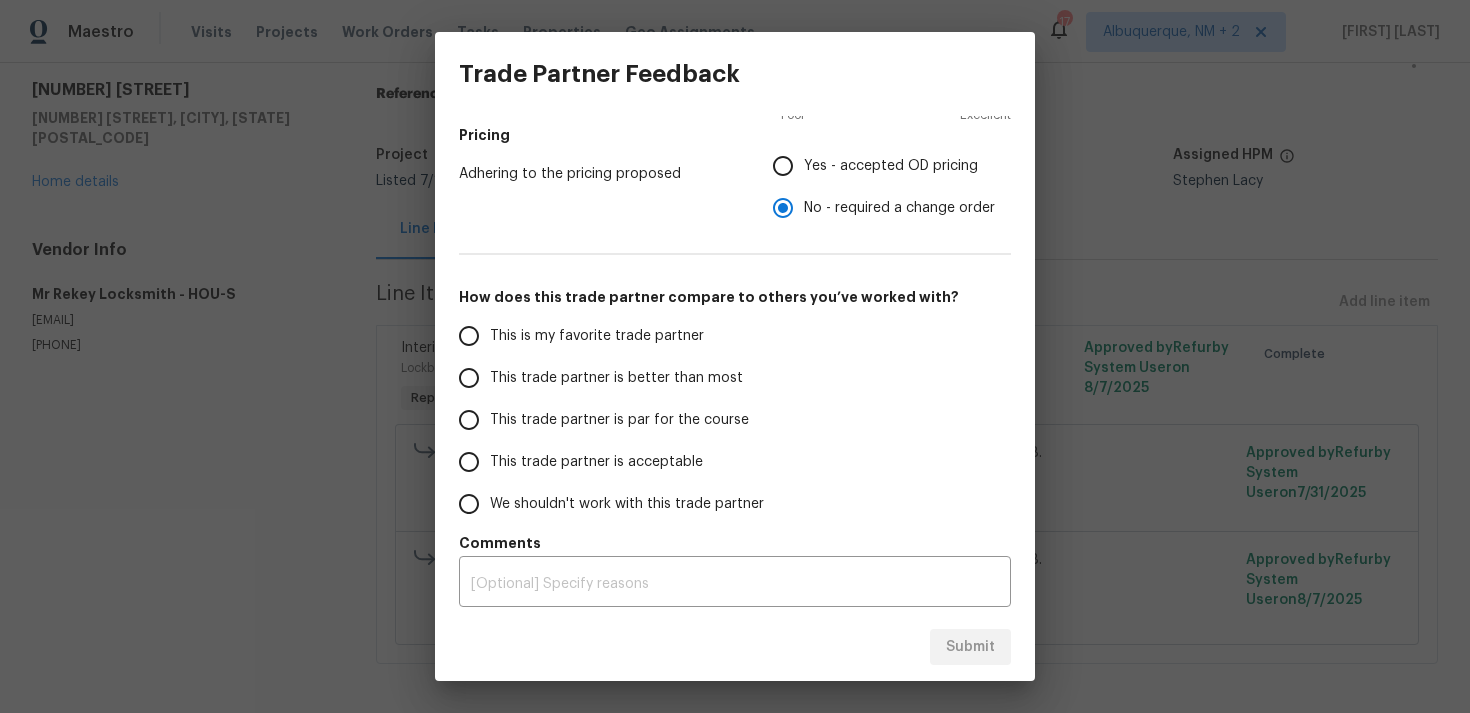 click on "This trade partner is par for the course" at bounding box center [469, 420] 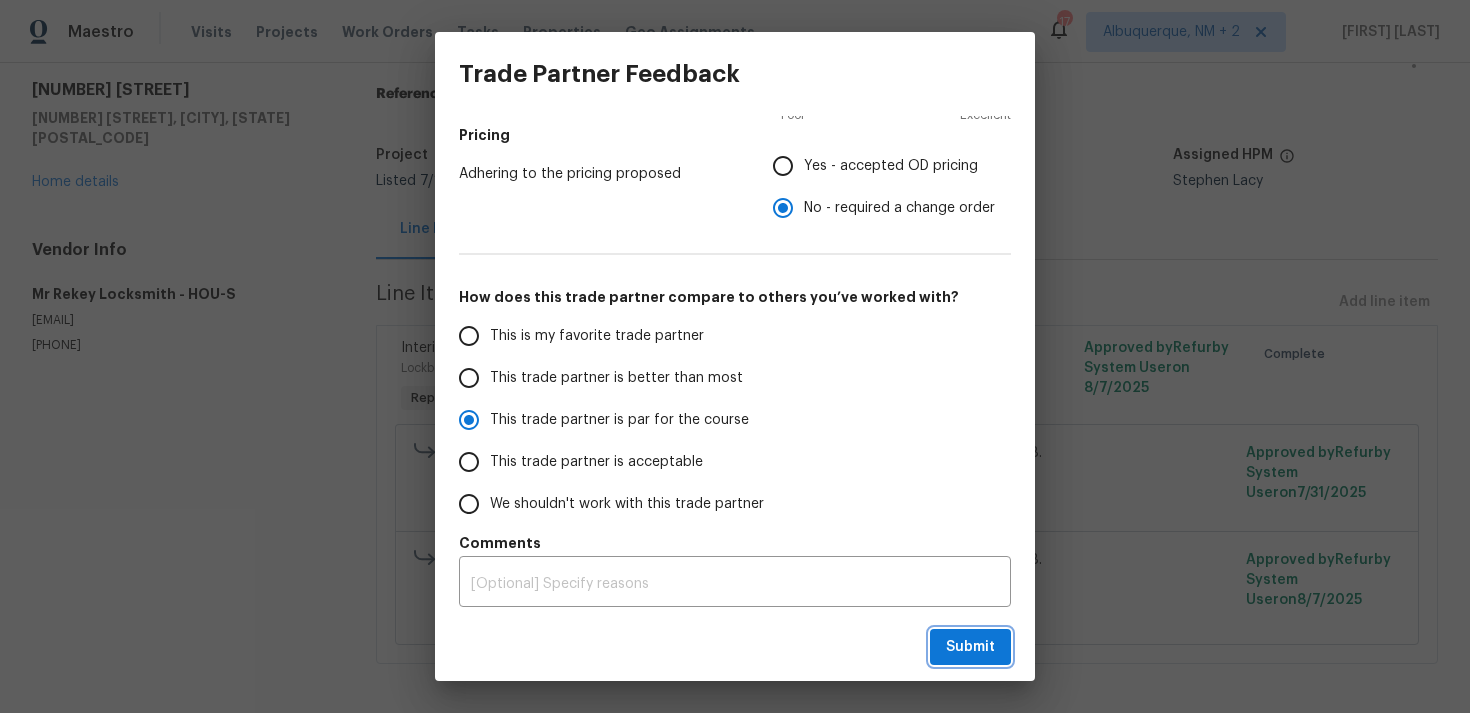 click on "Submit" at bounding box center [970, 647] 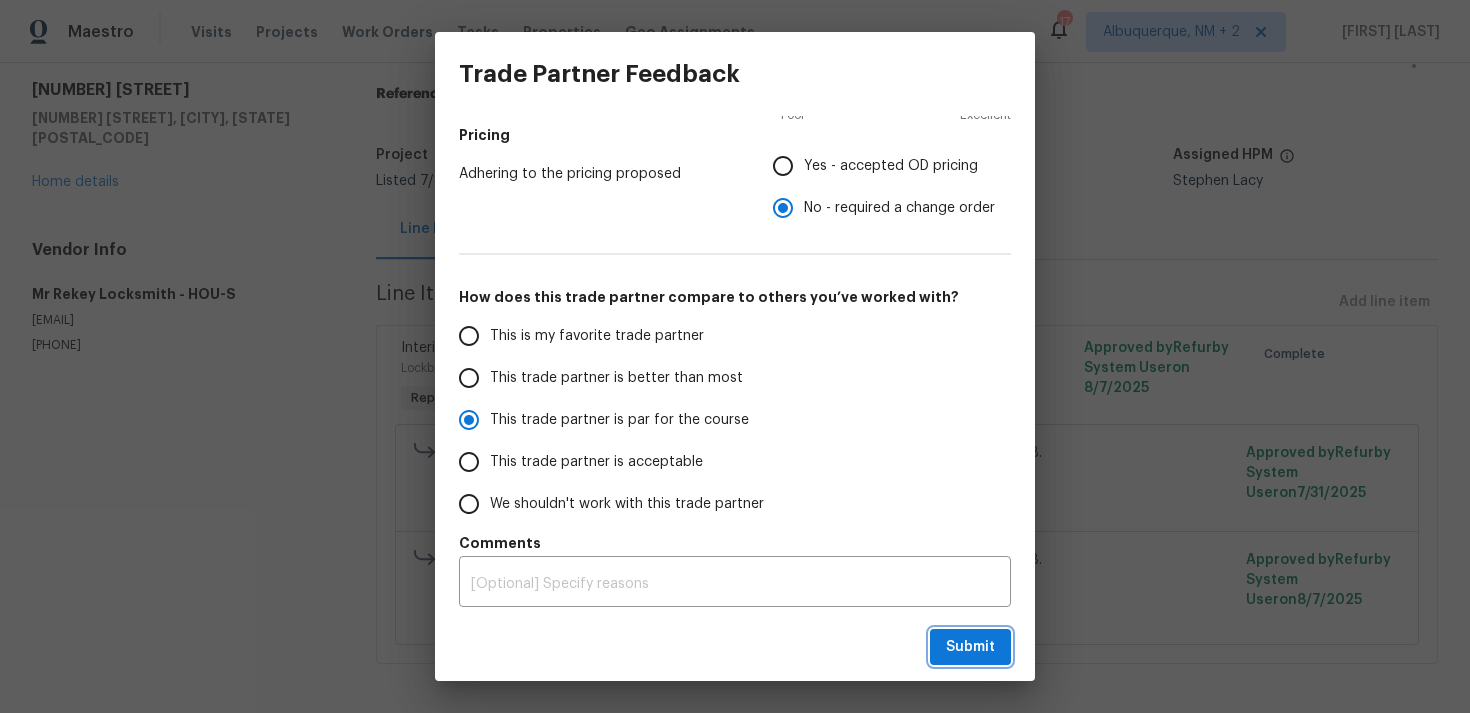 radio on "true" 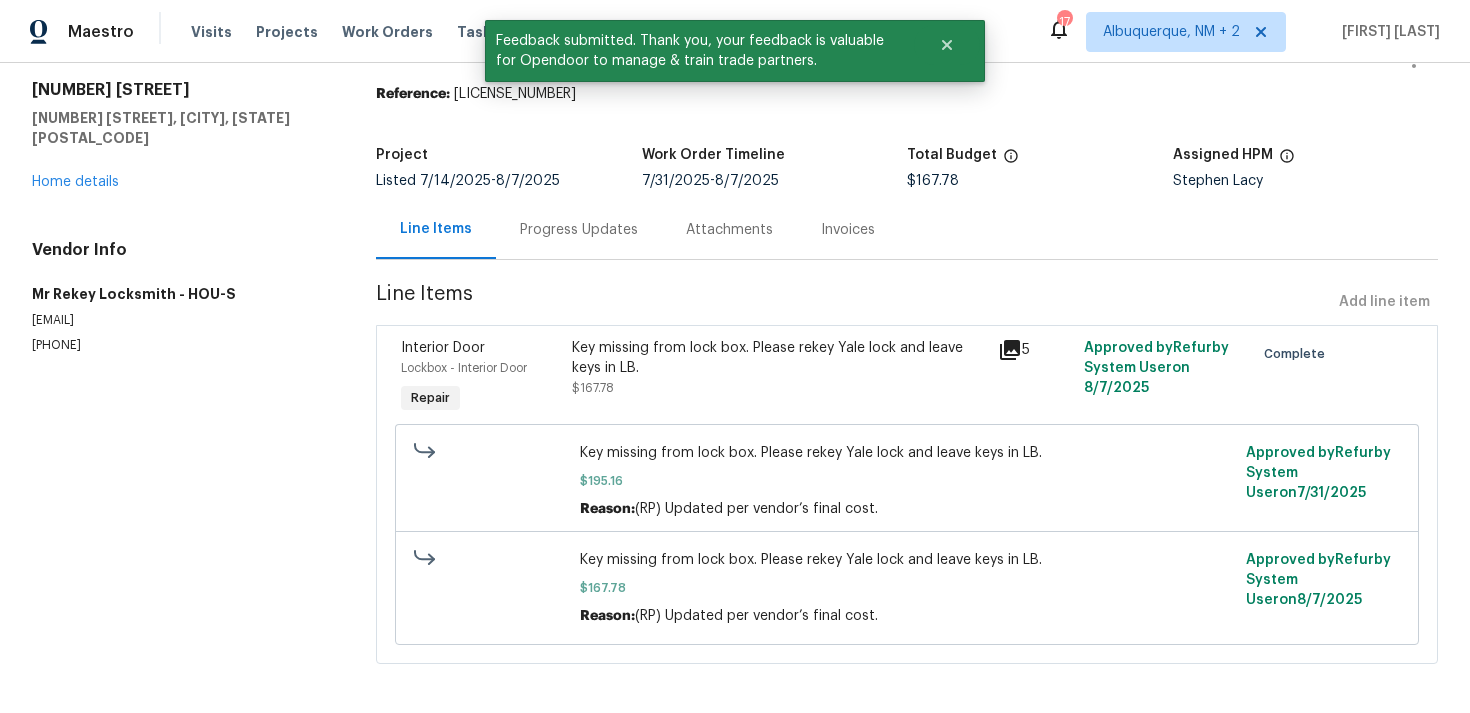 scroll, scrollTop: 0, scrollLeft: 0, axis: both 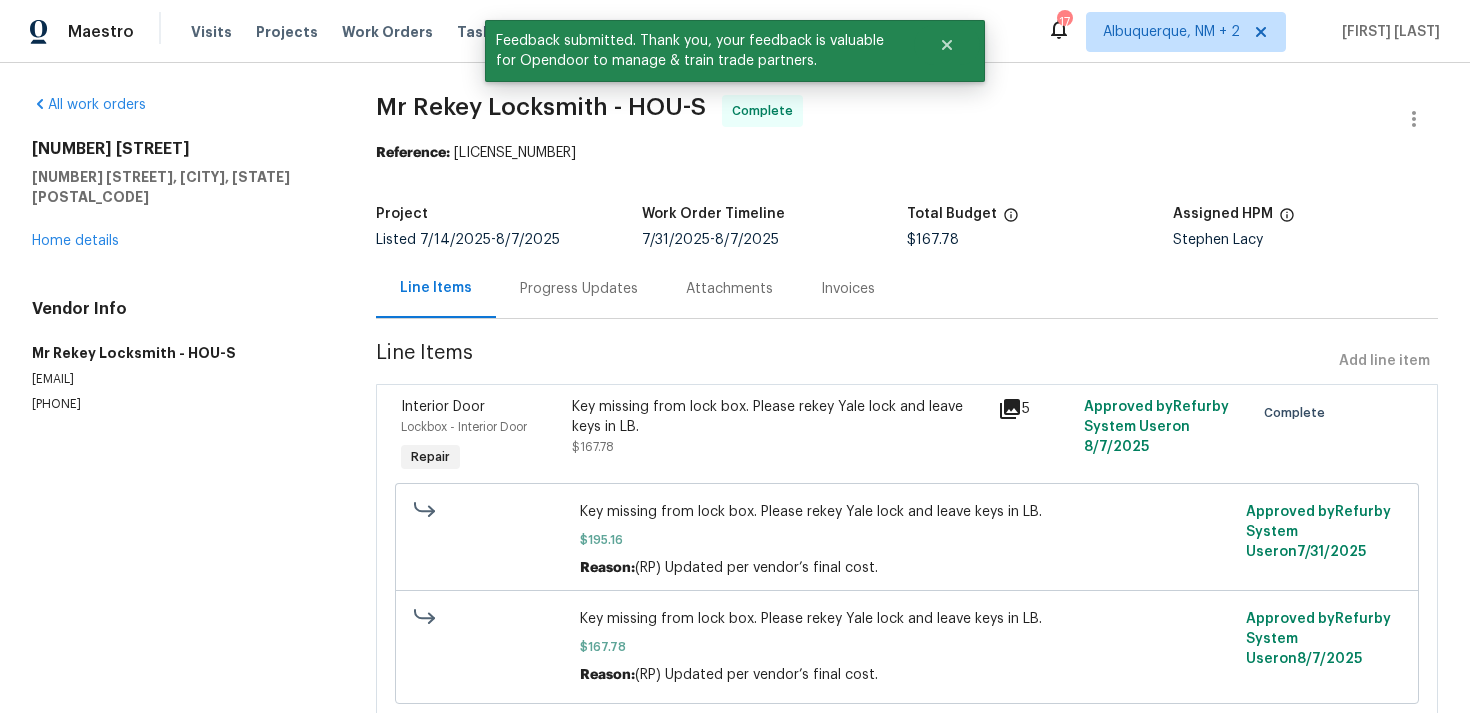 click on "Progress Updates" at bounding box center [579, 289] 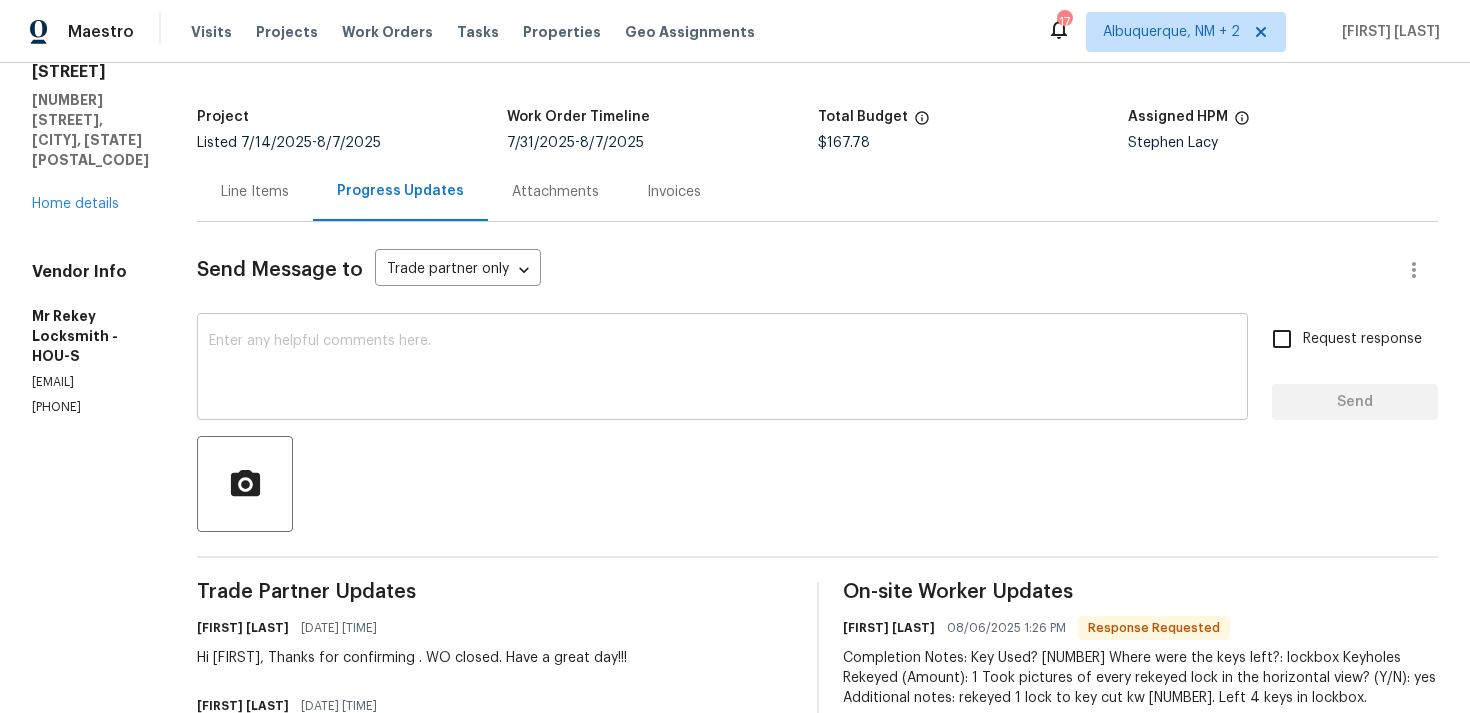 scroll, scrollTop: 0, scrollLeft: 0, axis: both 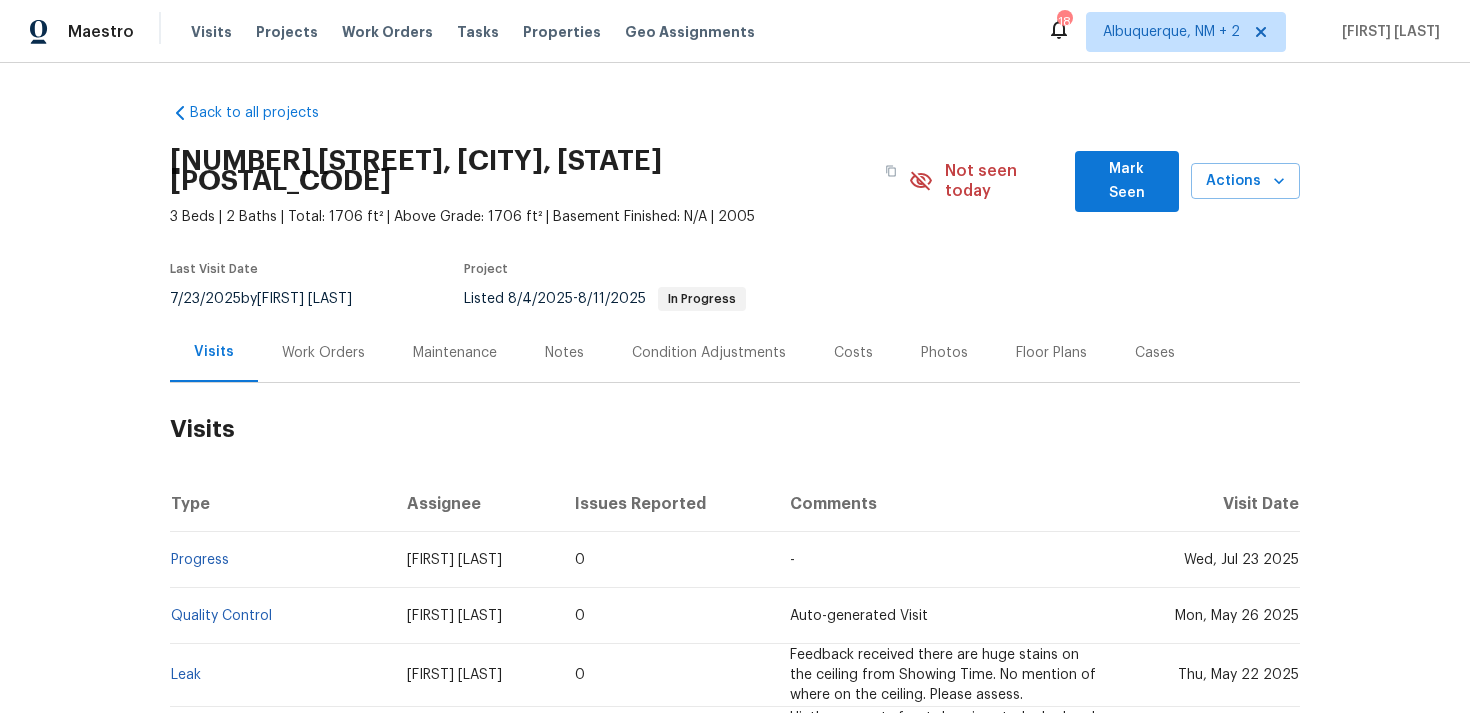click on "Work Orders" at bounding box center (323, 353) 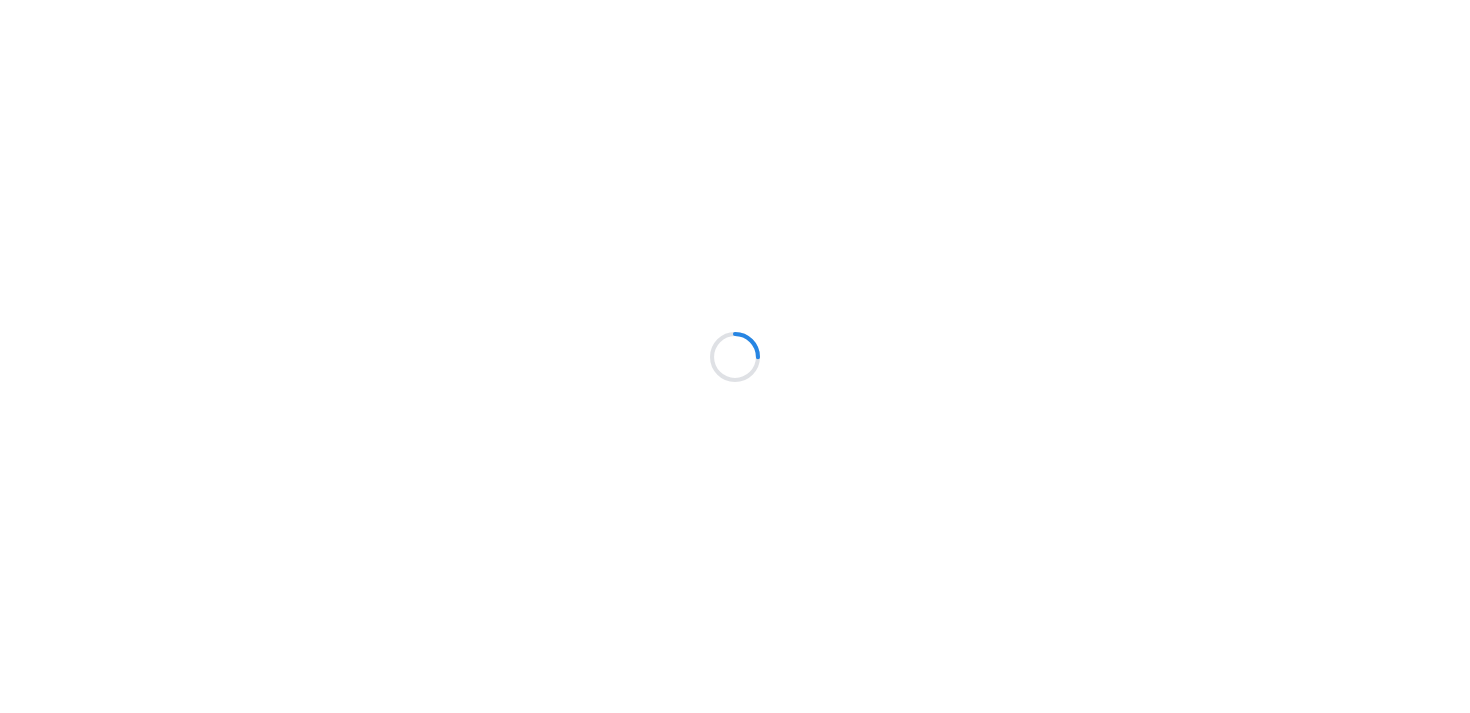 scroll, scrollTop: 0, scrollLeft: 0, axis: both 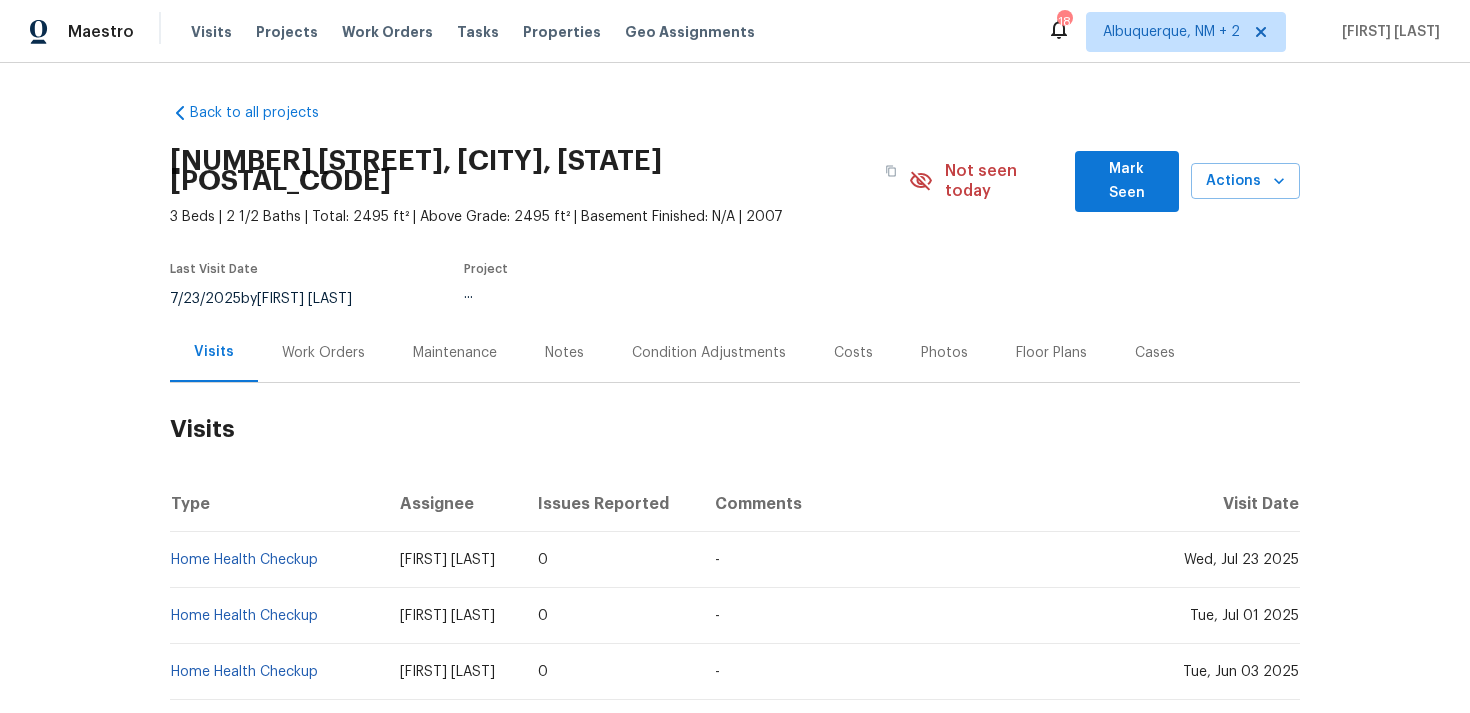 click on "Work Orders" at bounding box center [323, 353] 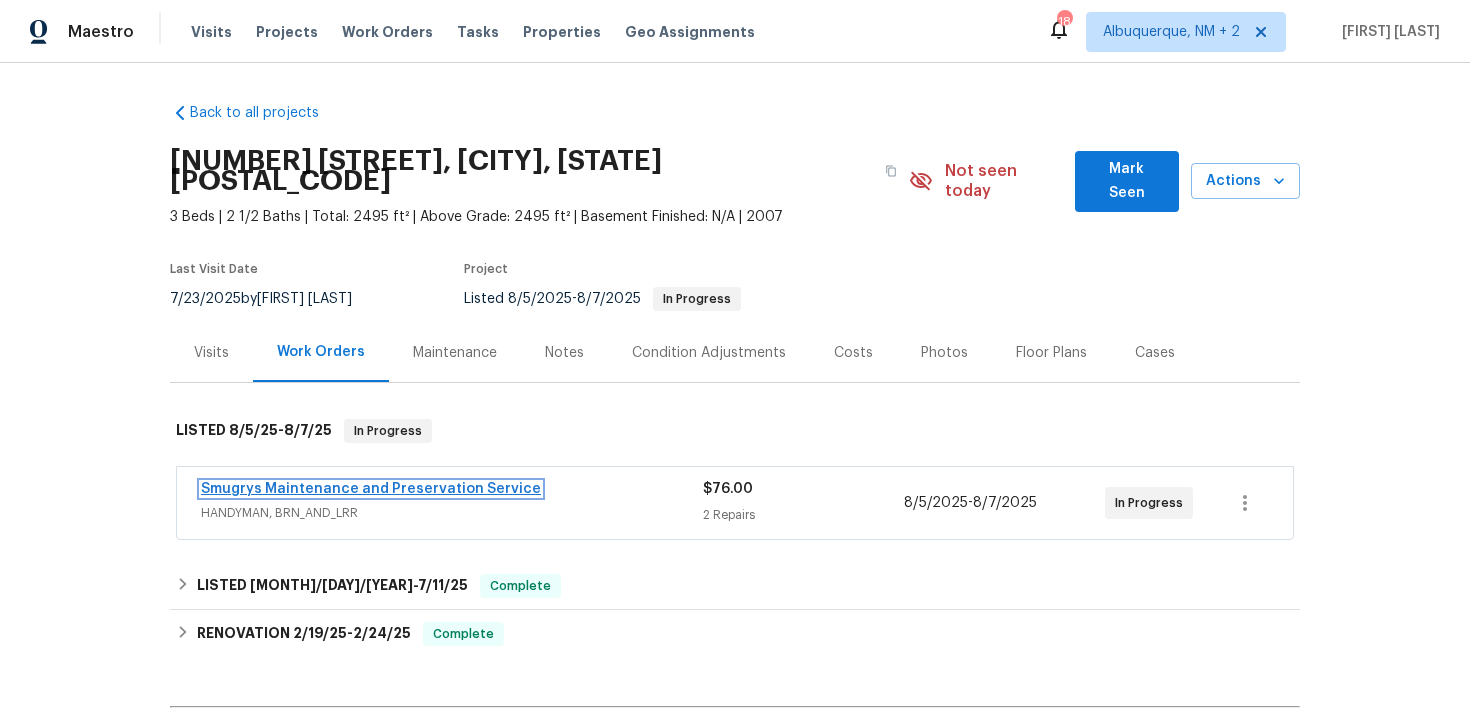 click on "Smugrys Maintenance and Preservation Service" at bounding box center (371, 489) 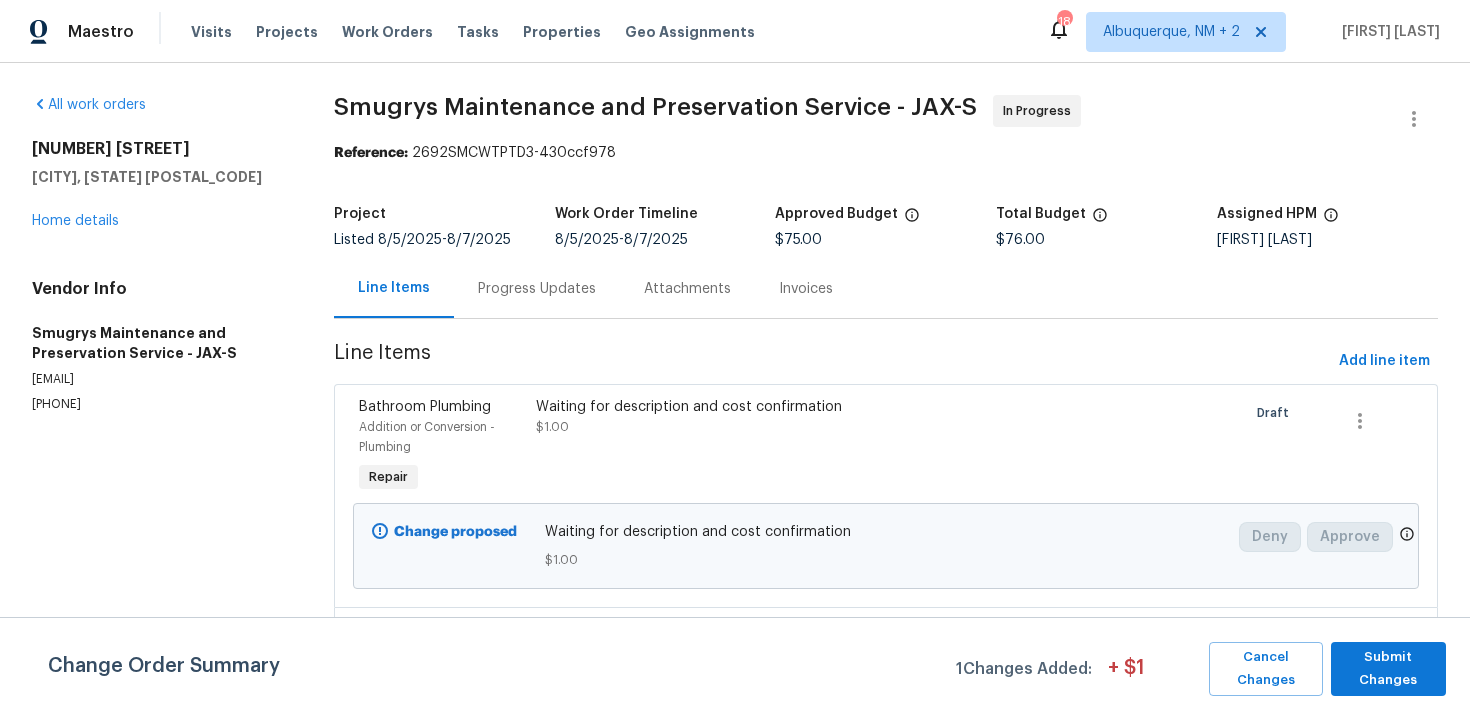 click on "Progress Updates" at bounding box center (537, 289) 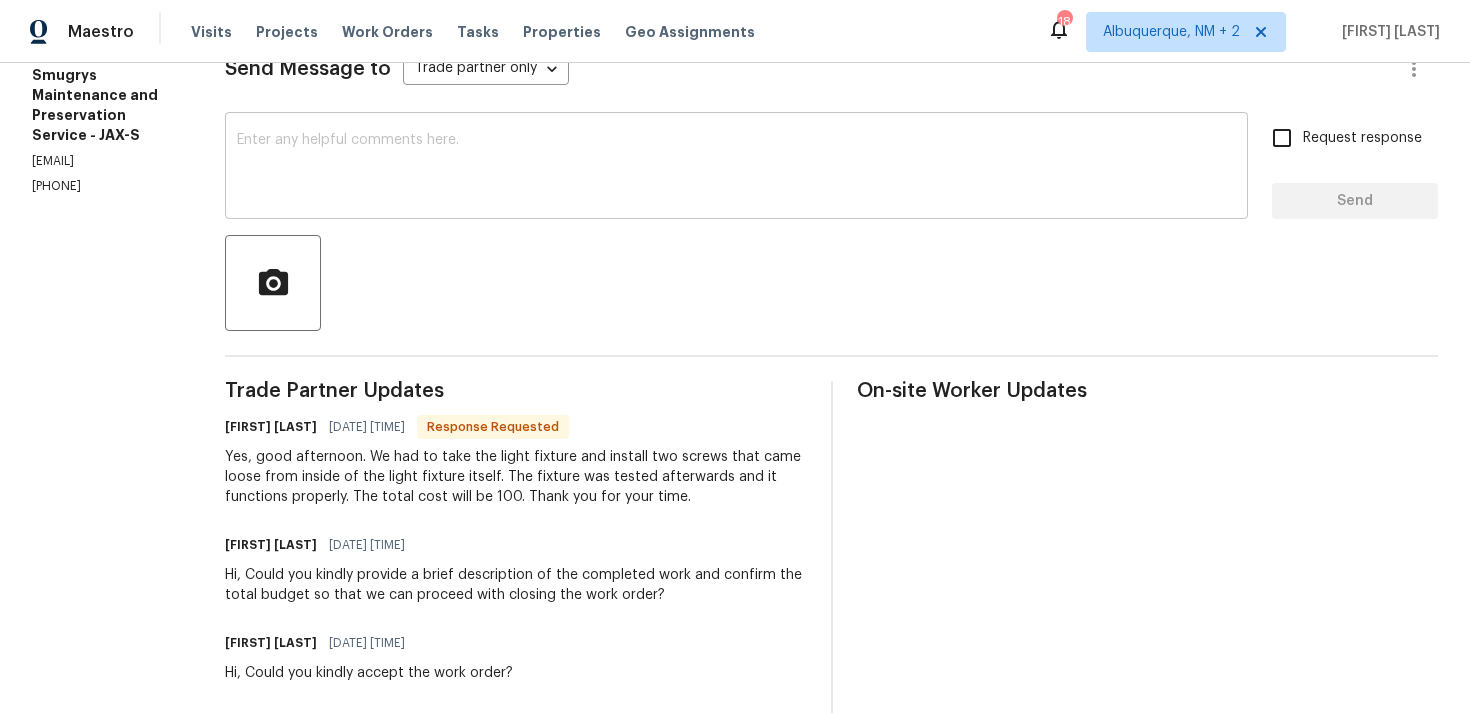 scroll, scrollTop: 0, scrollLeft: 0, axis: both 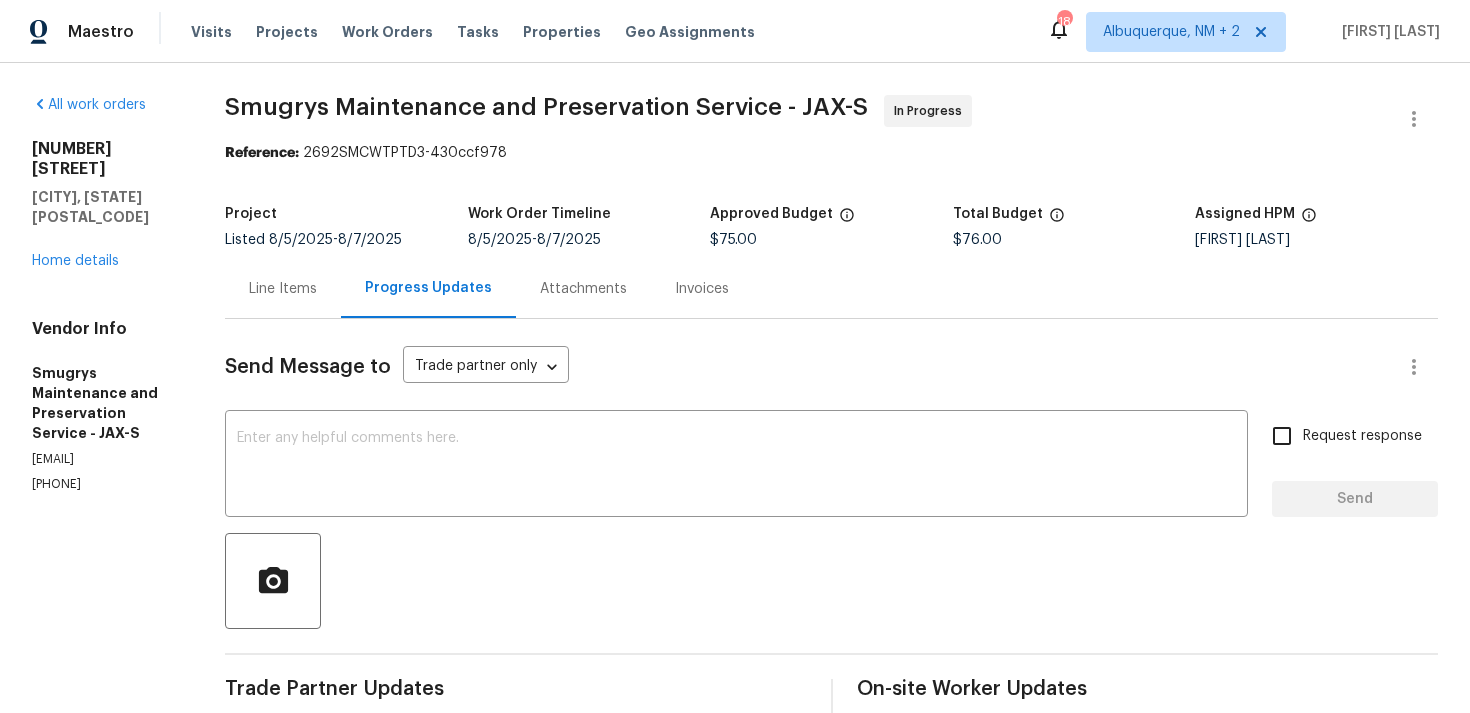 click on "Line Items" at bounding box center [283, 289] 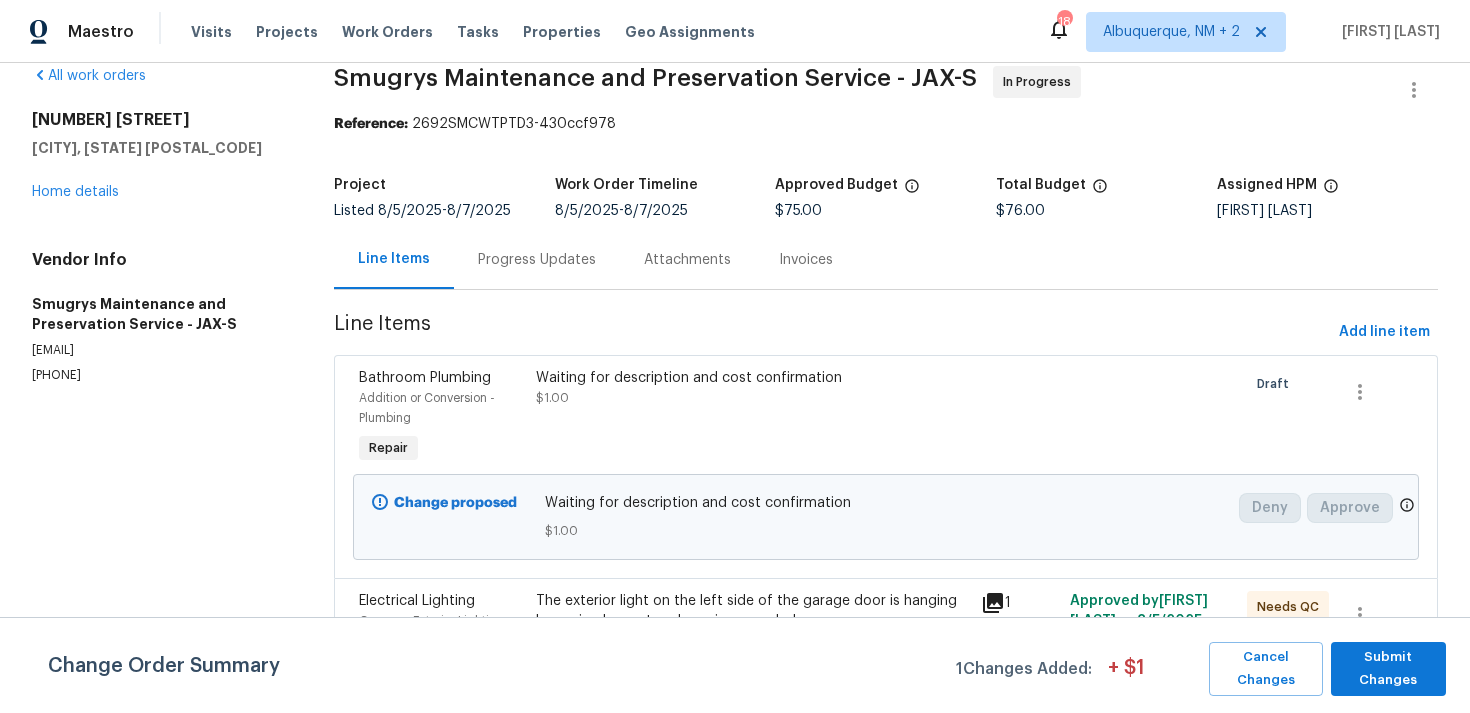 scroll, scrollTop: 0, scrollLeft: 0, axis: both 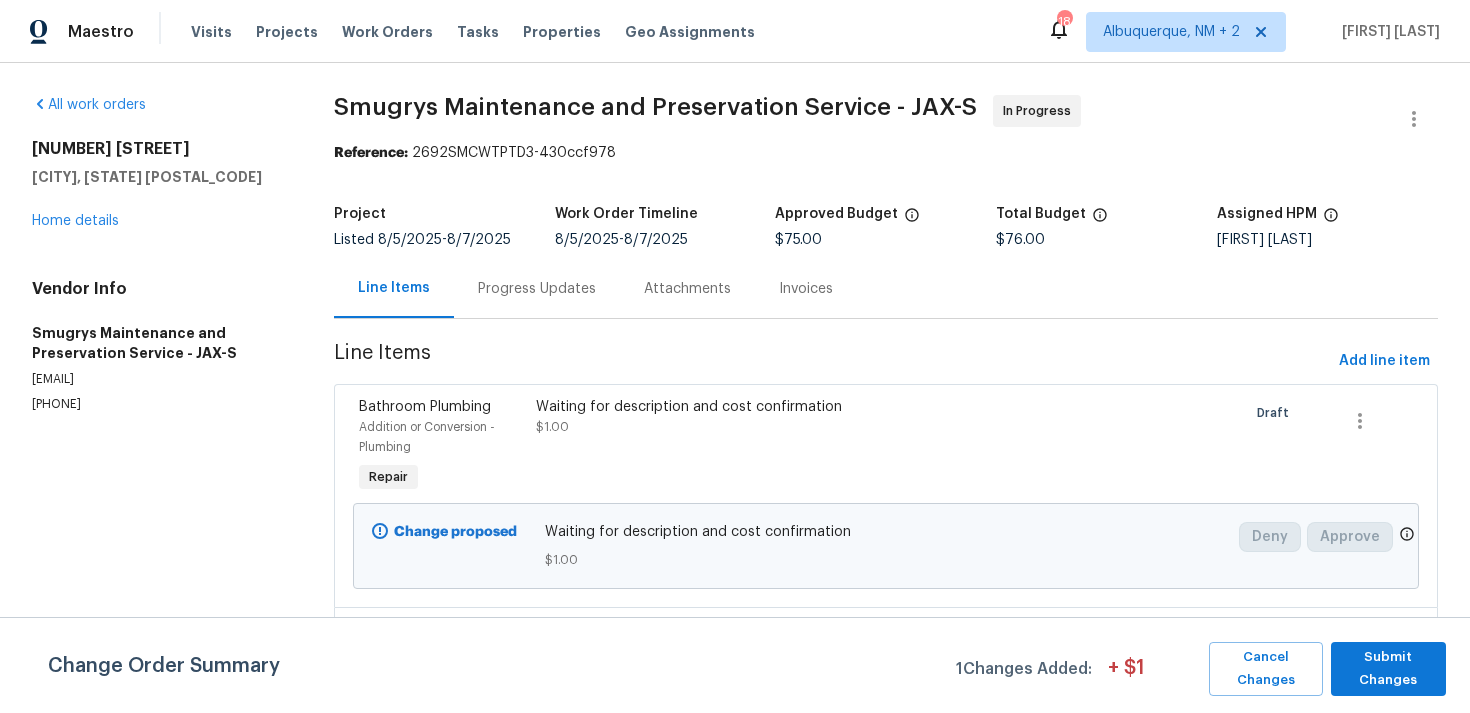 click on "Progress Updates" at bounding box center (537, 288) 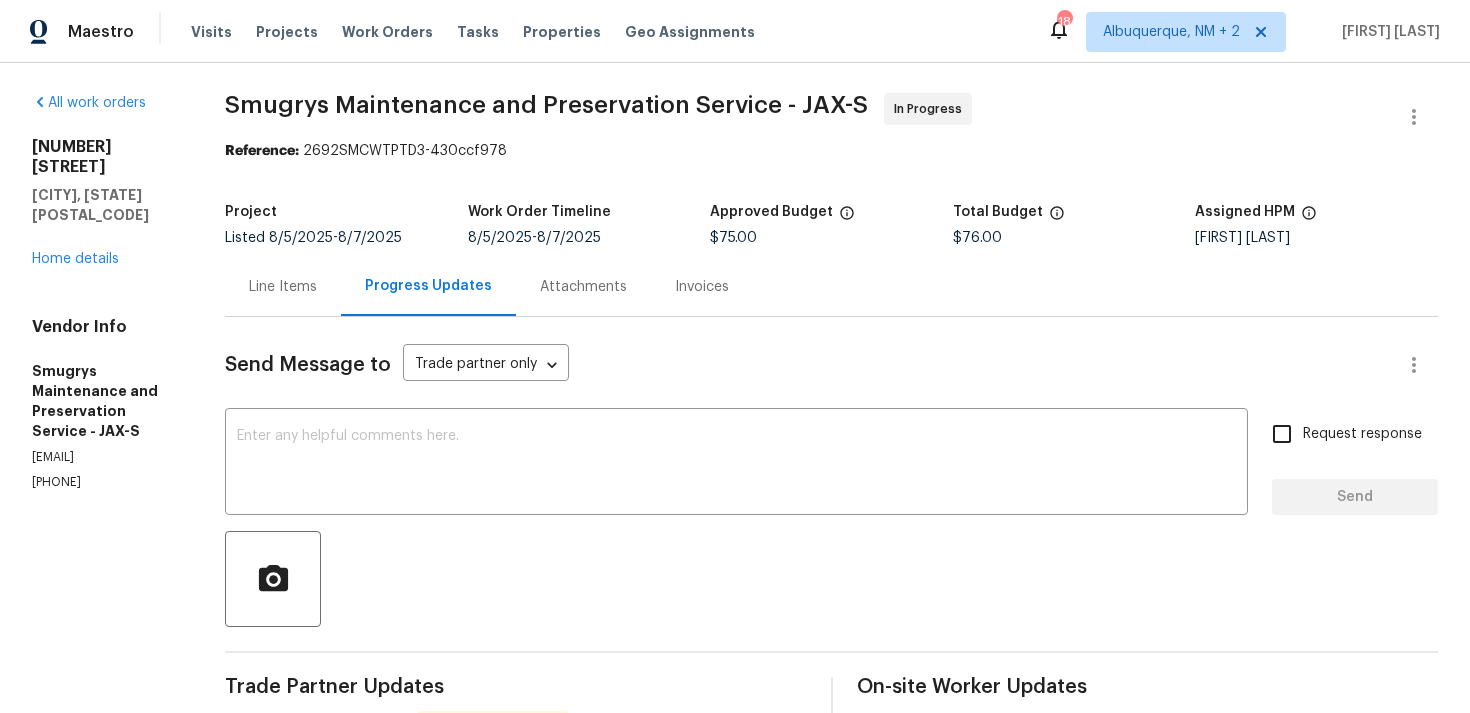 scroll, scrollTop: 0, scrollLeft: 0, axis: both 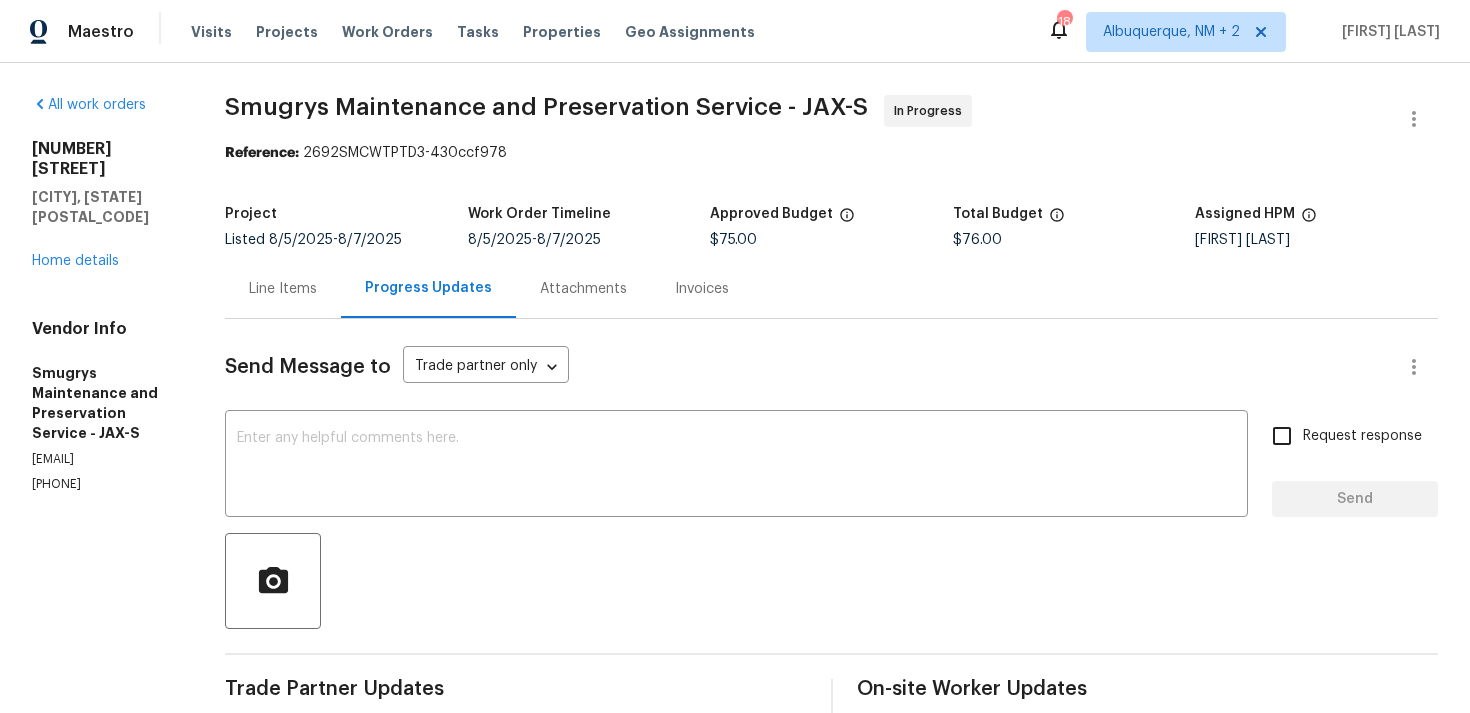 click on "Line Items" at bounding box center [283, 289] 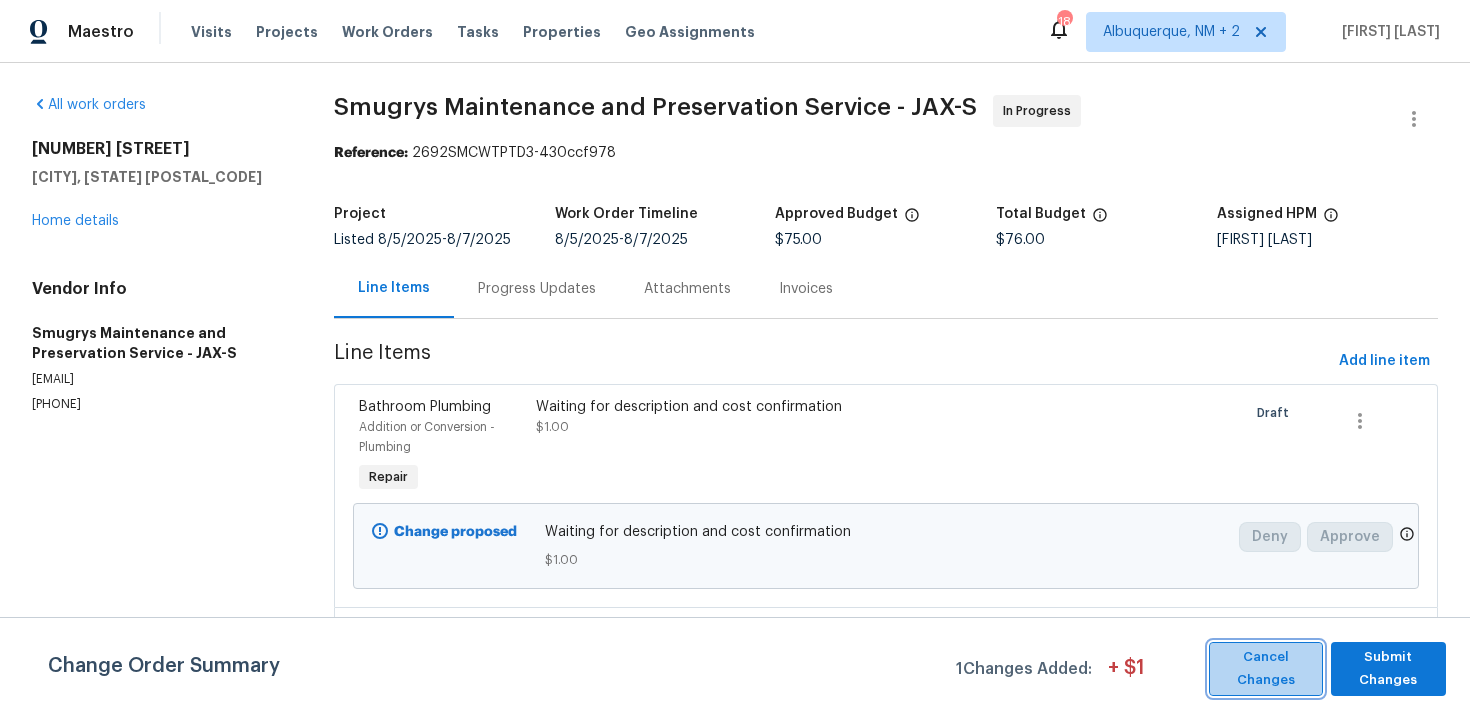 click on "Cancel Changes" at bounding box center [1266, 669] 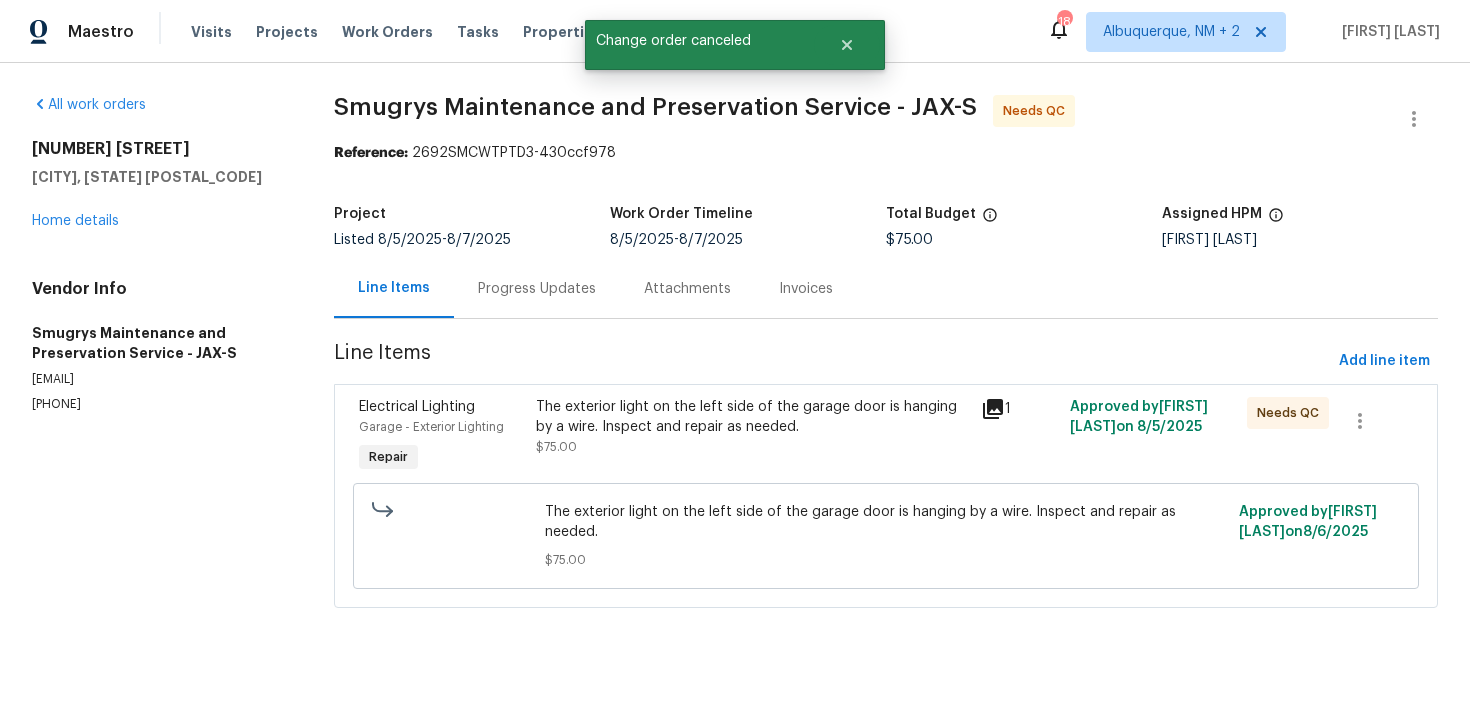 click on "The exterior light on the left side of the garage door is hanging by a wire. Inspect and repair as needed." at bounding box center [752, 417] 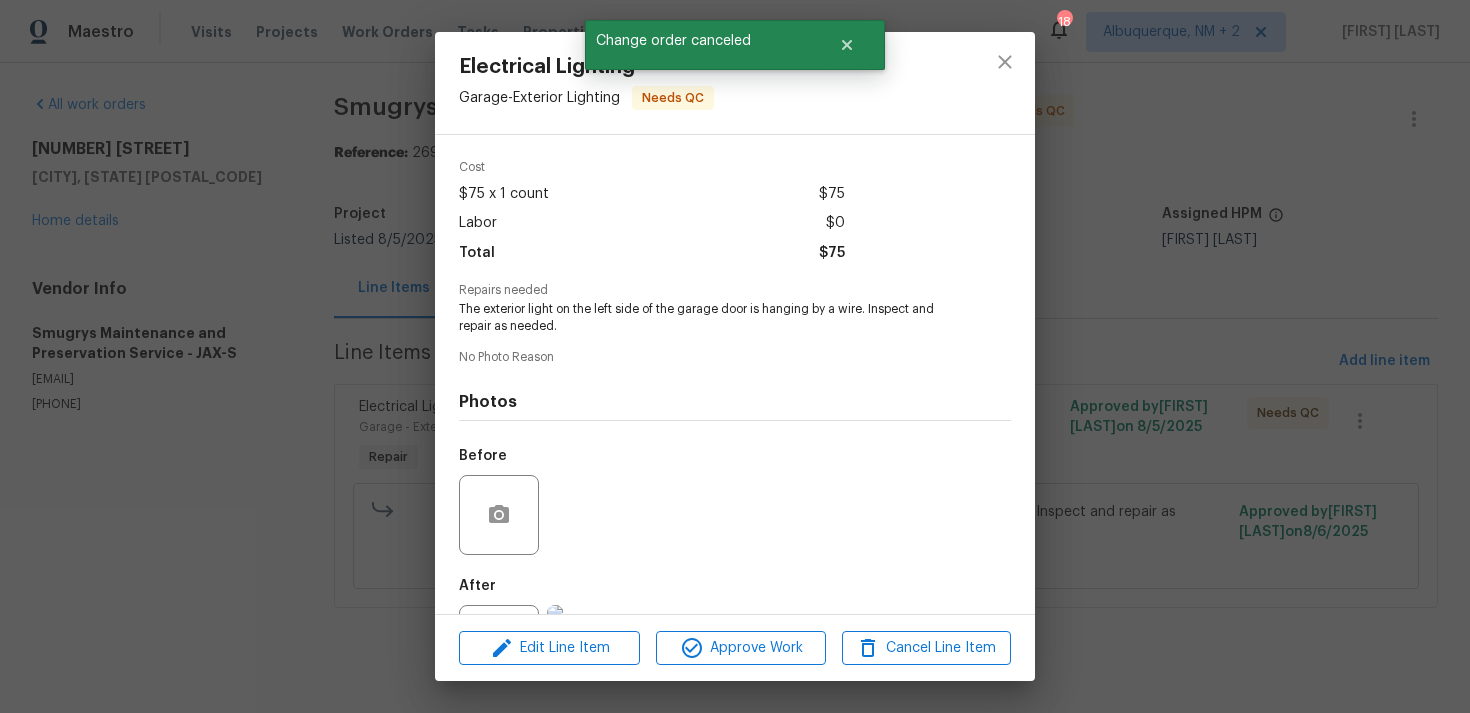 scroll, scrollTop: 170, scrollLeft: 0, axis: vertical 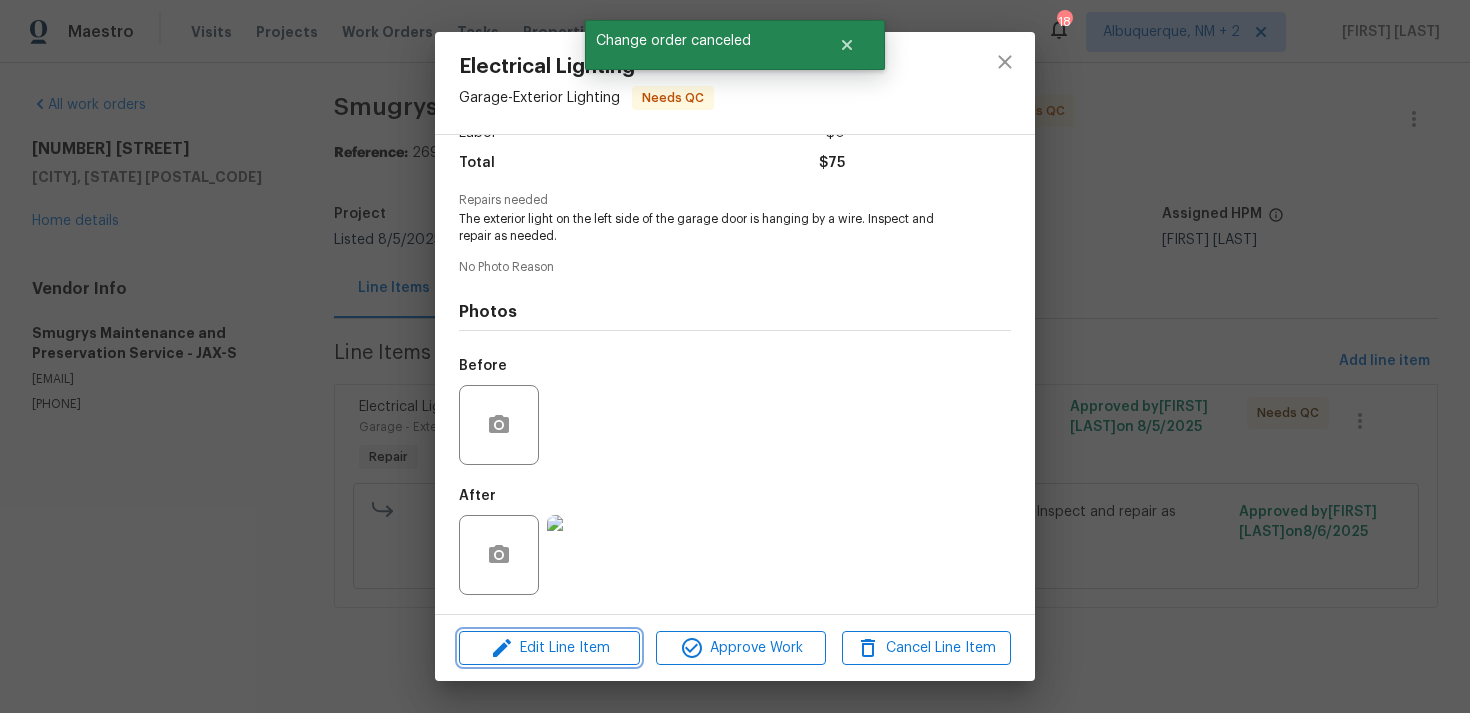 click on "Edit Line Item" at bounding box center (549, 648) 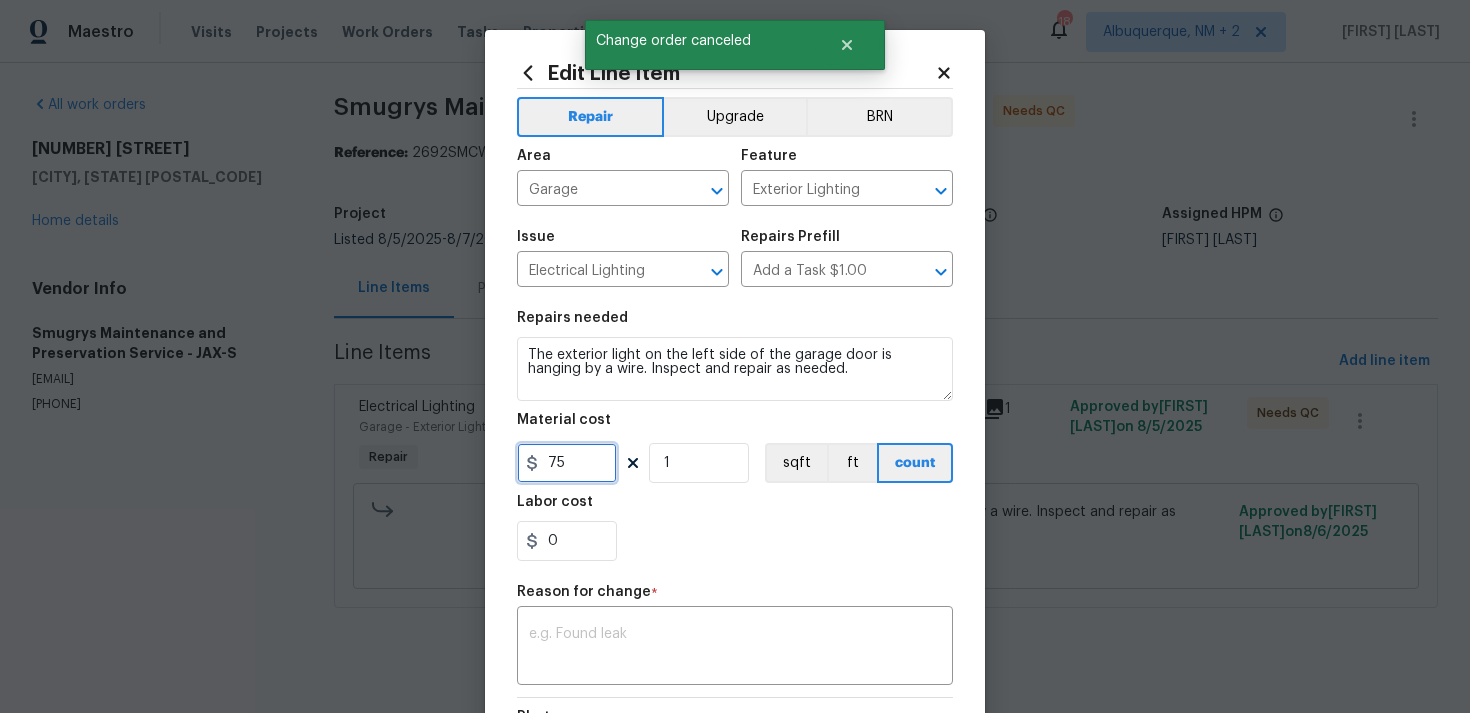 click on "75" at bounding box center (567, 463) 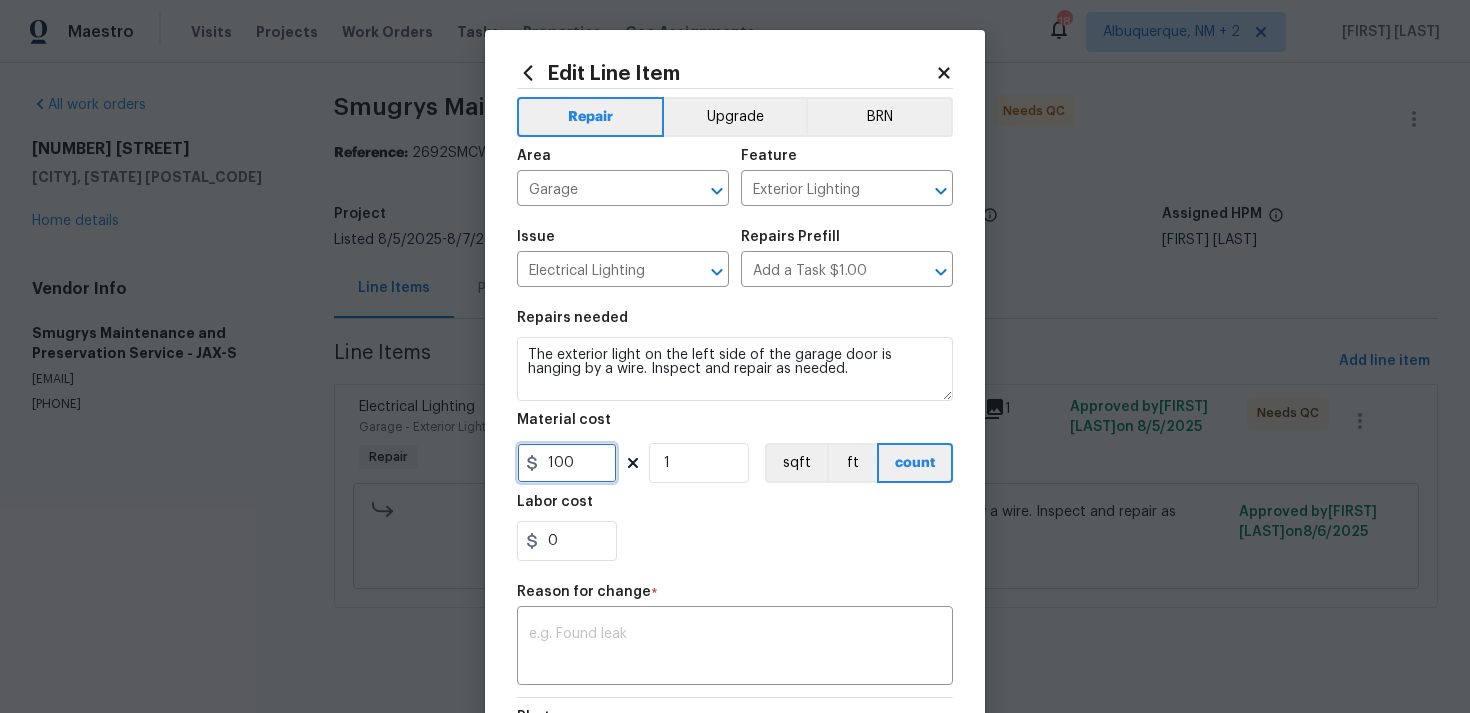 type on "100" 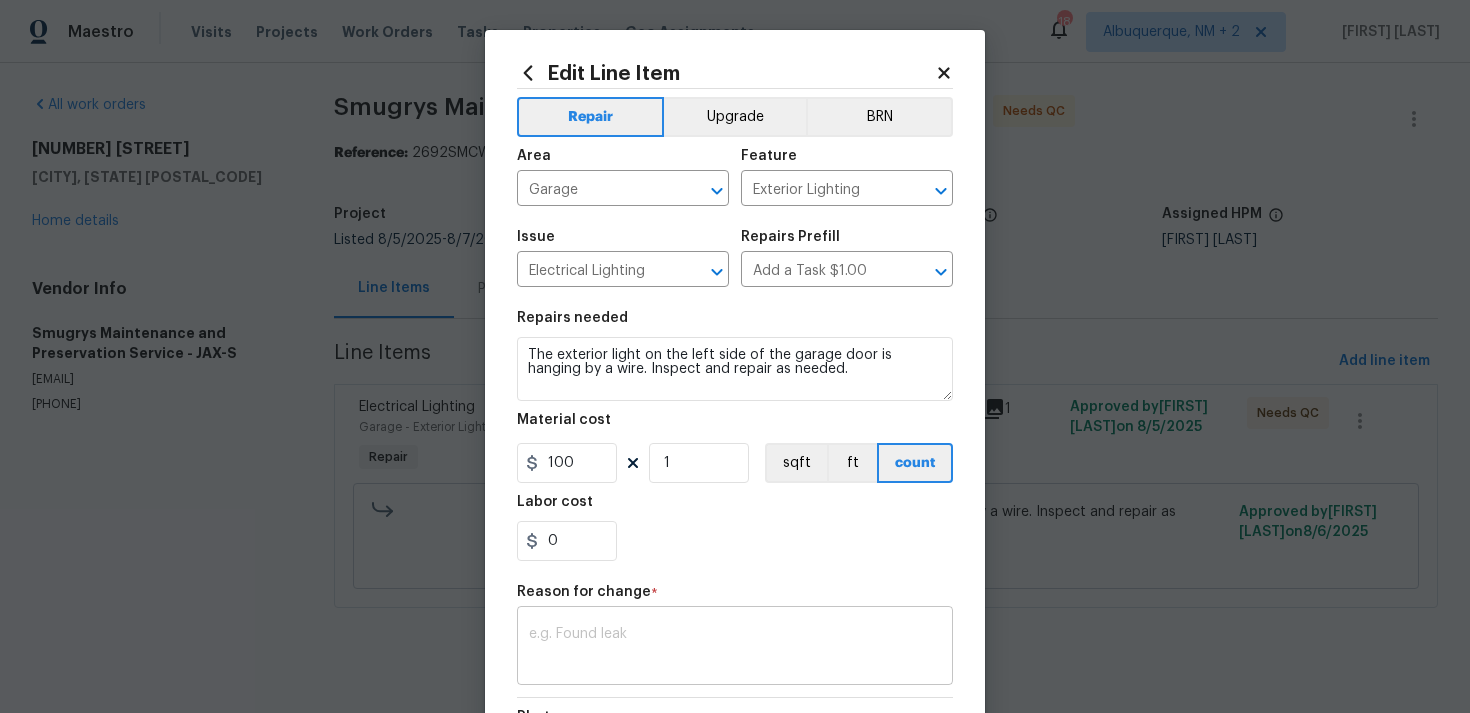click on "x ​" at bounding box center (735, 648) 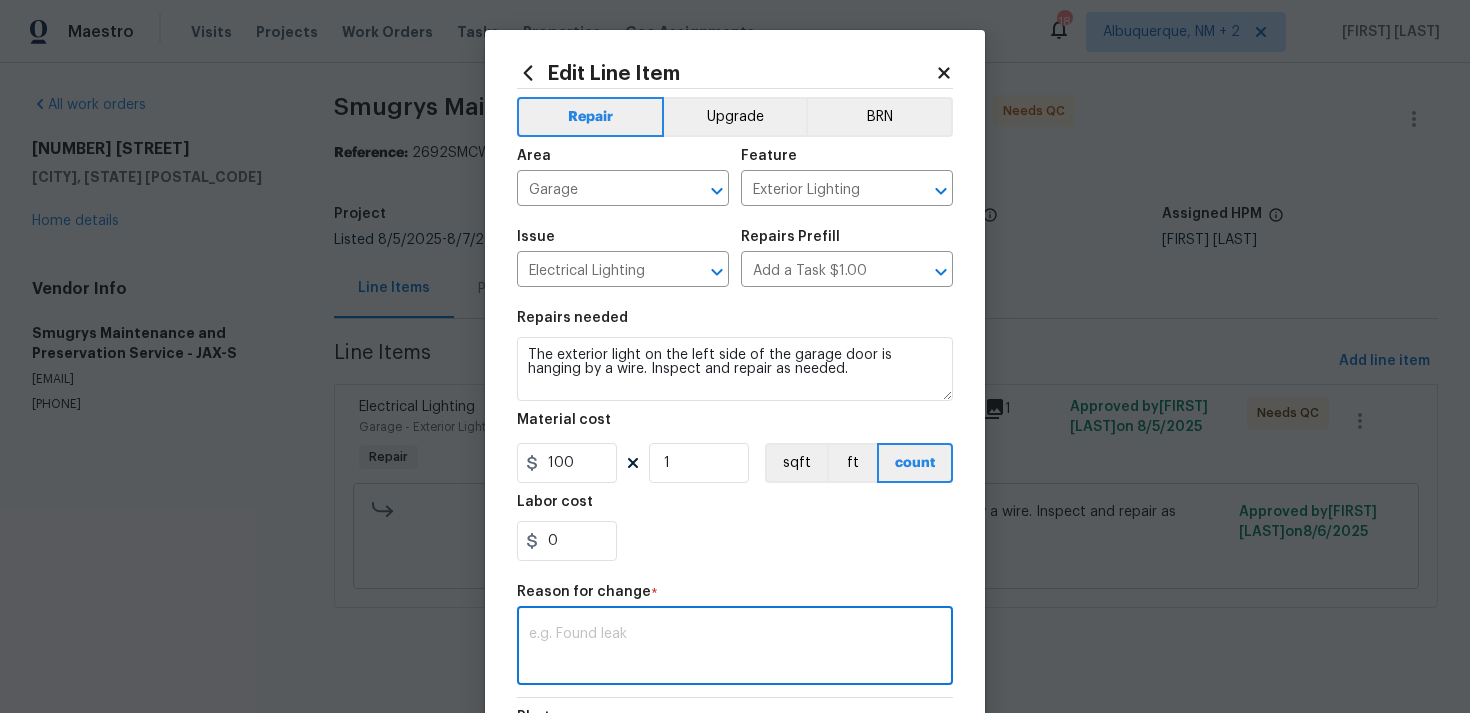 paste on "(RP) Updated per vendor’s final cost." 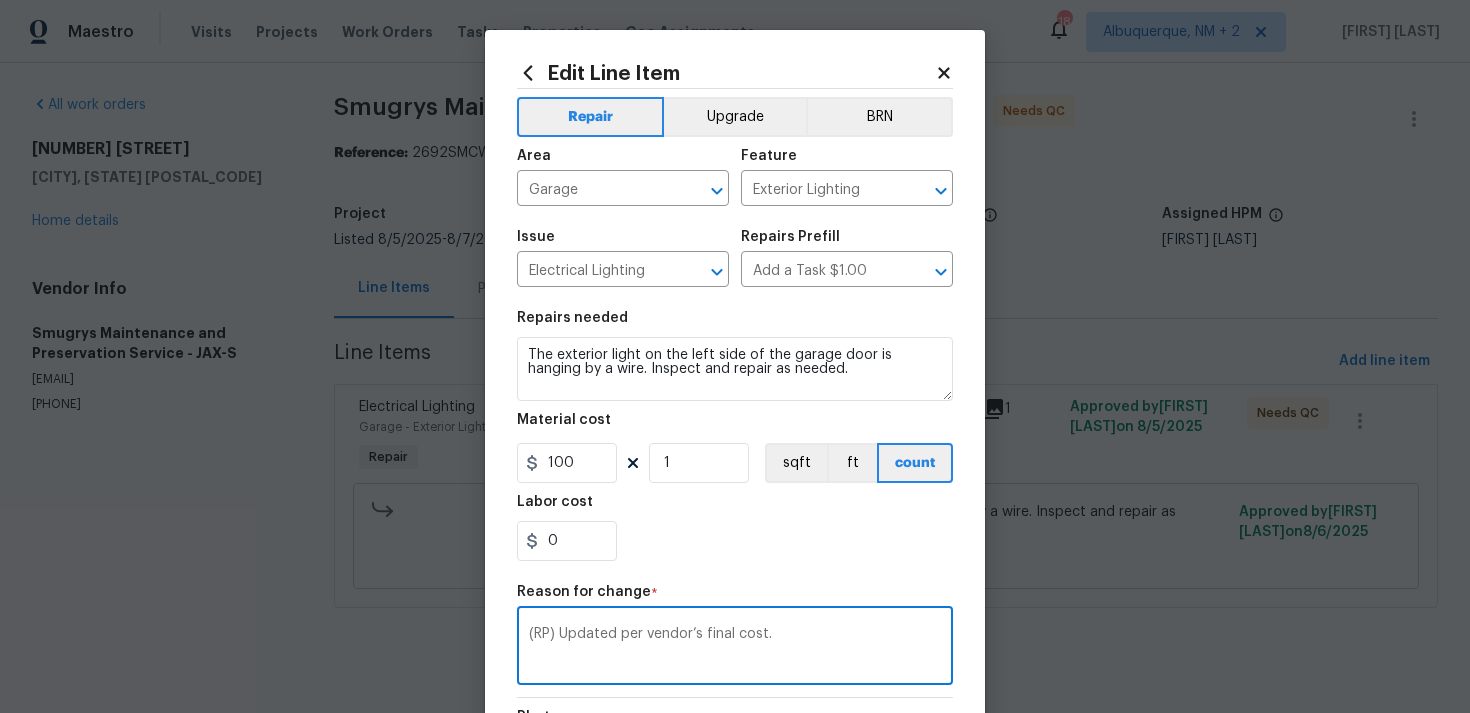 scroll, scrollTop: 273, scrollLeft: 0, axis: vertical 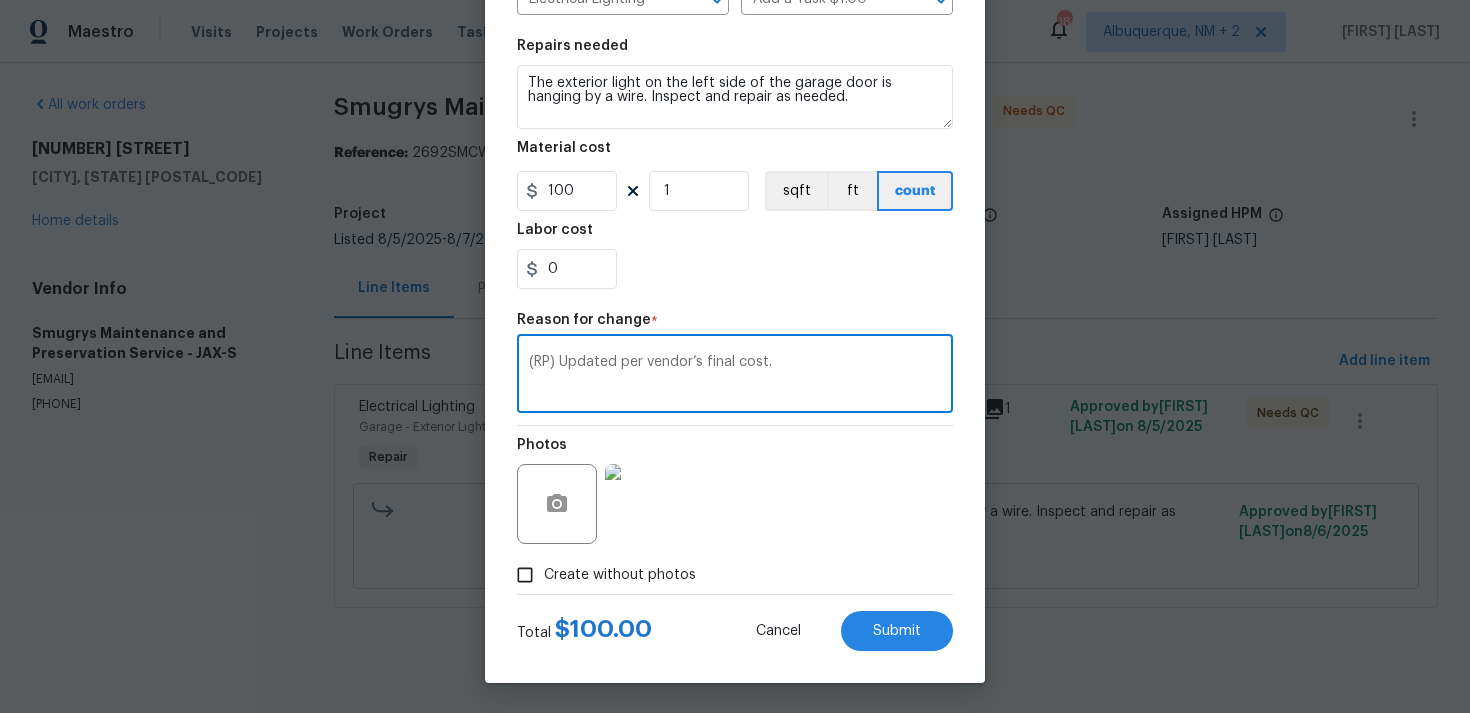 type on "(RP) Updated per vendor’s final cost." 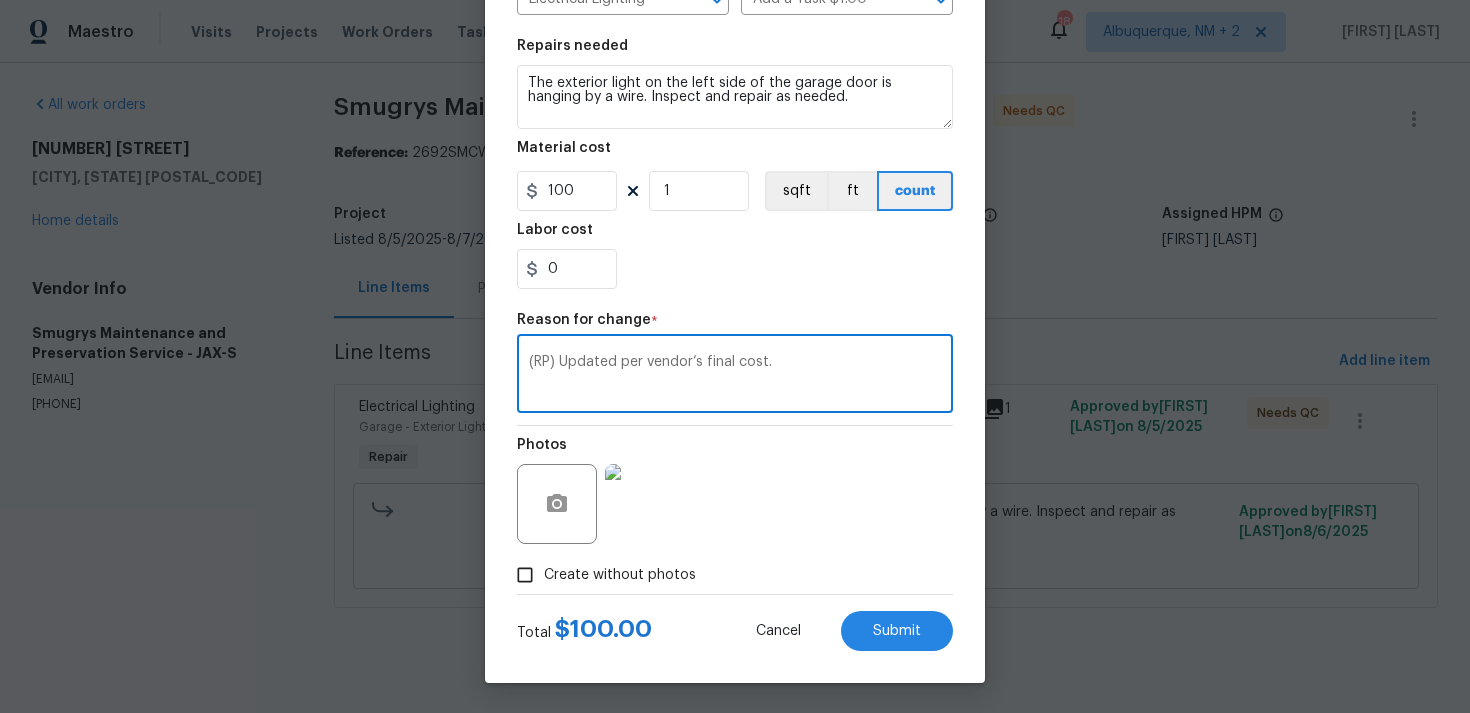 click on "Edit Line Item Repair Upgrade BRN Area Garage ​ Feature Exterior Lighting ​ Issue Electrical Lighting ​ Repairs Prefill Add a Task $1.00 ​ Repairs needed The exterior light on the left side of the garage door is hanging by a wire. Inspect and repair as needed. Material cost 100 1 sqft ft count Labor cost 0 Reason for change * (RP) Updated per vendor’s final cost. x ​ Photos Create without photos Total   $ 100.00 Cancel Submit" at bounding box center [735, 220] 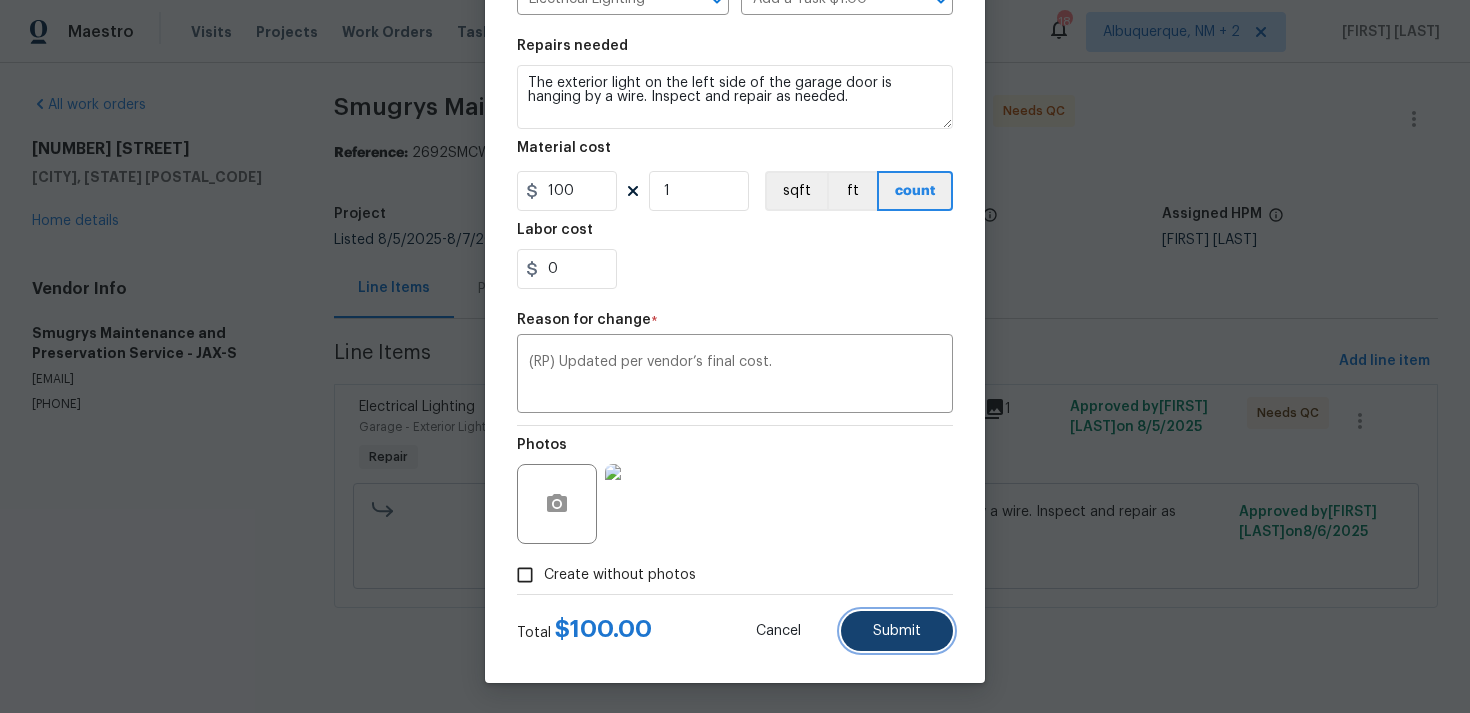 click on "Submit" at bounding box center (897, 631) 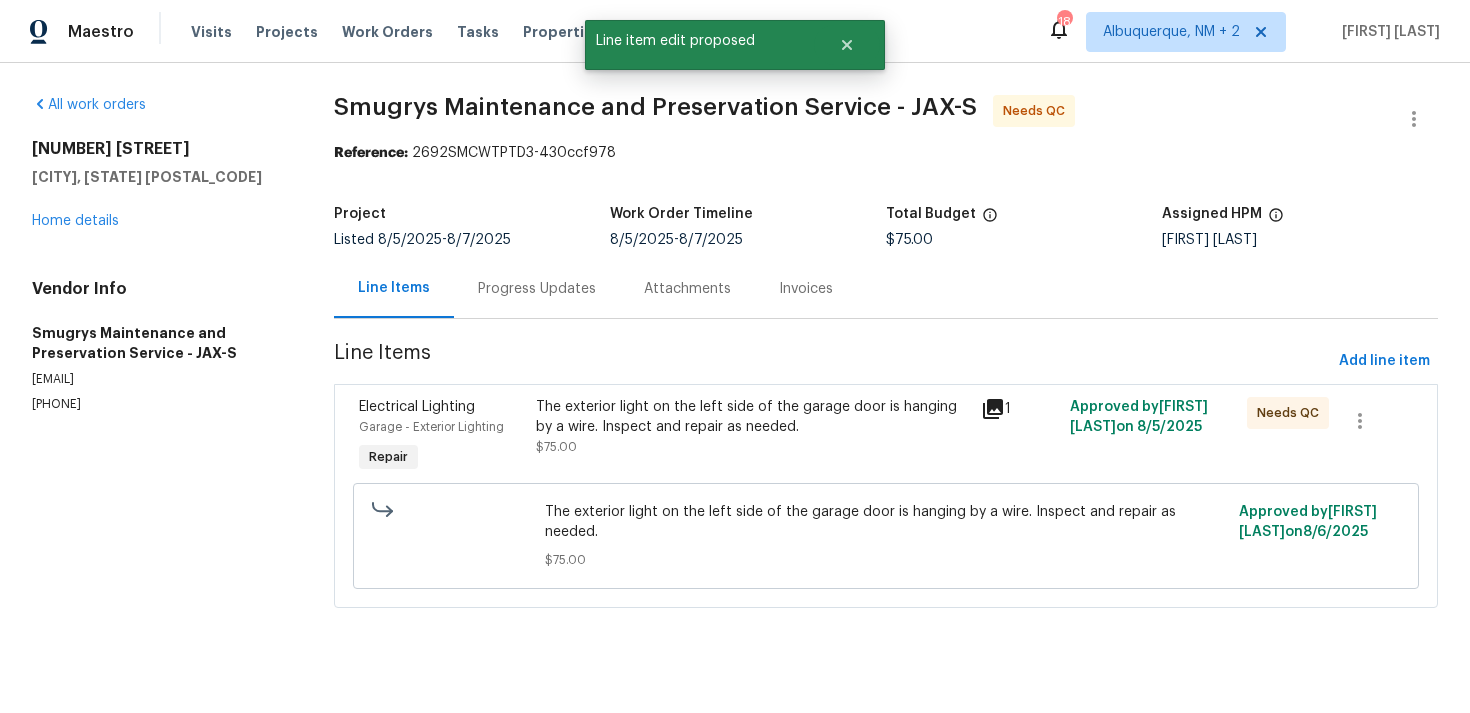 scroll, scrollTop: 0, scrollLeft: 0, axis: both 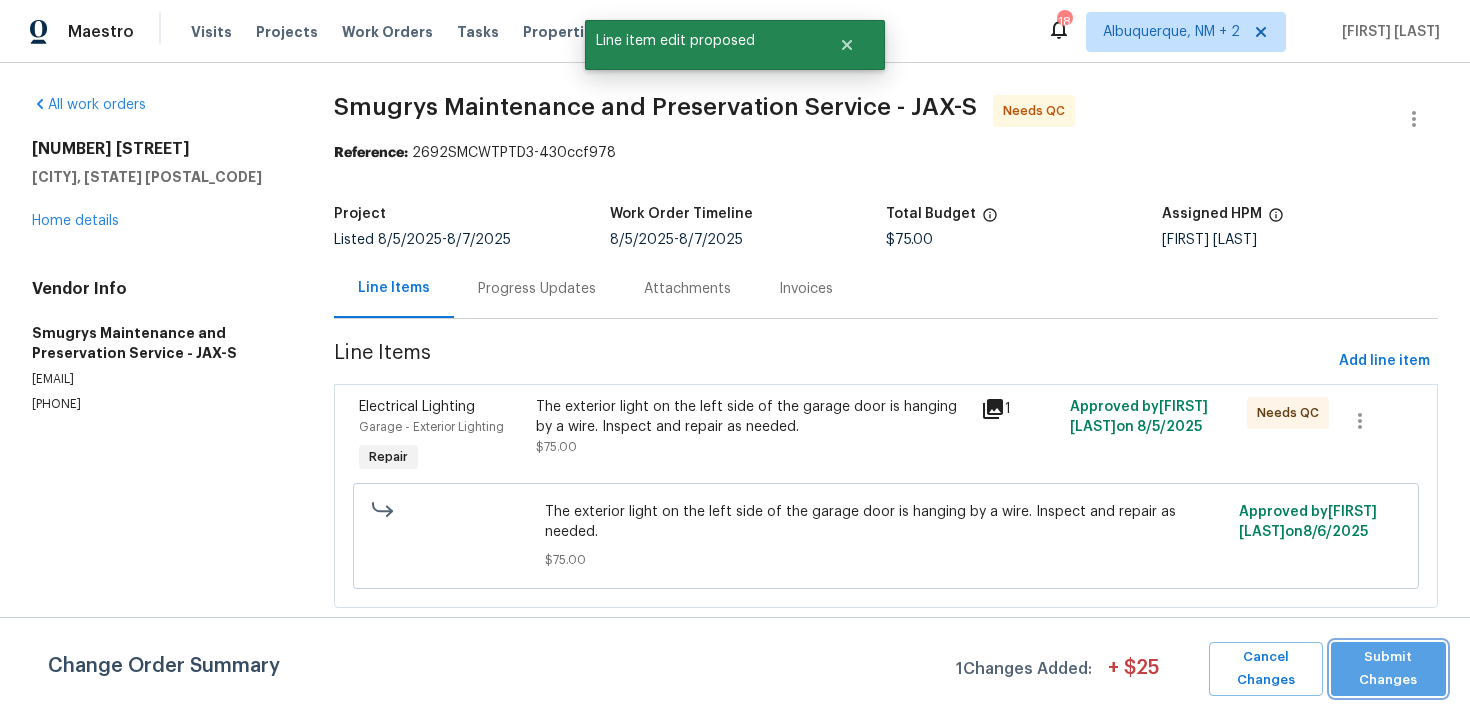 click on "Submit Changes" at bounding box center [1388, 669] 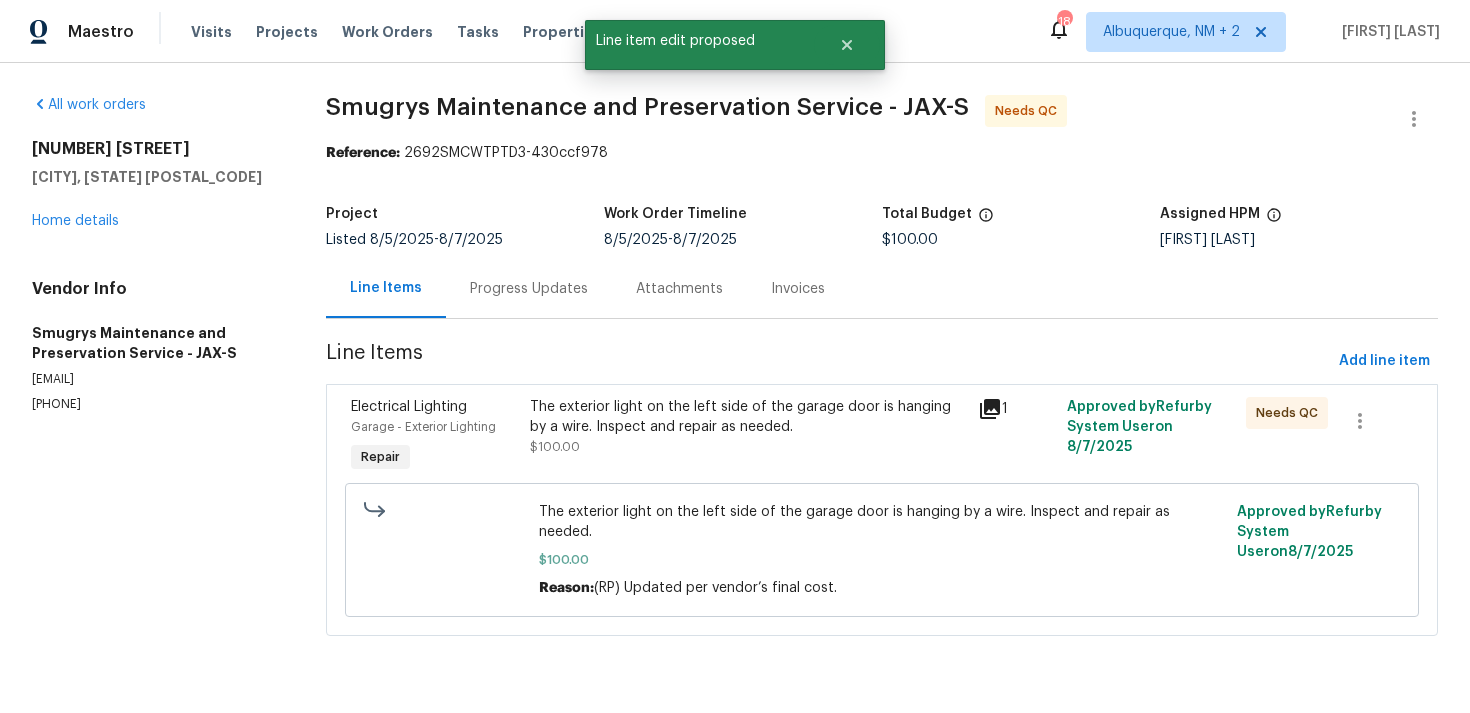 click on "Progress Updates" at bounding box center [529, 289] 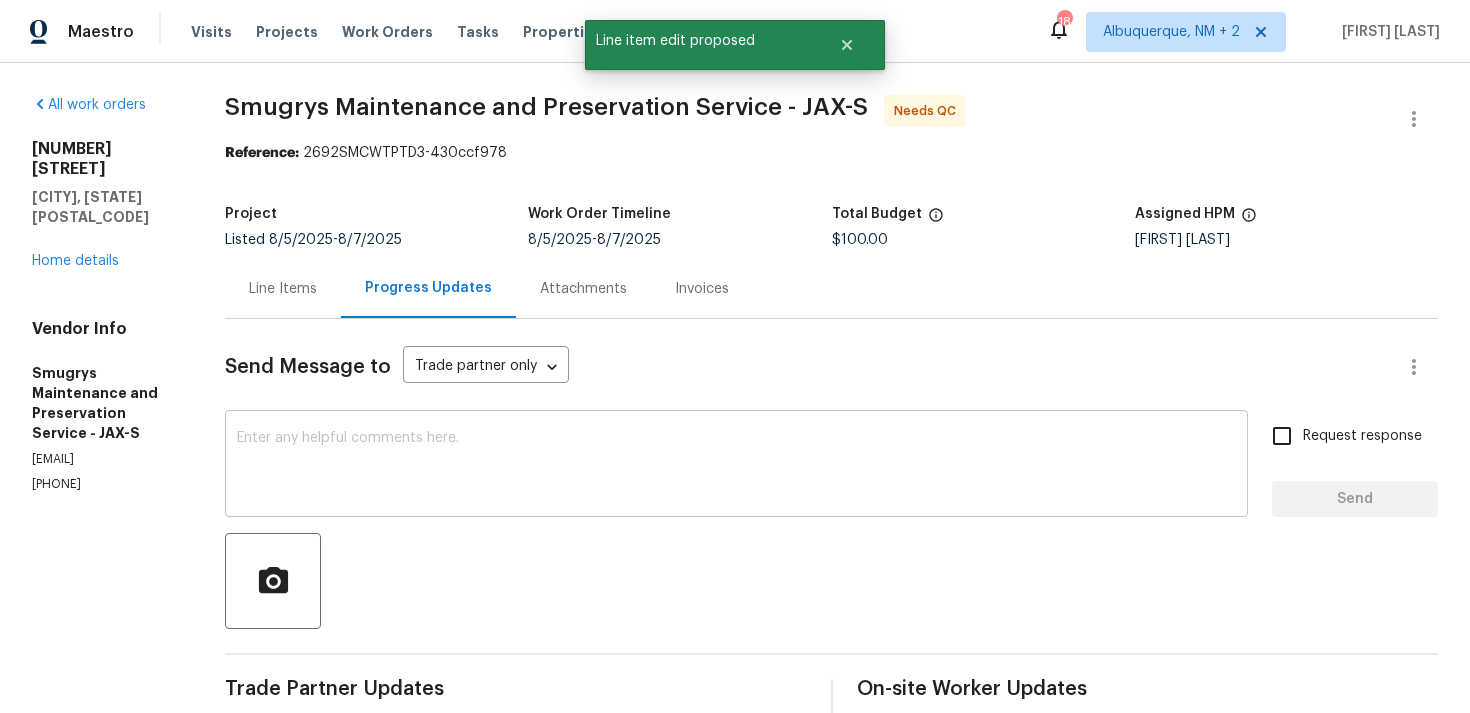 click at bounding box center (736, 466) 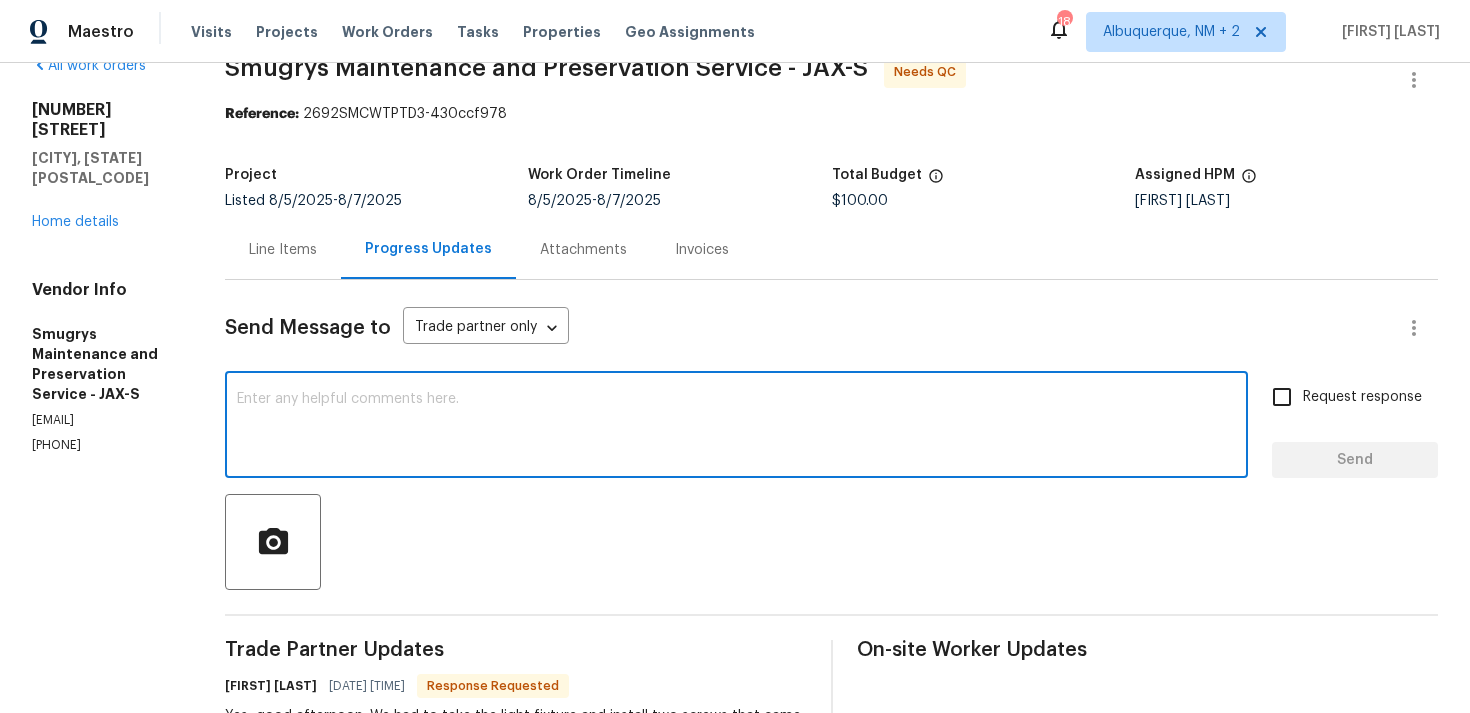 scroll, scrollTop: 0, scrollLeft: 0, axis: both 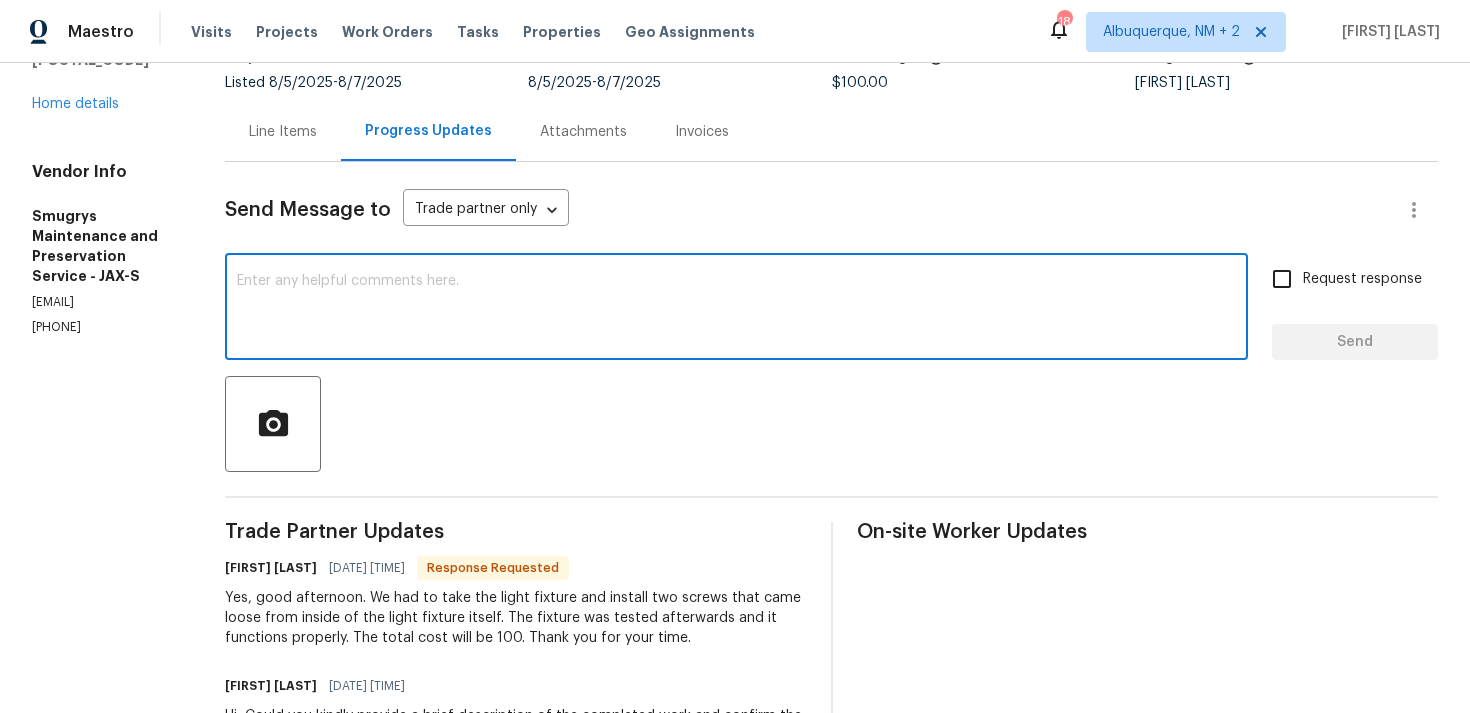 click at bounding box center (736, 309) 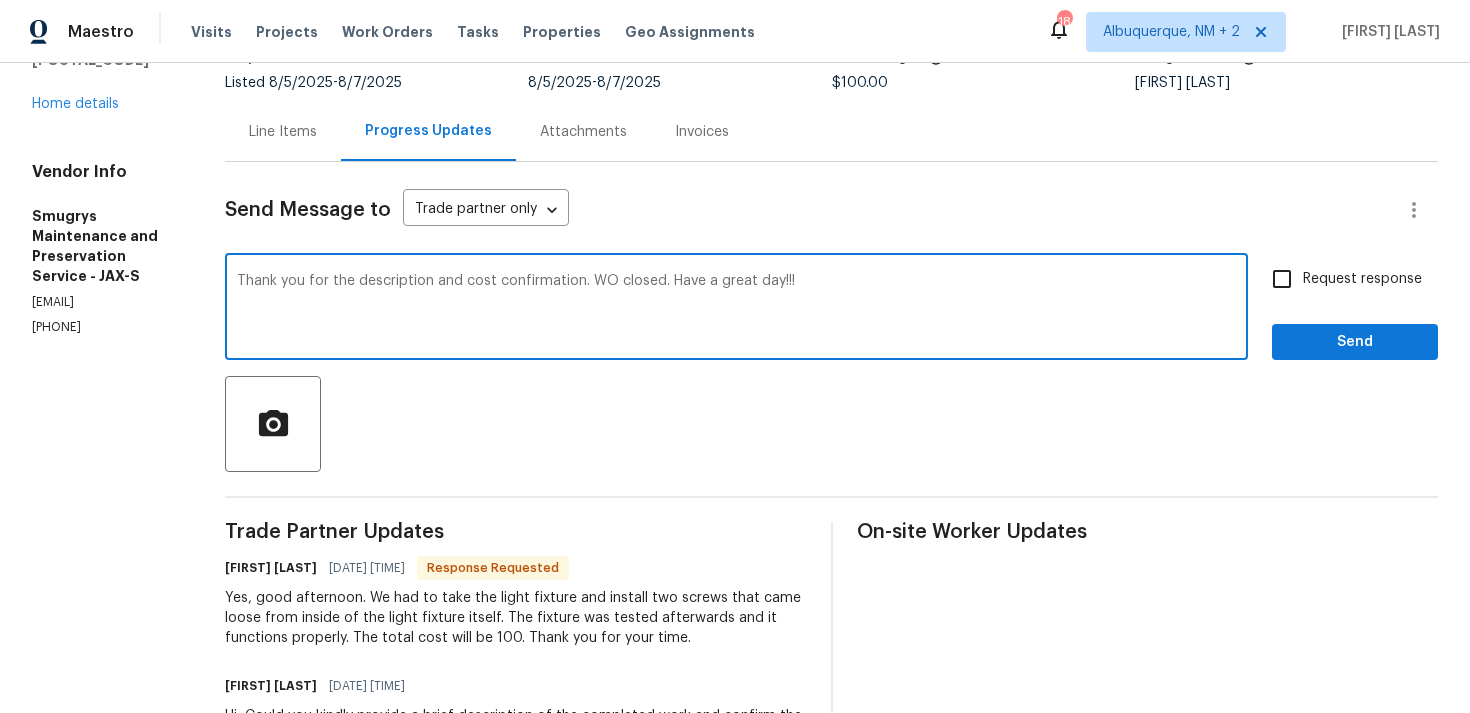 type on "Thank you for the description and cost confirmation. WO closed. Have a great day!!!" 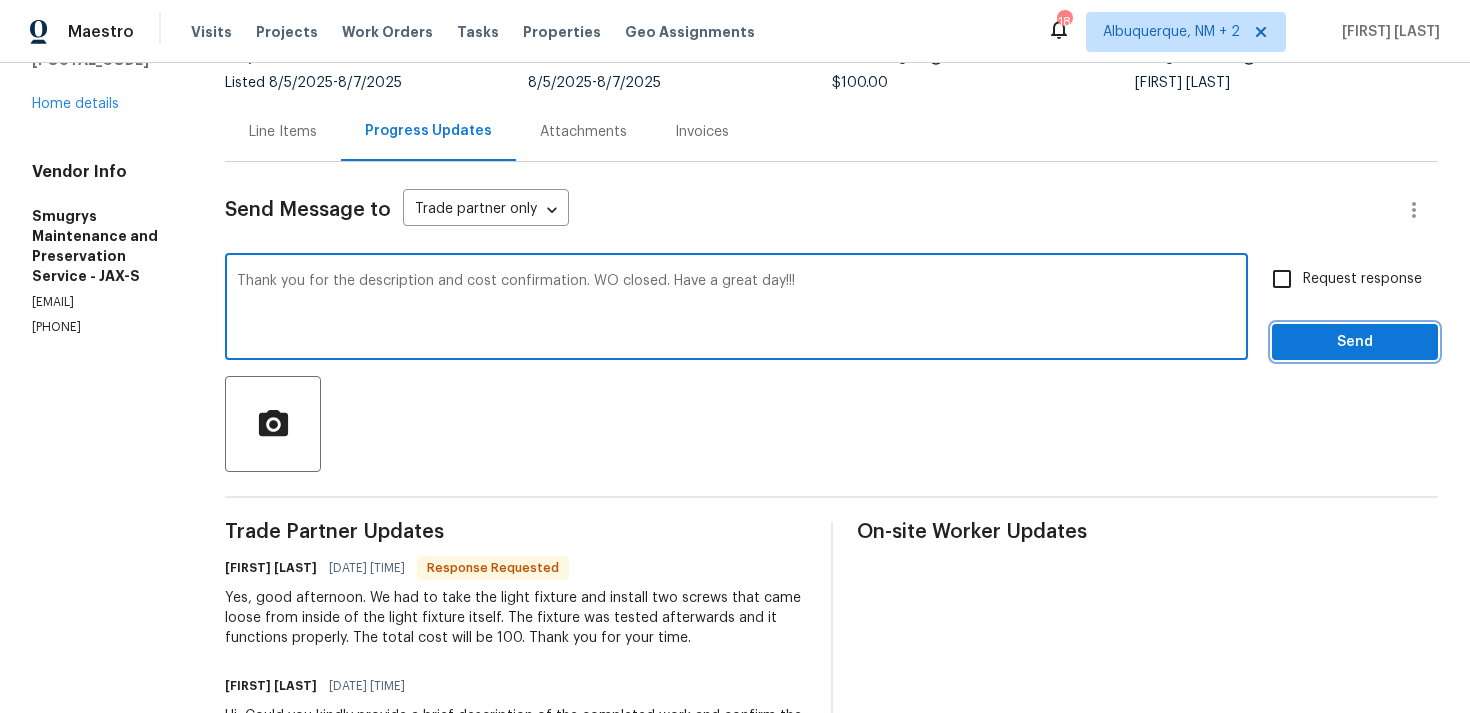 click on "Send" at bounding box center (1355, 342) 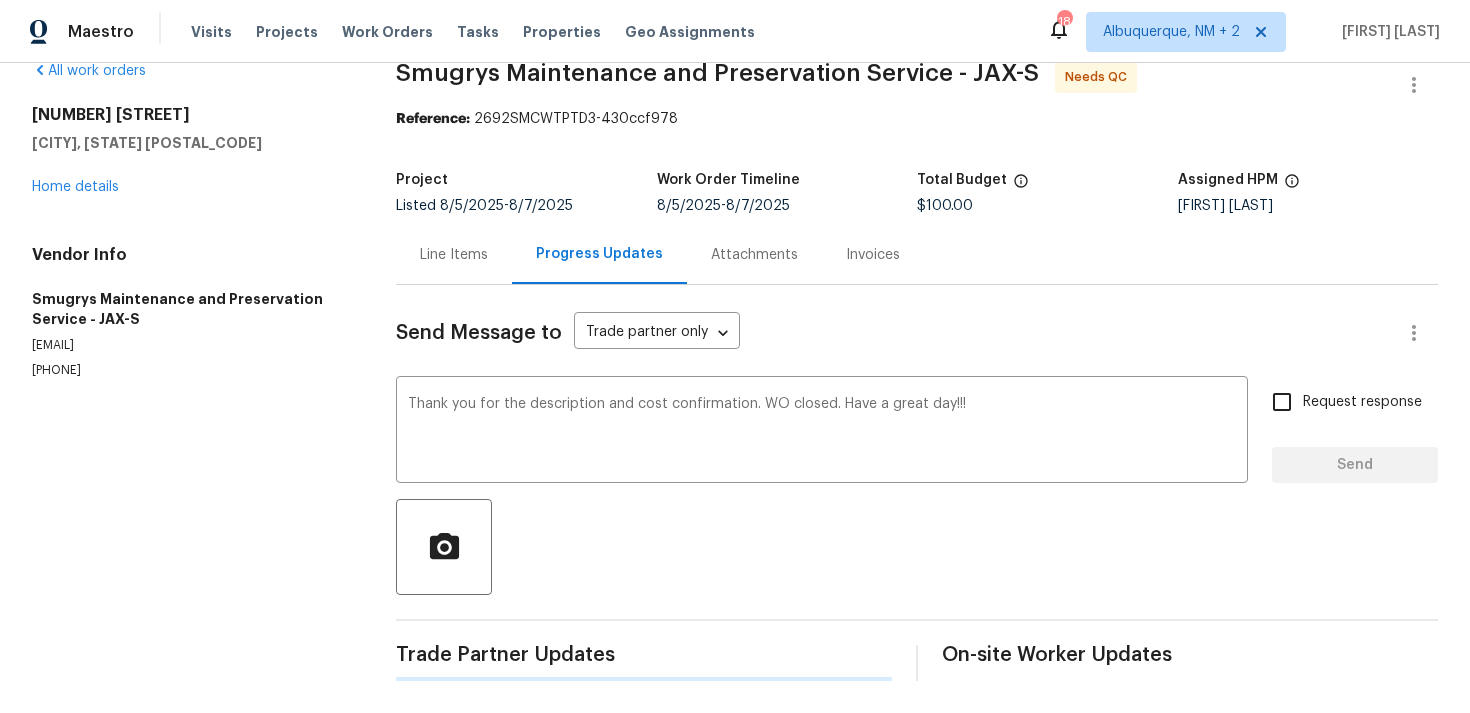 type 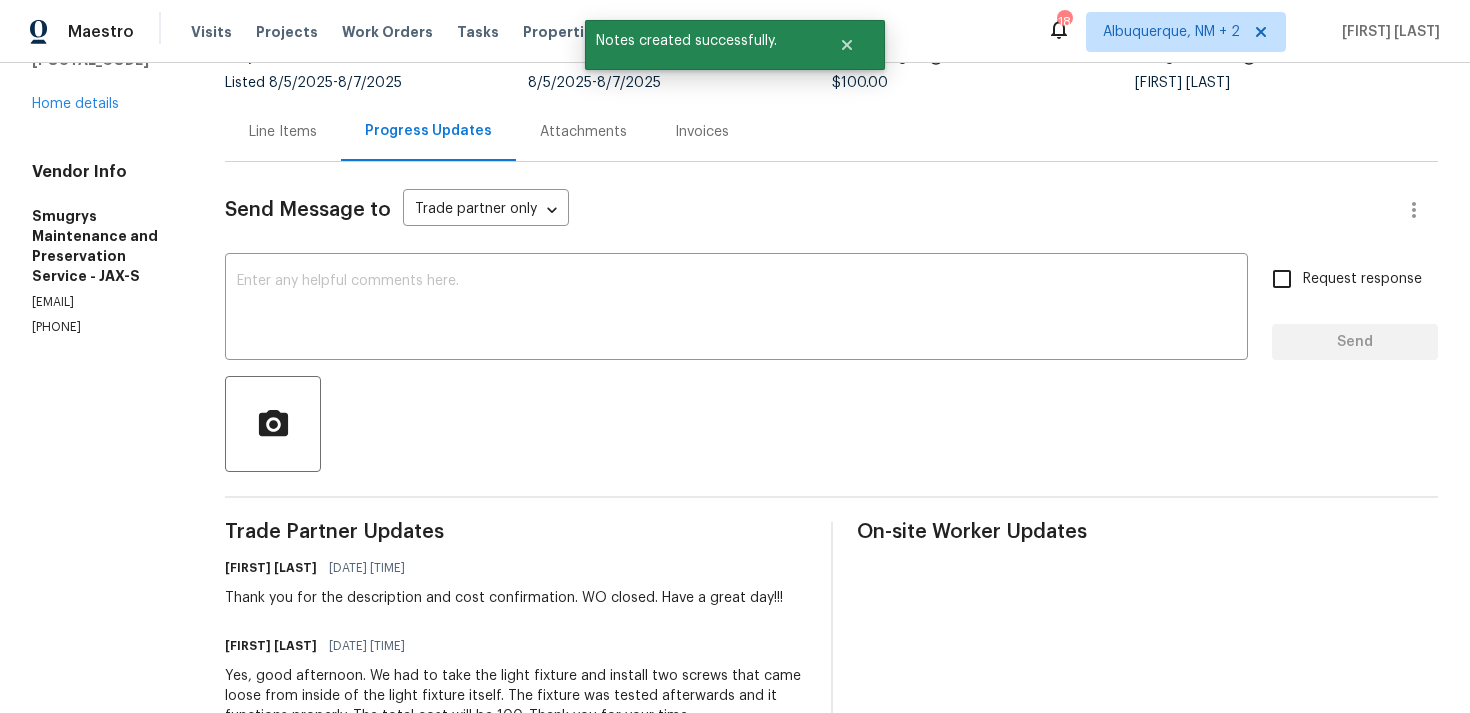 scroll, scrollTop: 308, scrollLeft: 0, axis: vertical 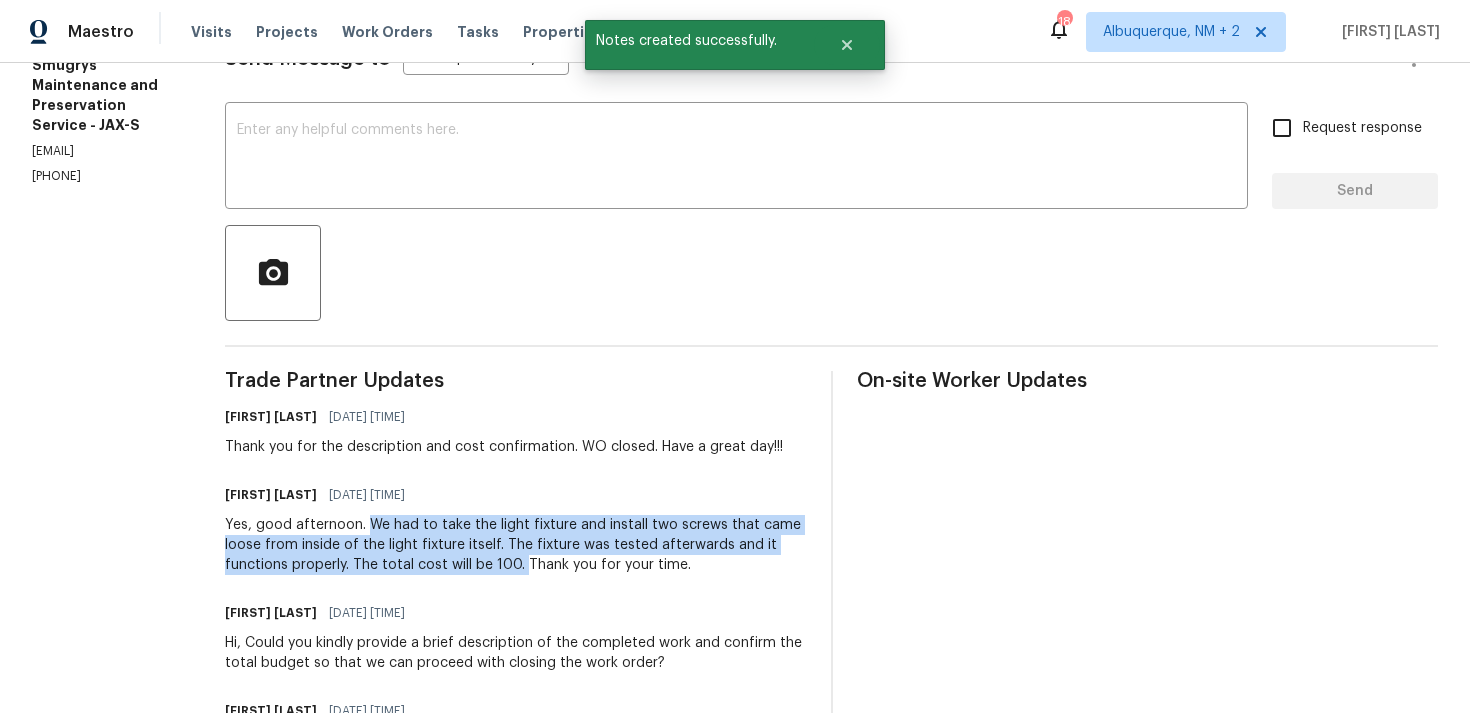 drag, startPoint x: 367, startPoint y: 525, endPoint x: 525, endPoint y: 564, distance: 162.74213 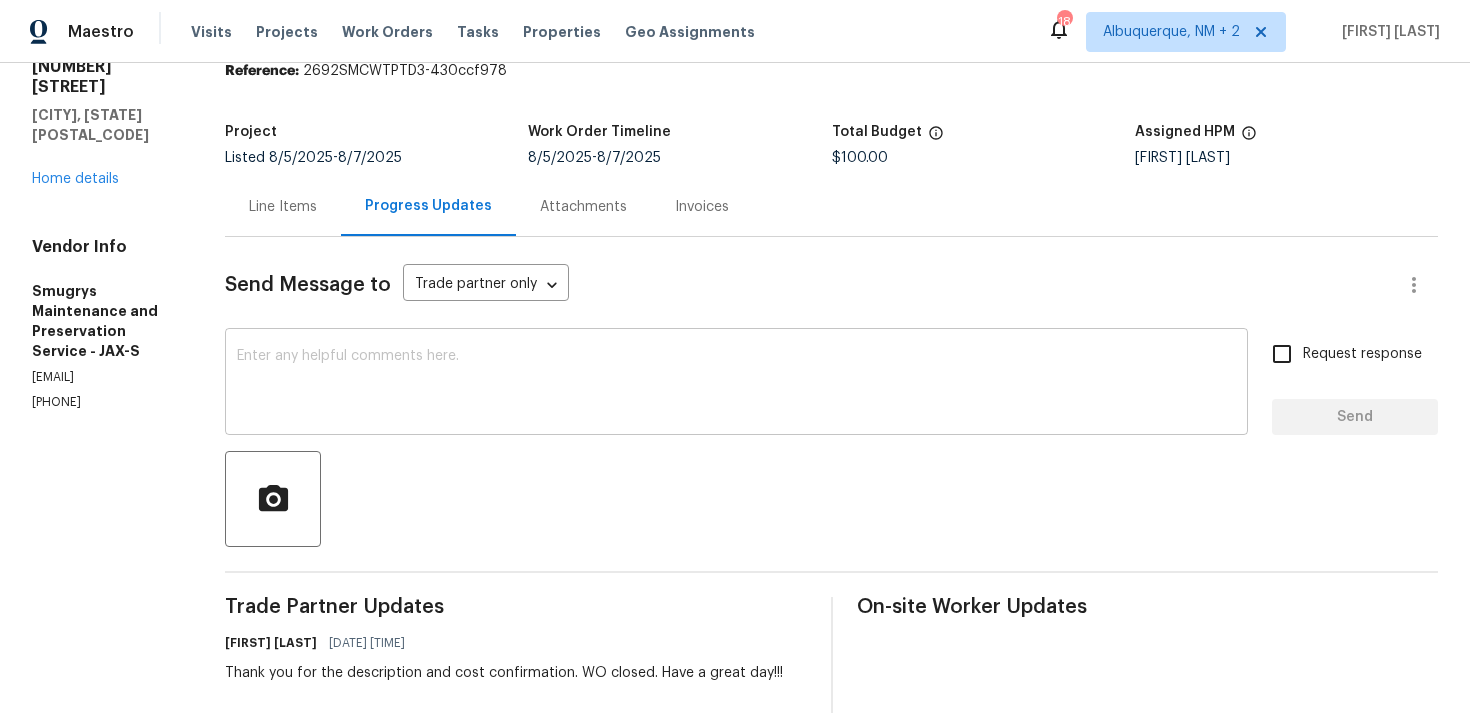 scroll, scrollTop: 0, scrollLeft: 0, axis: both 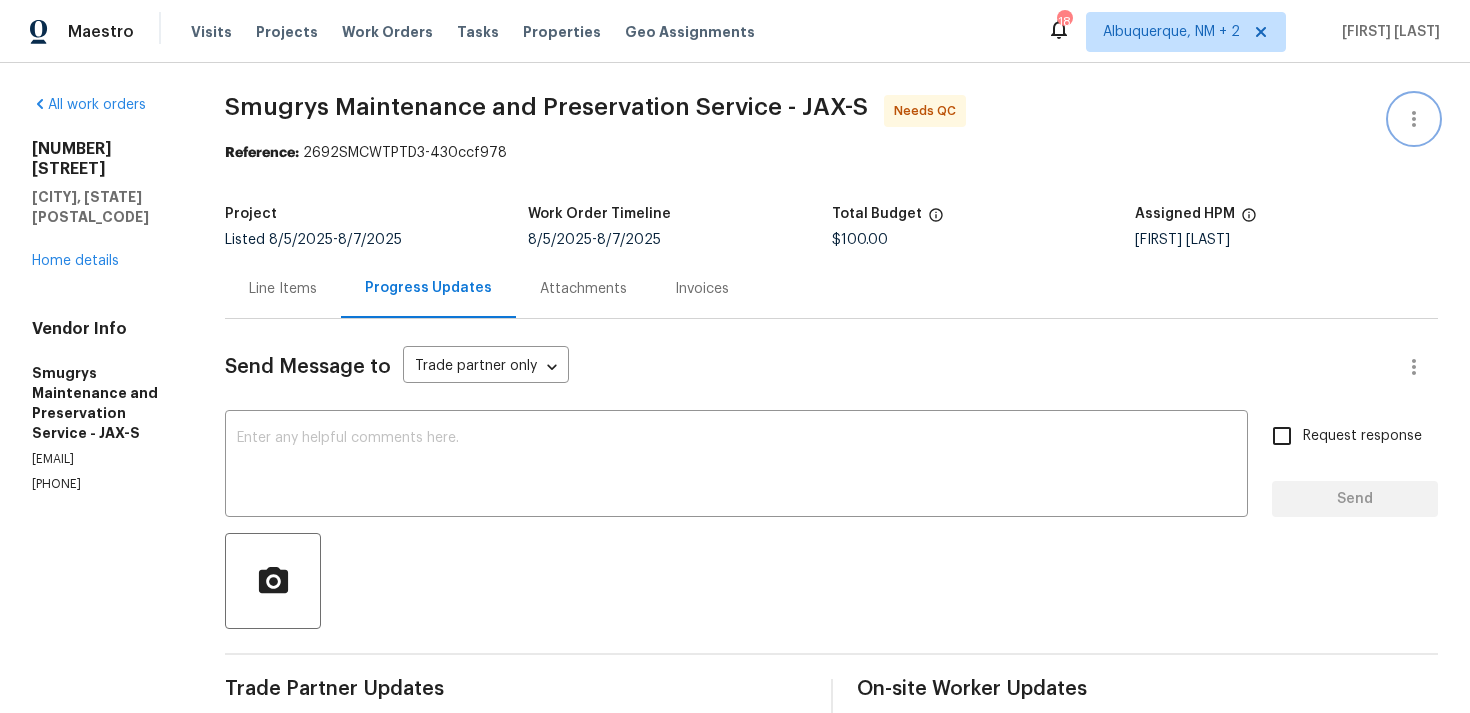 click 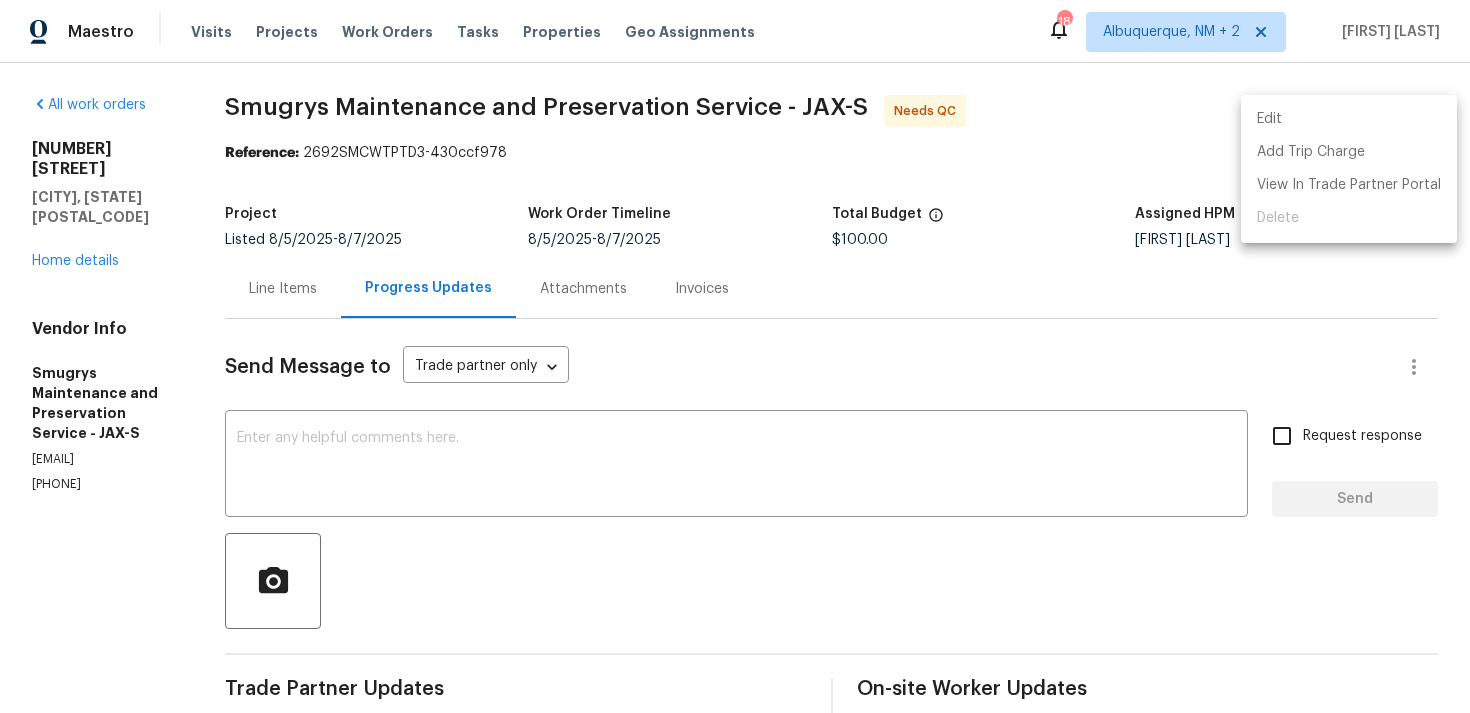 click on "Edit" at bounding box center (1349, 119) 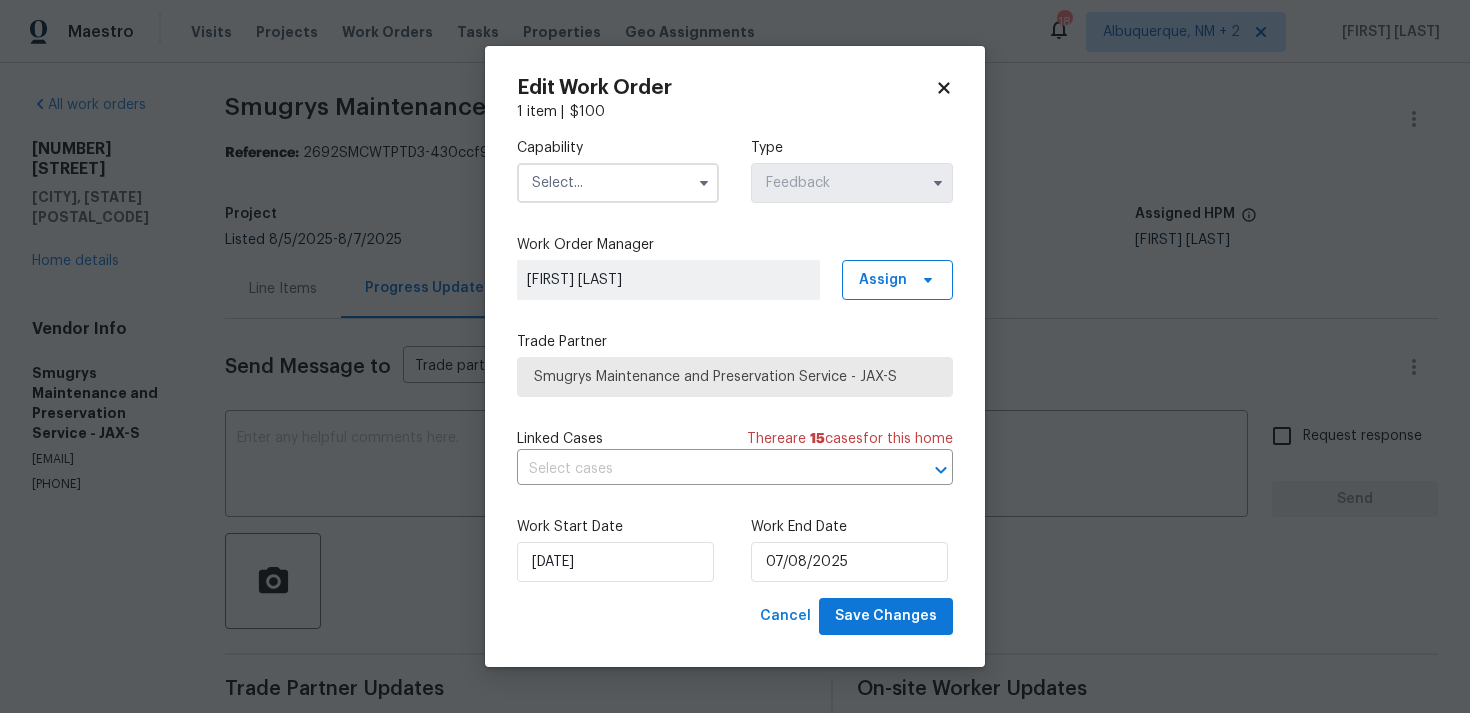 click at bounding box center [618, 183] 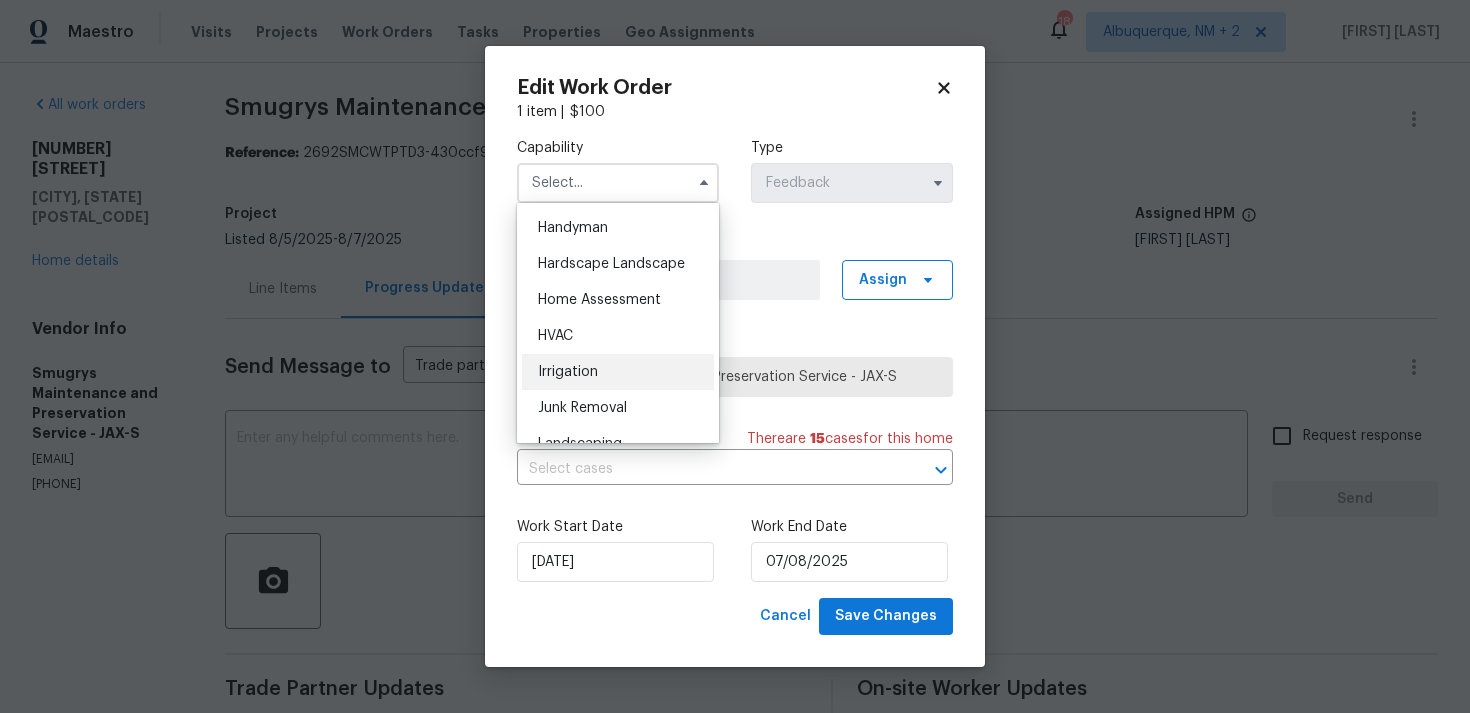 scroll, scrollTop: 1103, scrollLeft: 0, axis: vertical 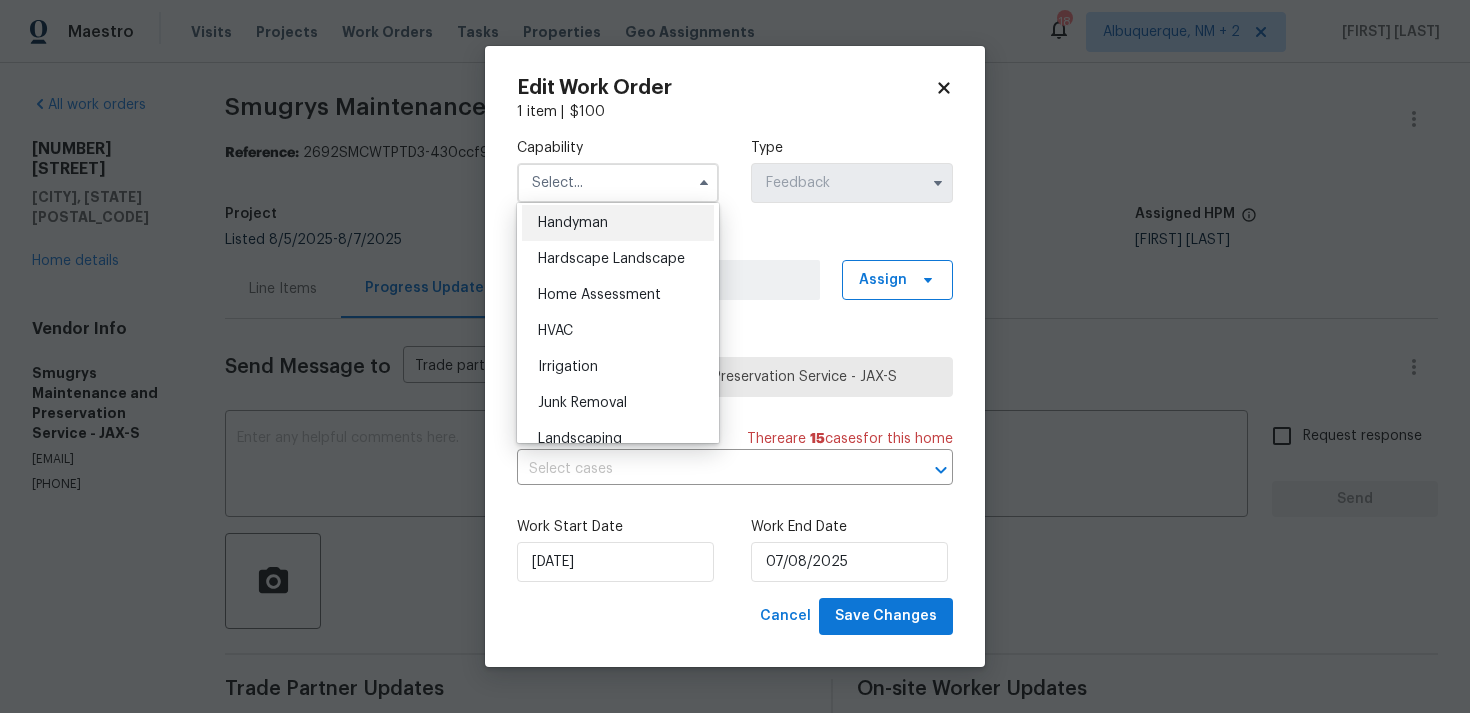 click on "Handyman" at bounding box center [573, 223] 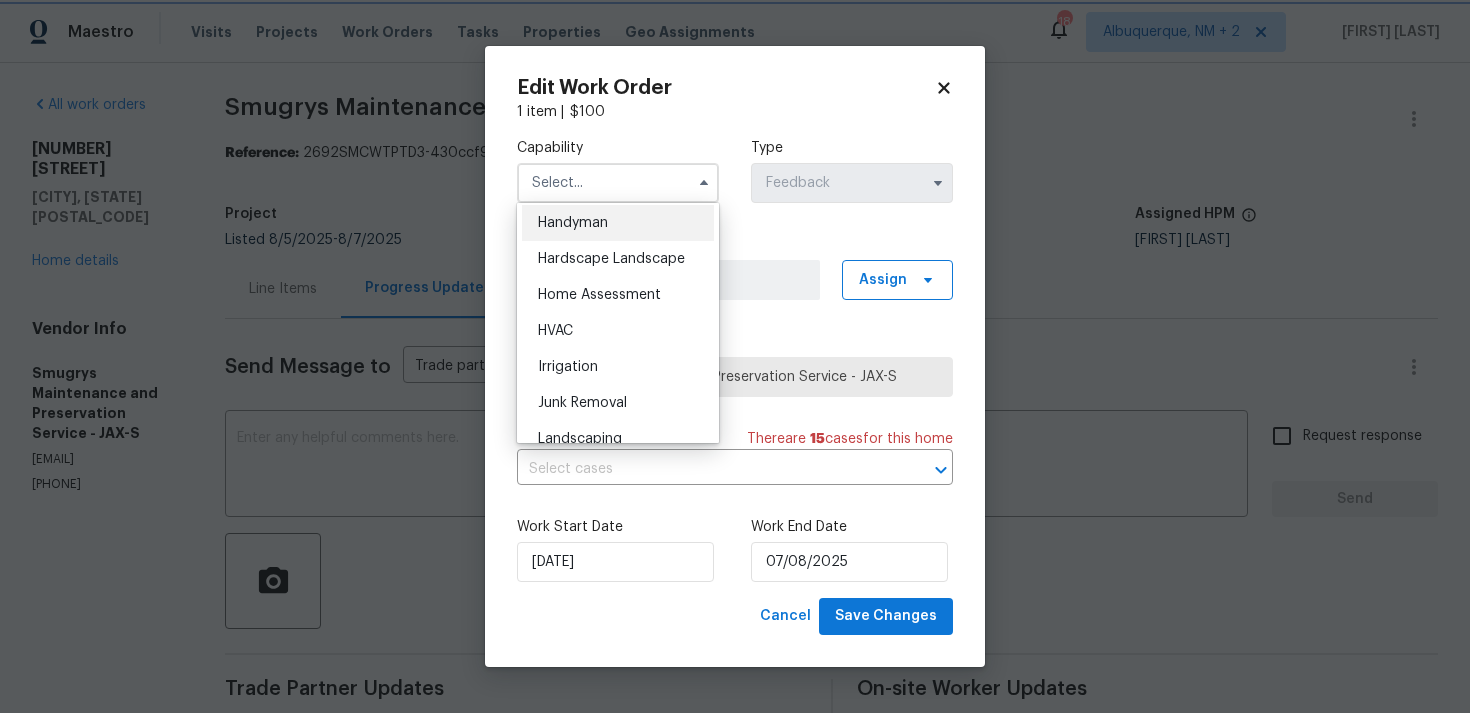 type on "Handyman" 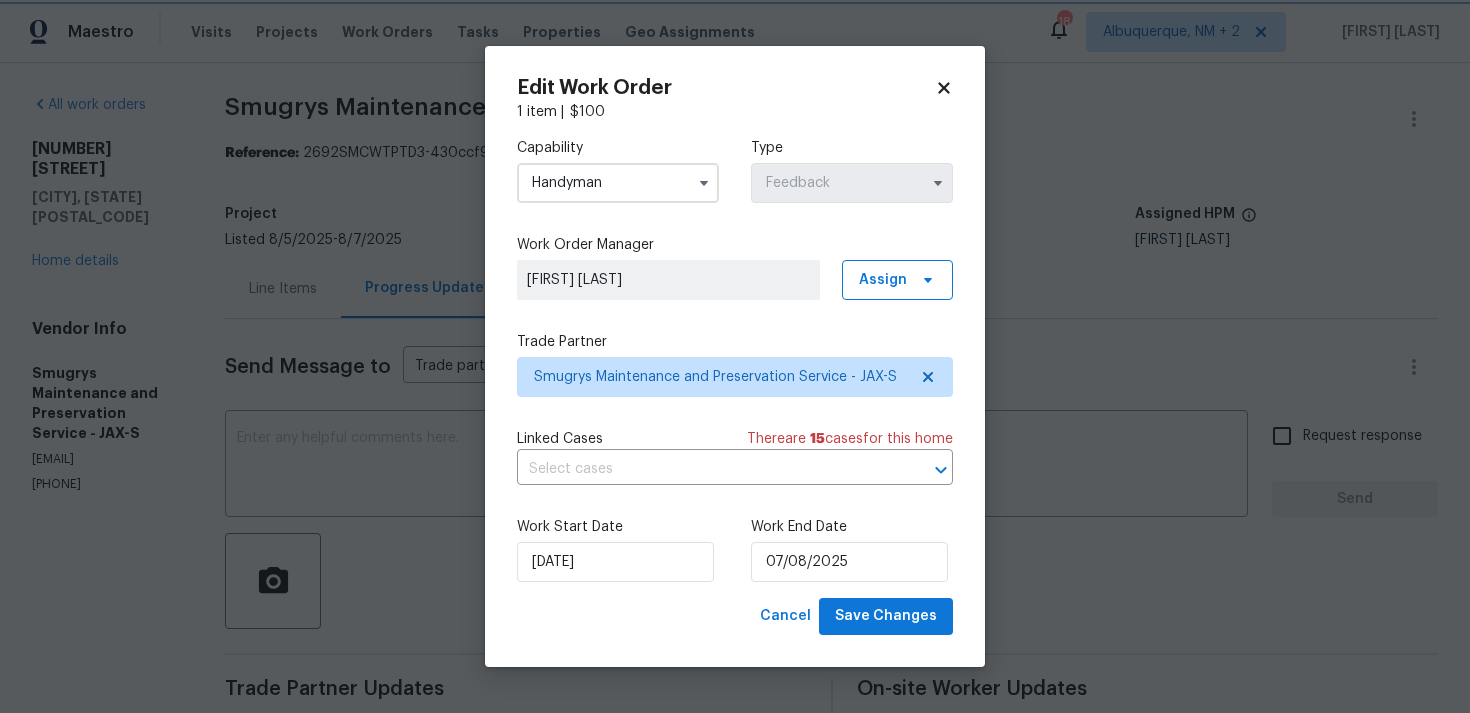 scroll, scrollTop: 1064, scrollLeft: 0, axis: vertical 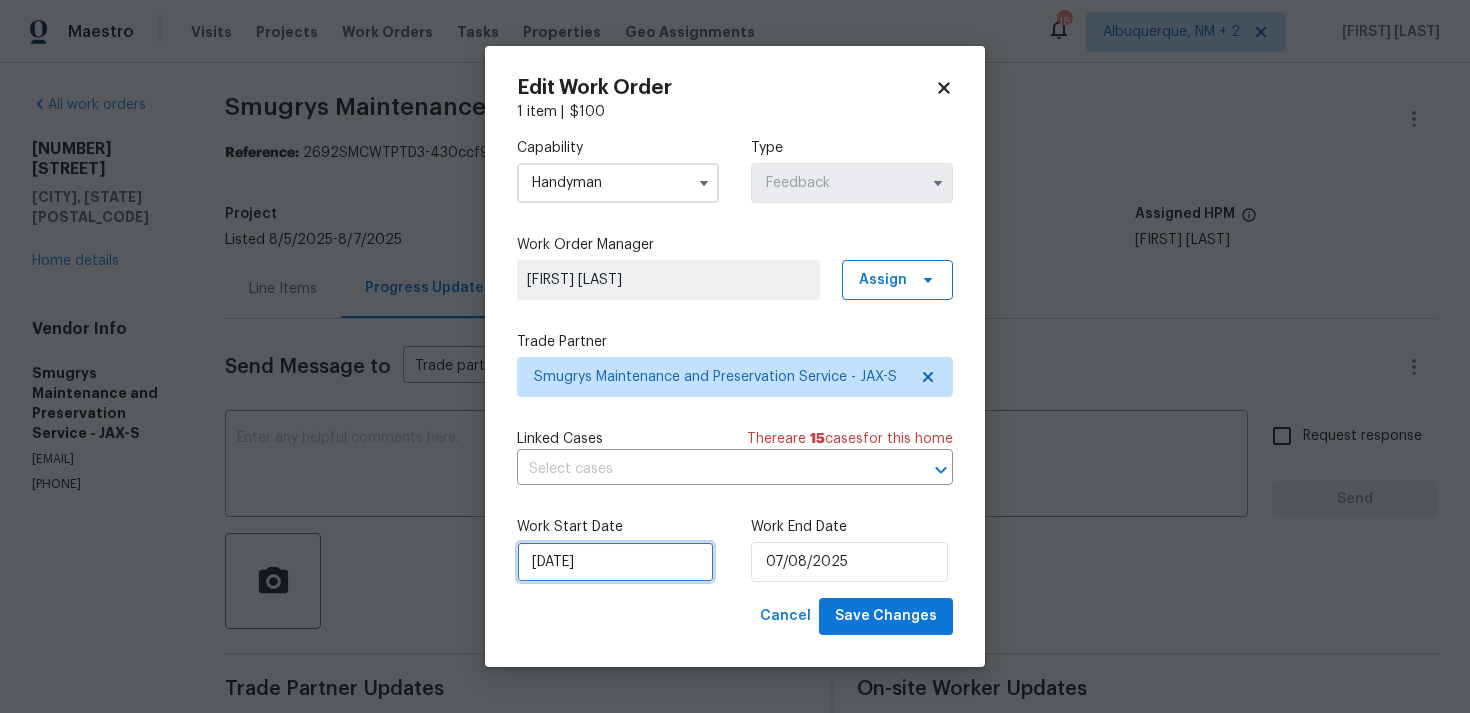 click on "05/08/2025" at bounding box center [615, 562] 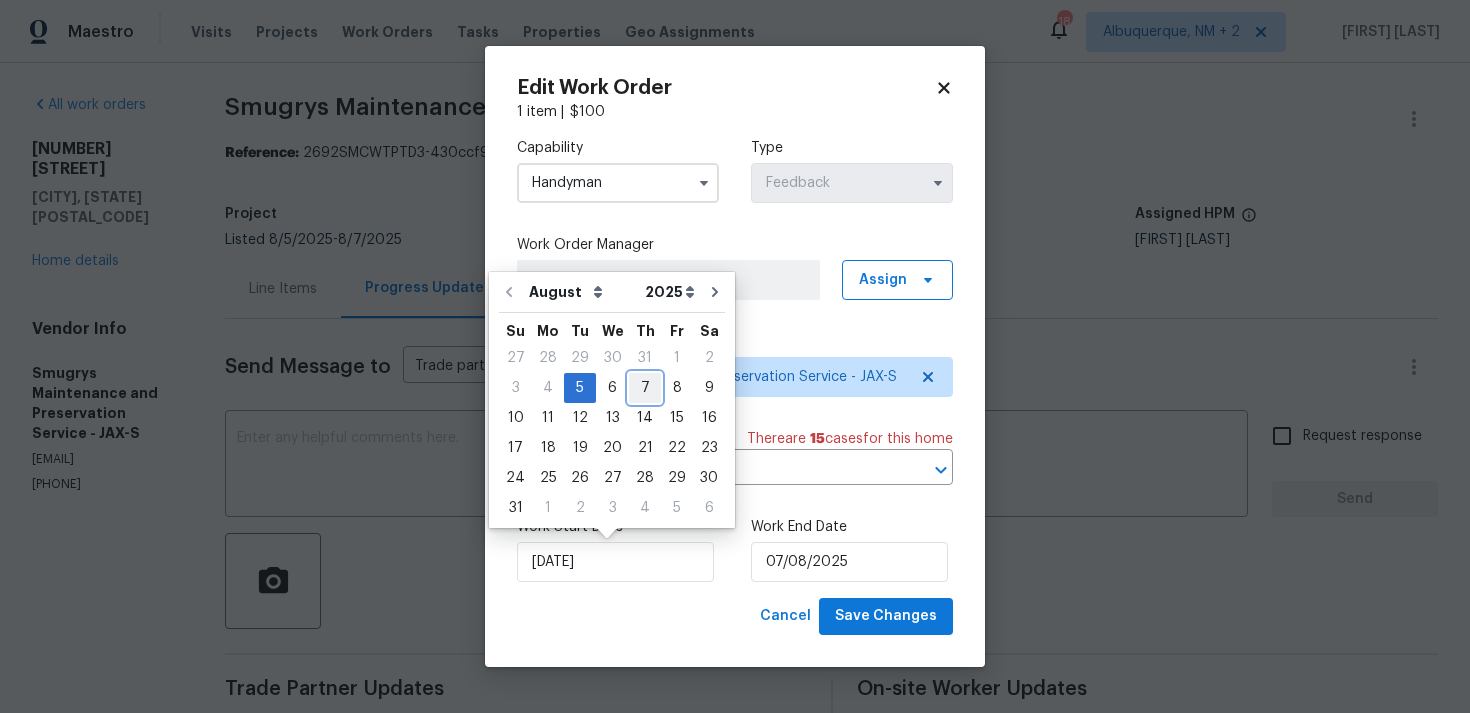 click on "7" at bounding box center (645, 388) 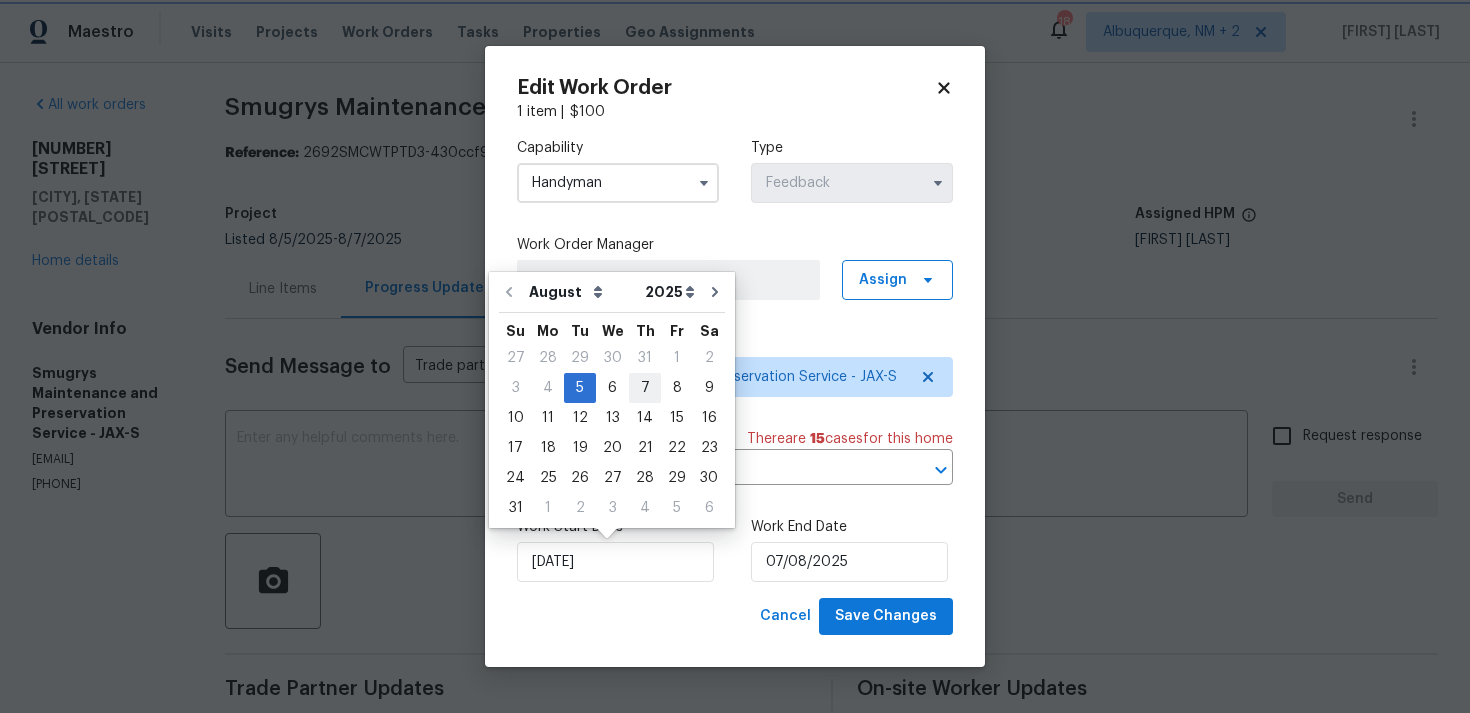type on "07/08/2025" 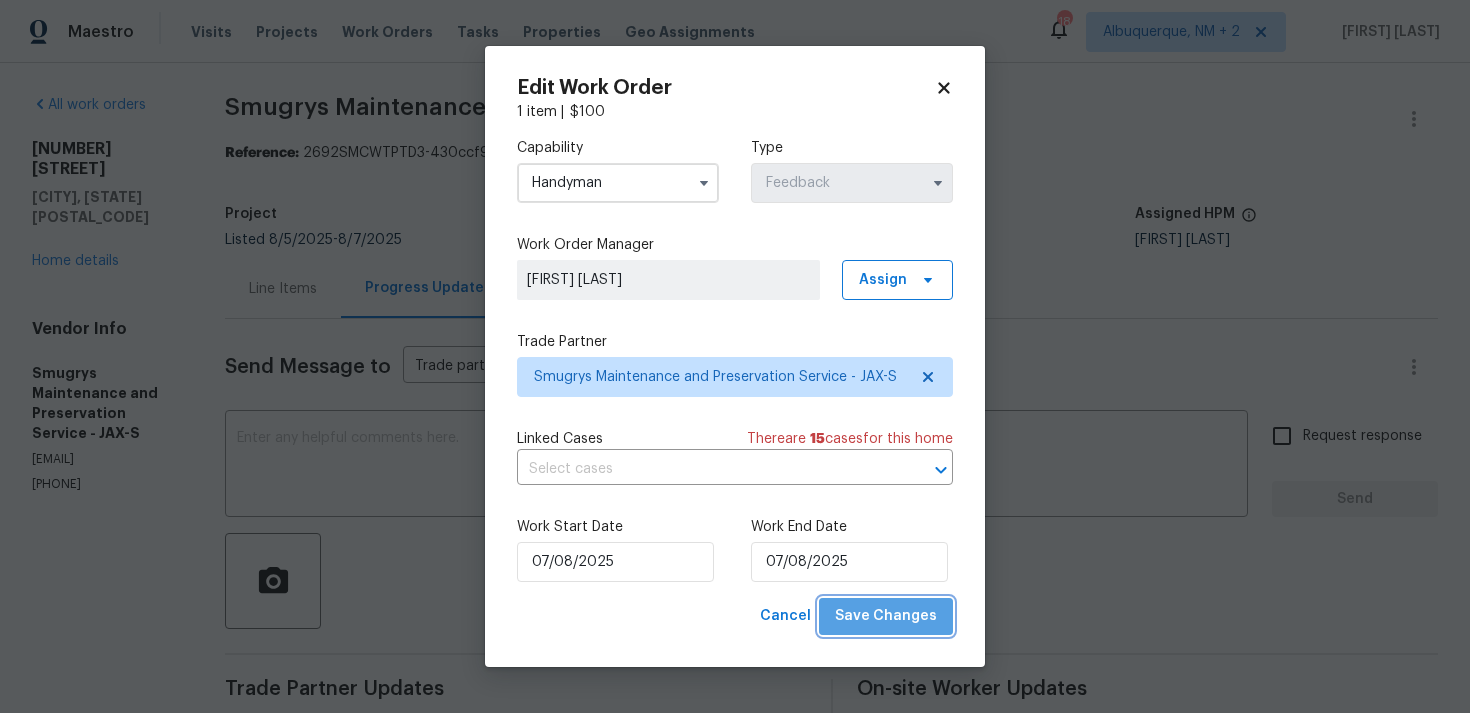 click on "Save Changes" at bounding box center [886, 616] 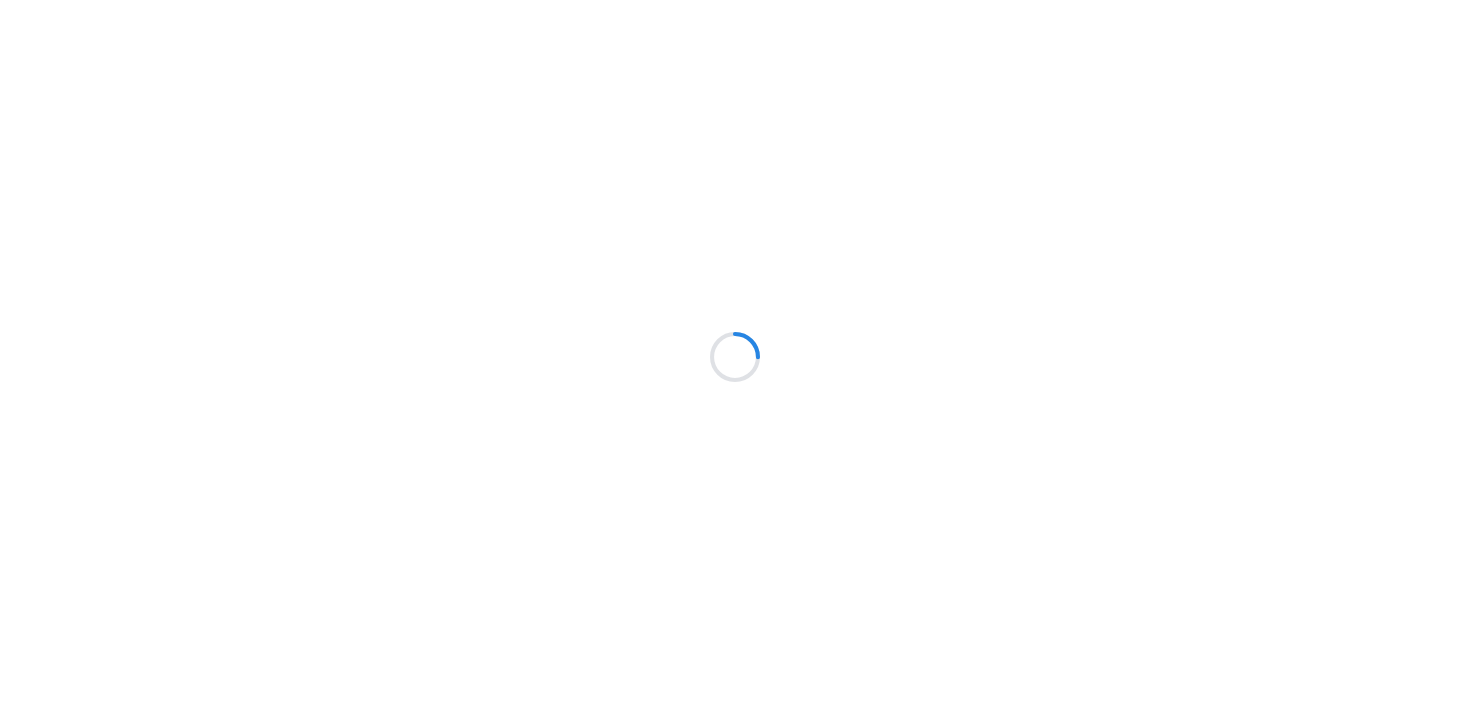 scroll, scrollTop: 0, scrollLeft: 0, axis: both 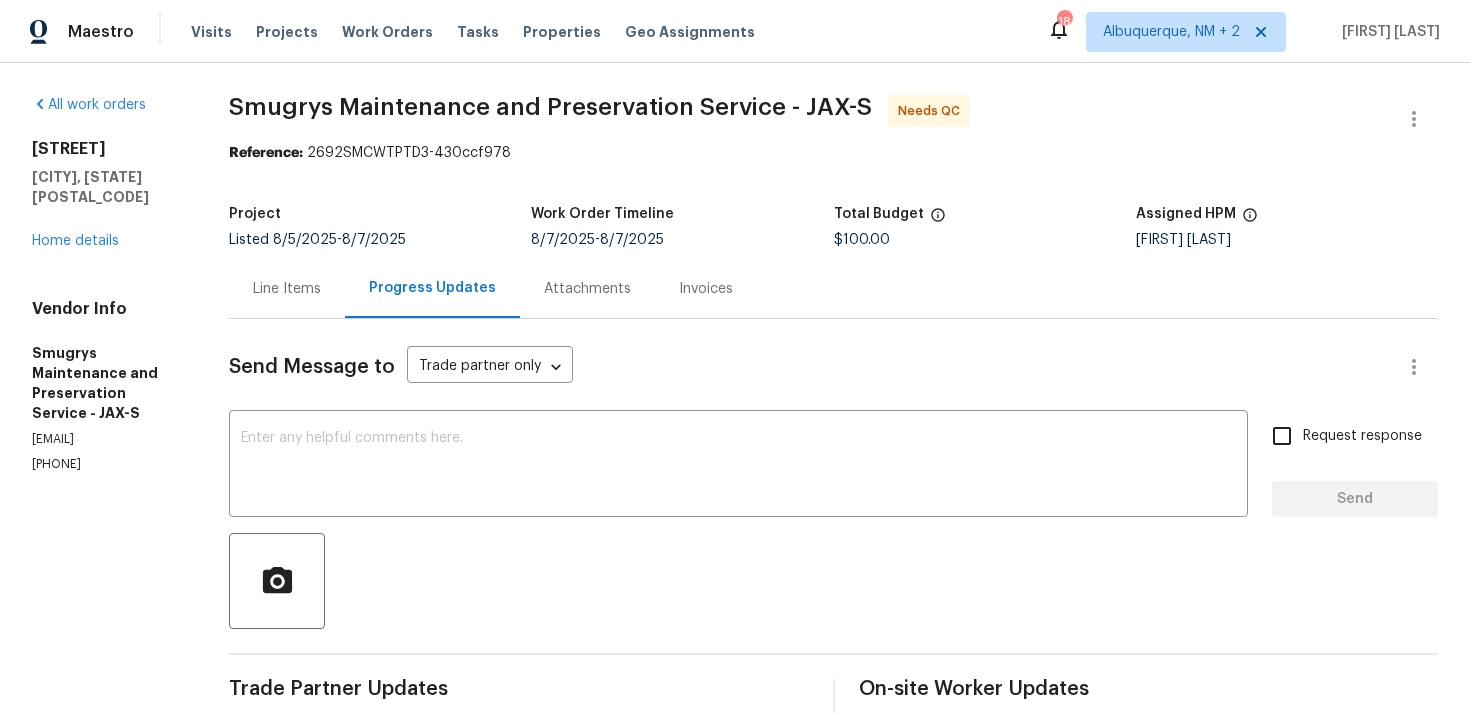 click on "Line Items" at bounding box center [287, 289] 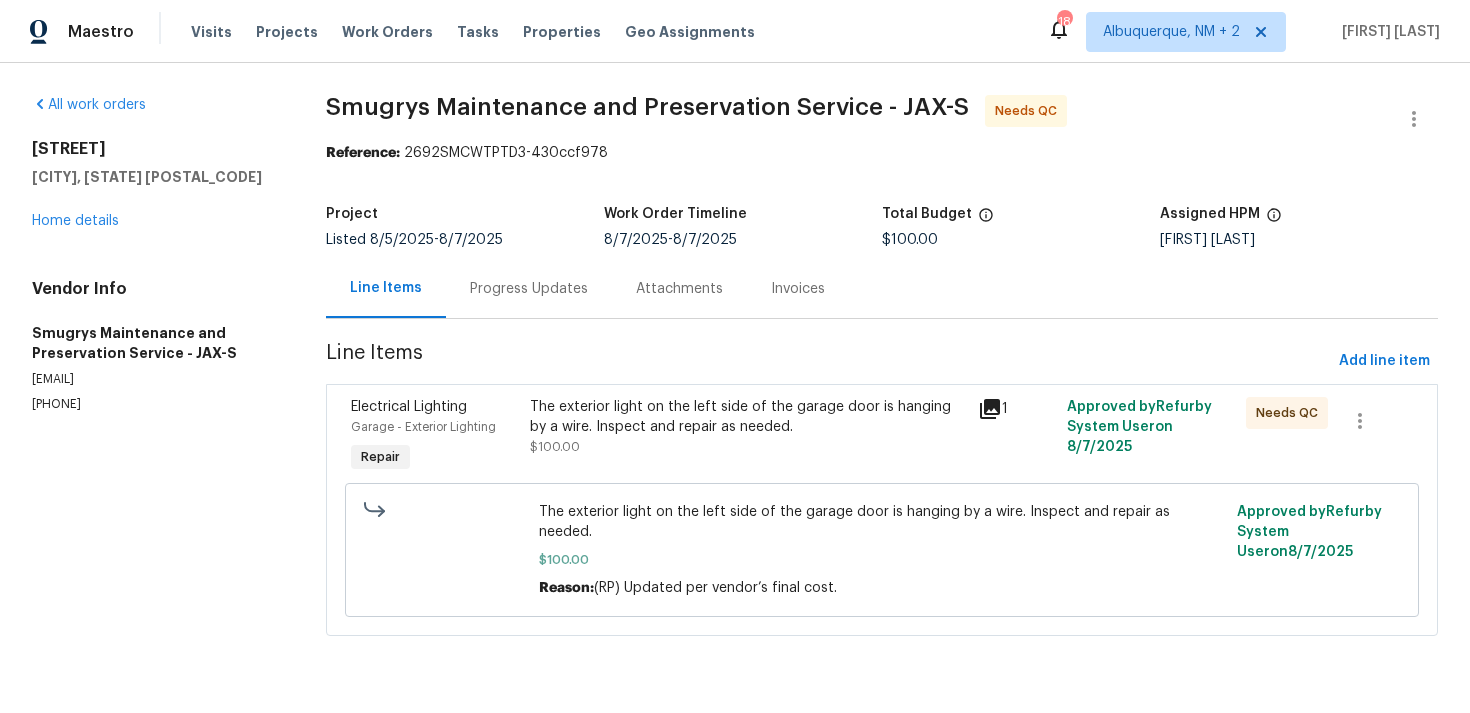 click on "The exterior light on the left side of the garage door is hanging by a wire. Inspect and repair as needed. $100.00" at bounding box center (747, 427) 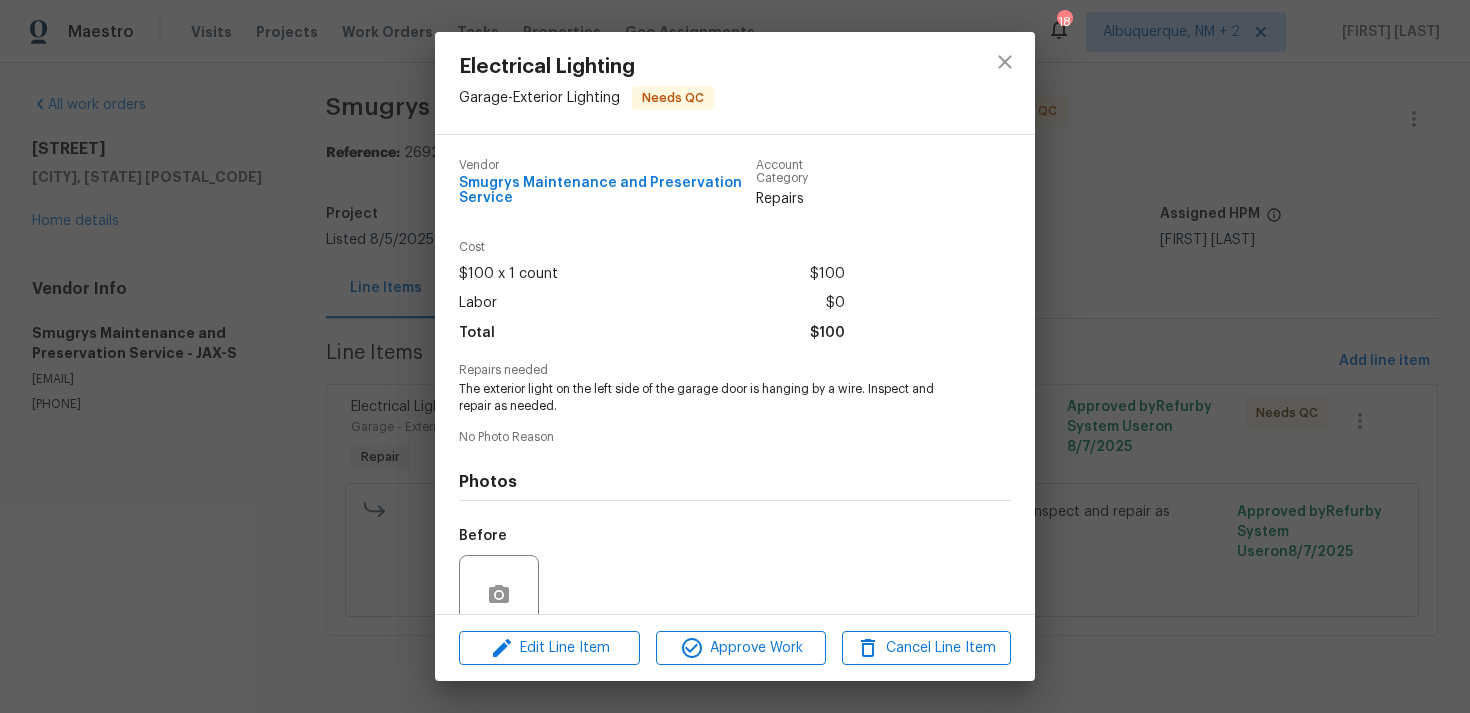 scroll, scrollTop: 170, scrollLeft: 0, axis: vertical 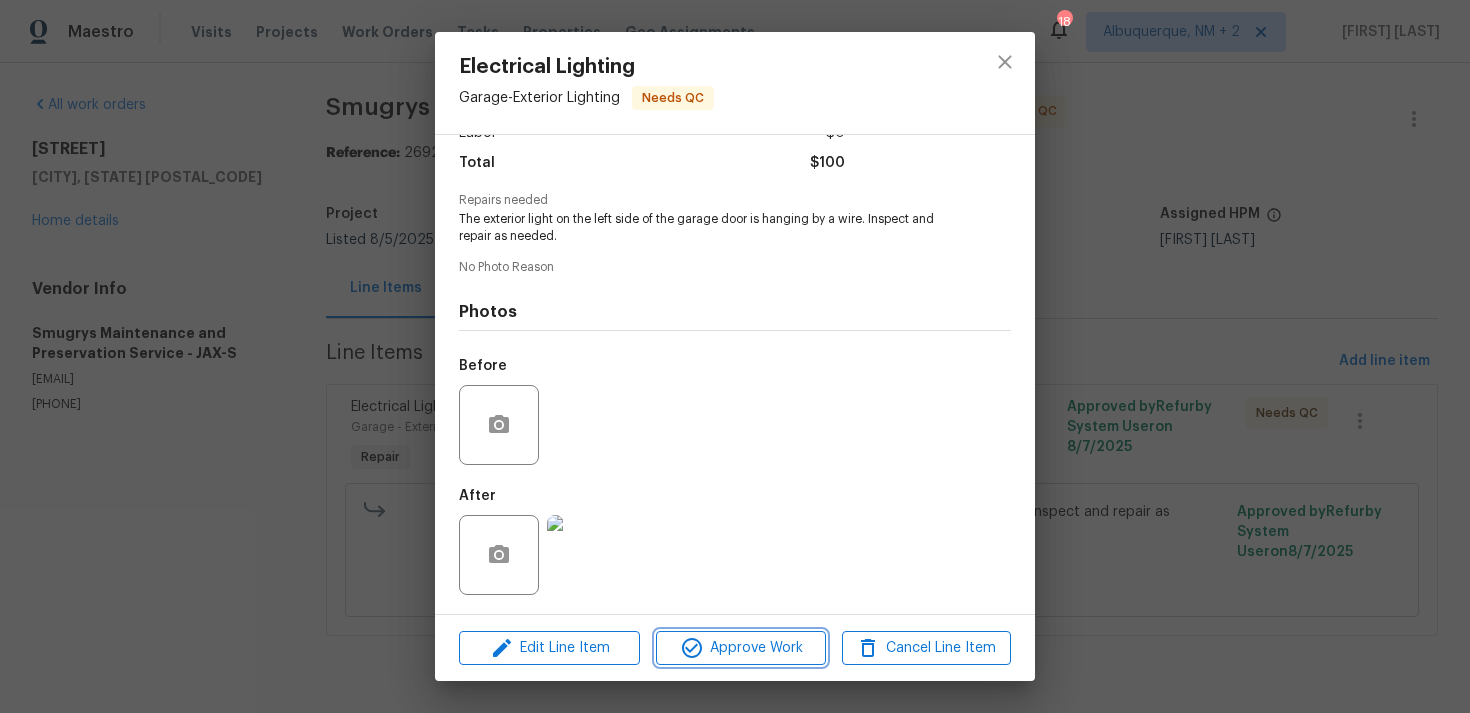 click on "Approve Work" at bounding box center (740, 648) 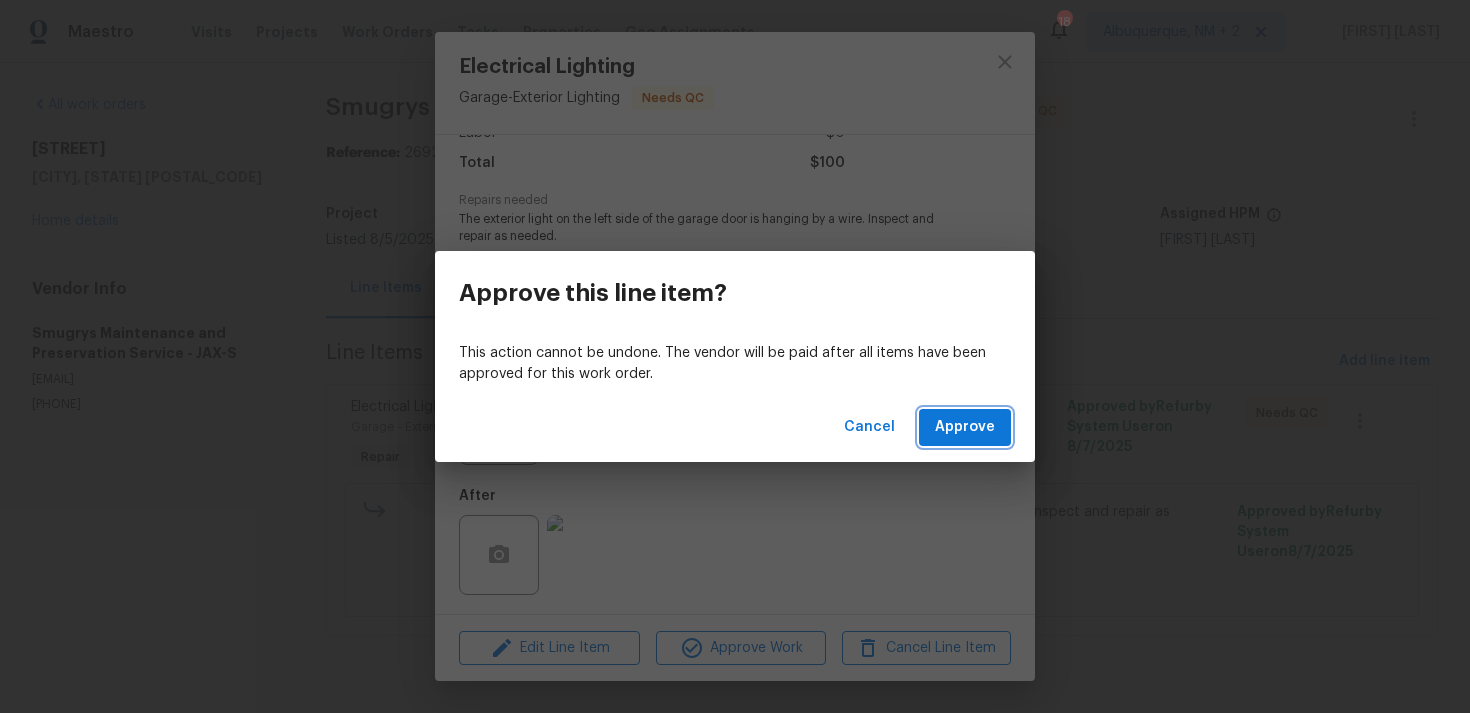 click on "Approve" at bounding box center (965, 427) 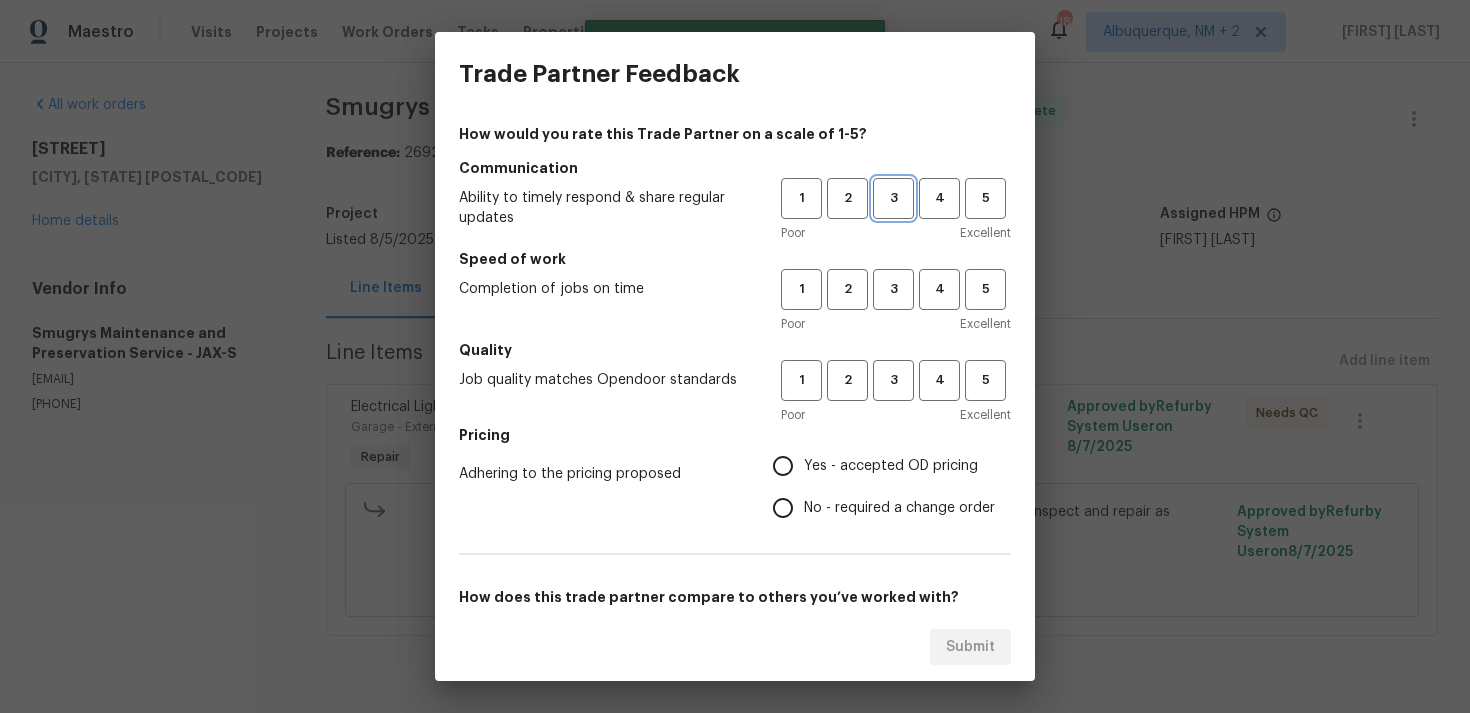 click on "3" at bounding box center (893, 198) 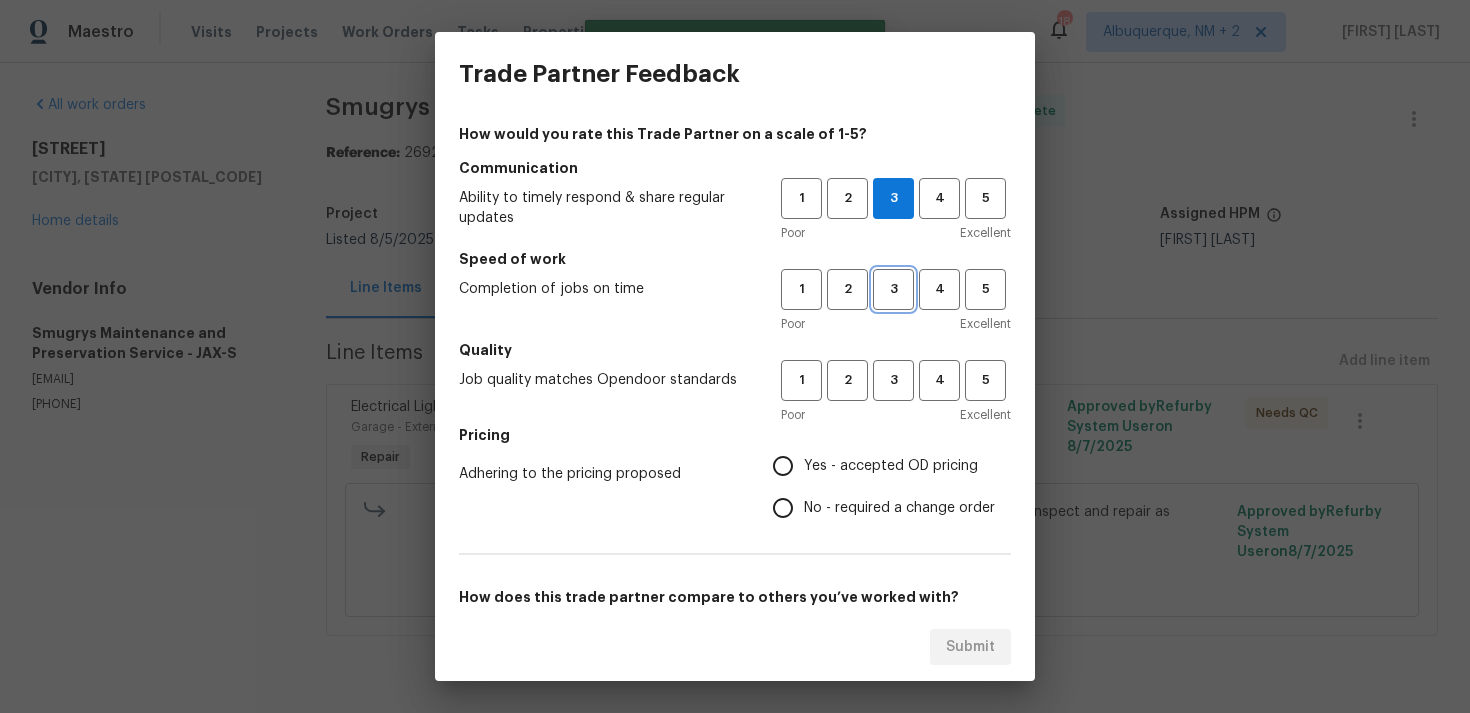 click on "3" at bounding box center (893, 289) 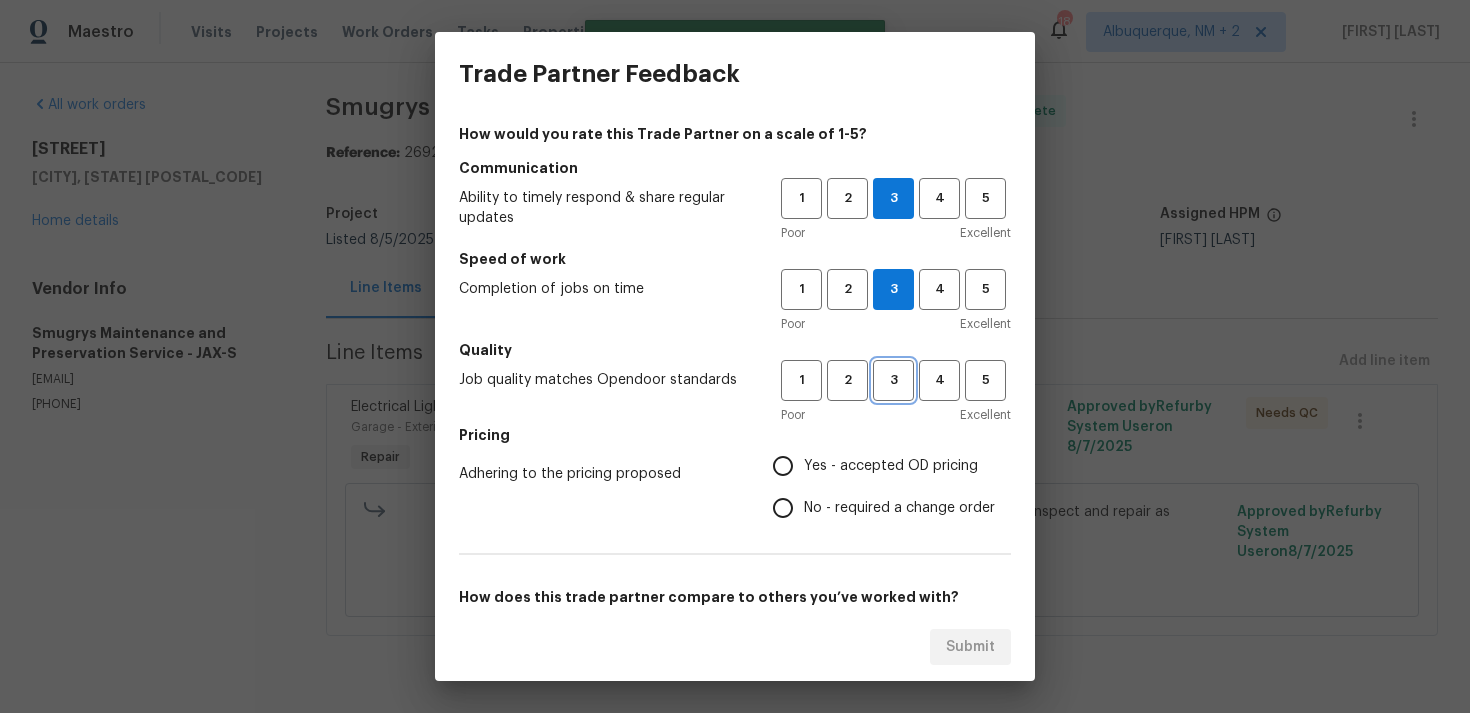 click on "3" at bounding box center [893, 380] 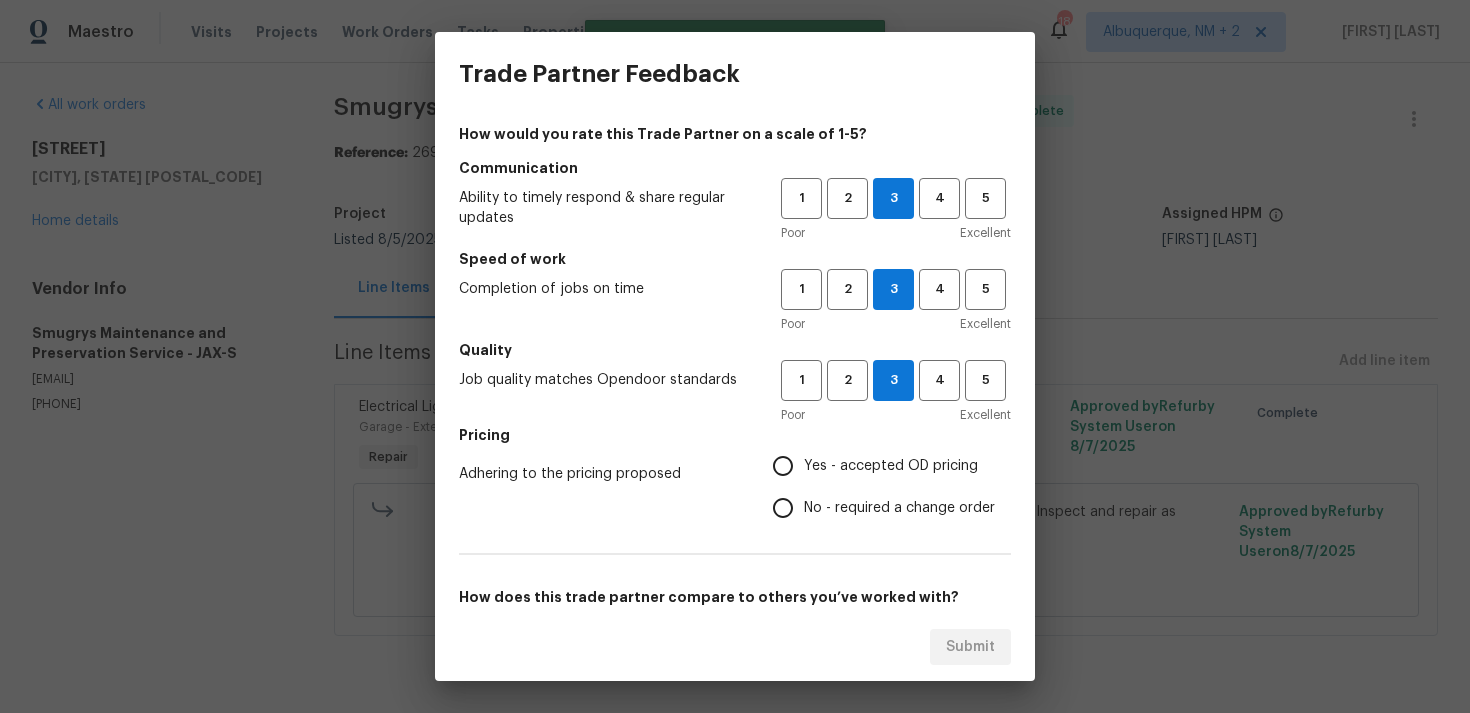 click on "No - required a change order" at bounding box center [878, 508] 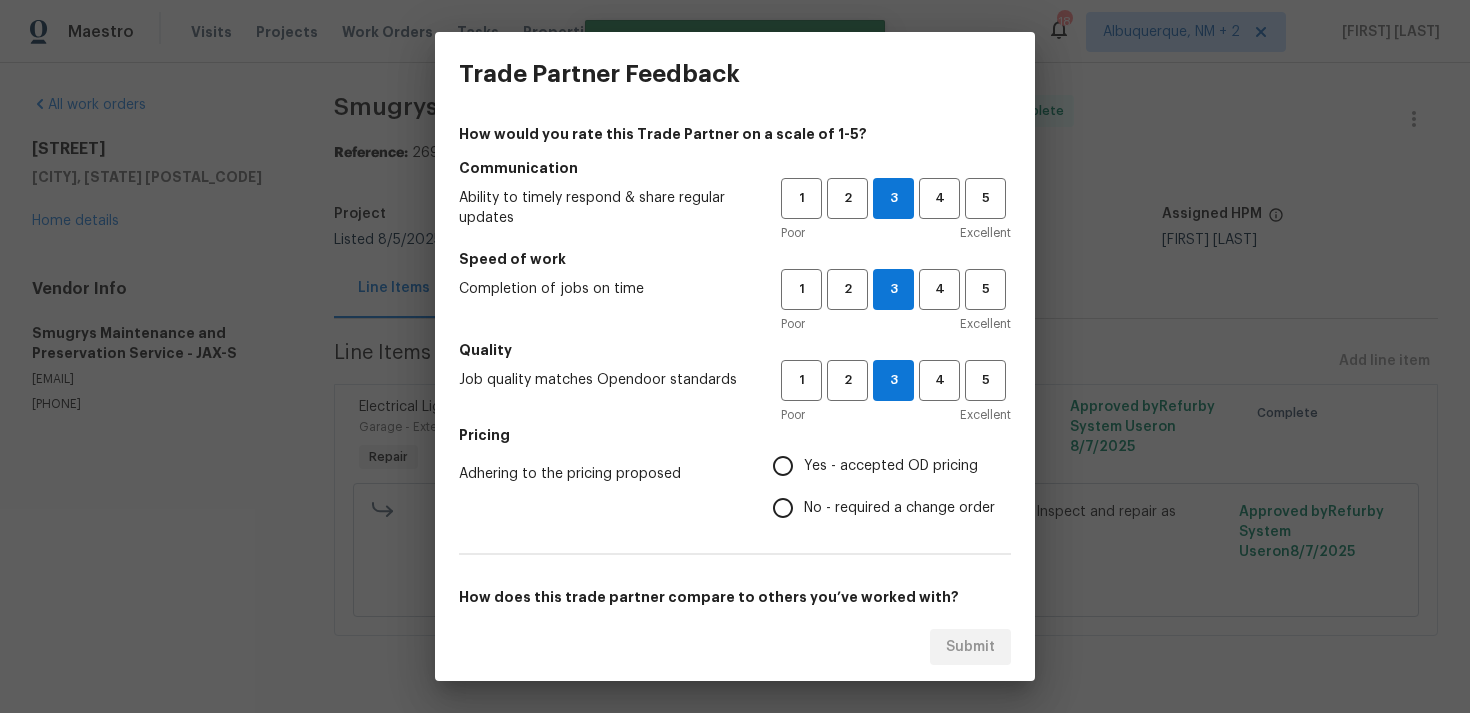 radio on "true" 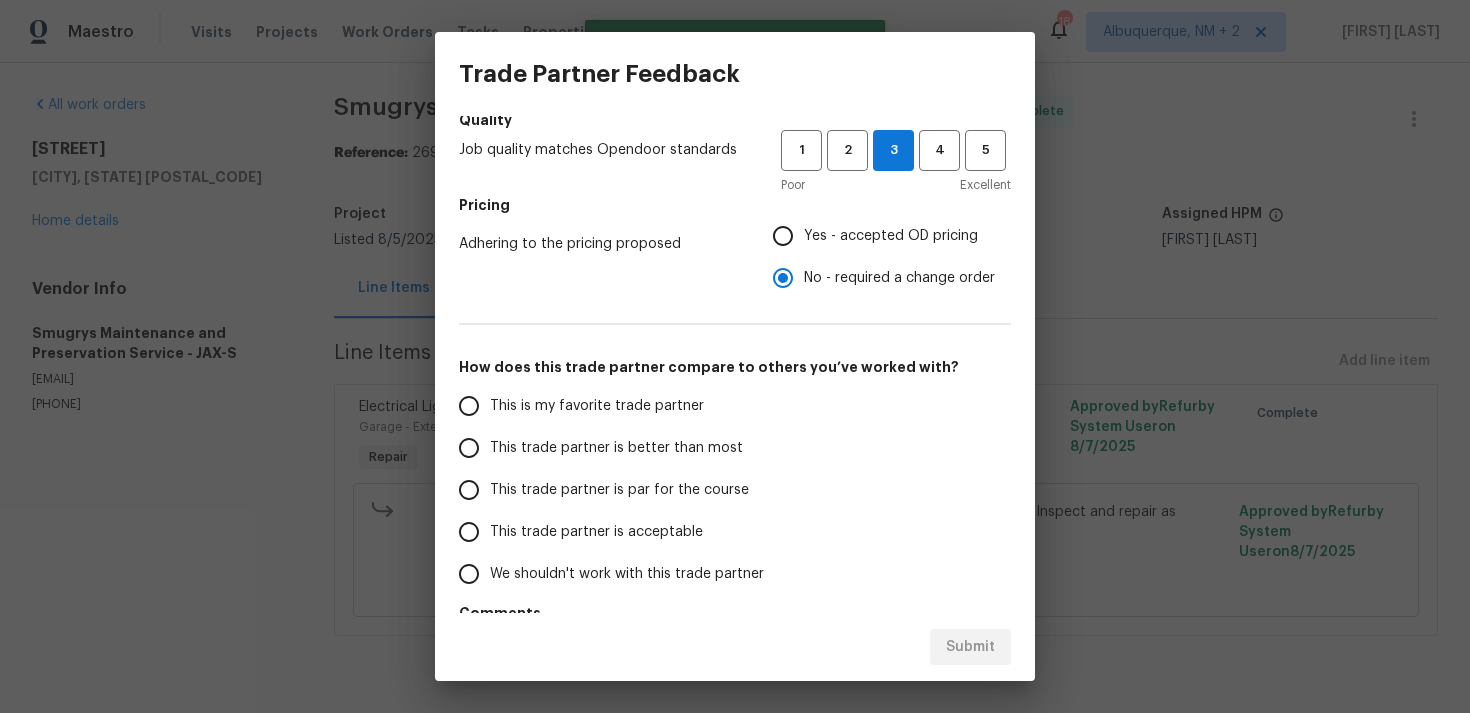 scroll, scrollTop: 302, scrollLeft: 0, axis: vertical 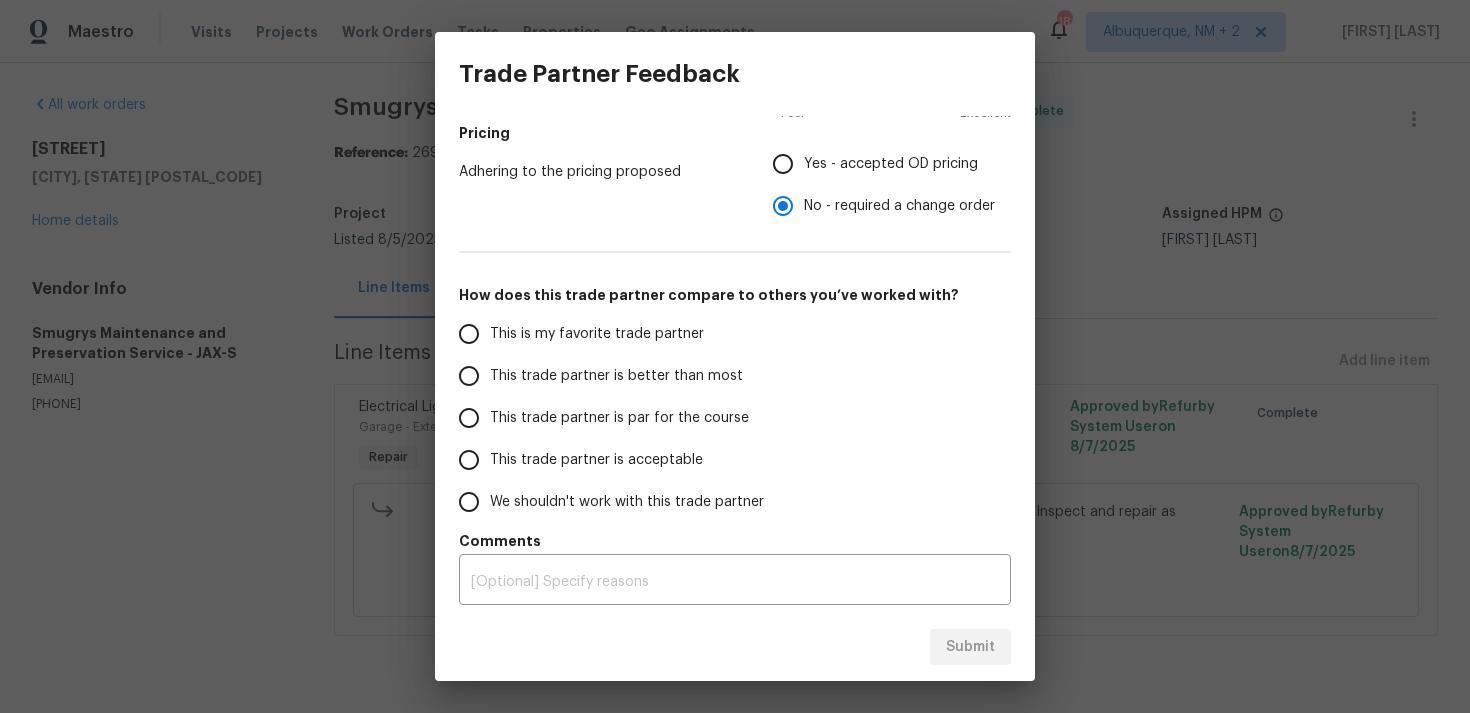 click on "This trade partner is par for the course" at bounding box center (619, 418) 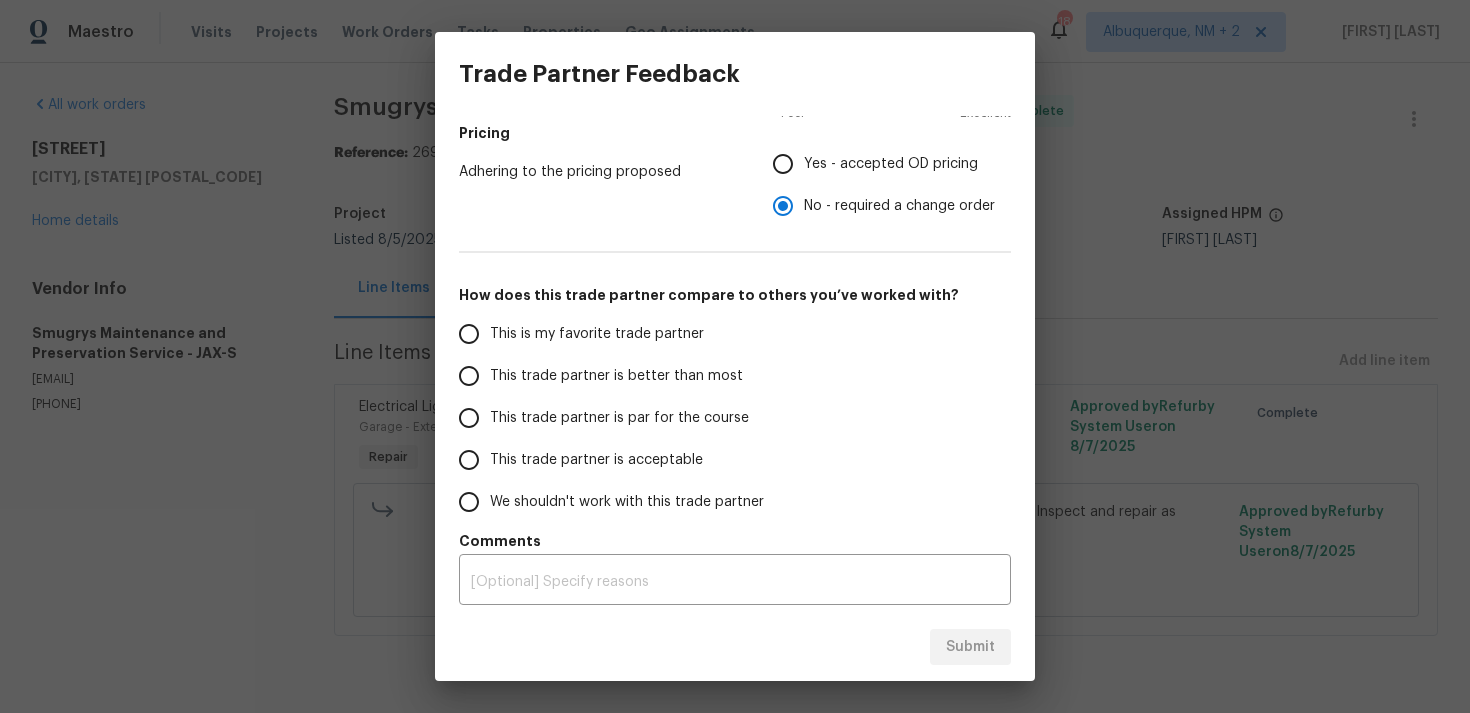 click on "This trade partner is par for the course" at bounding box center (469, 418) 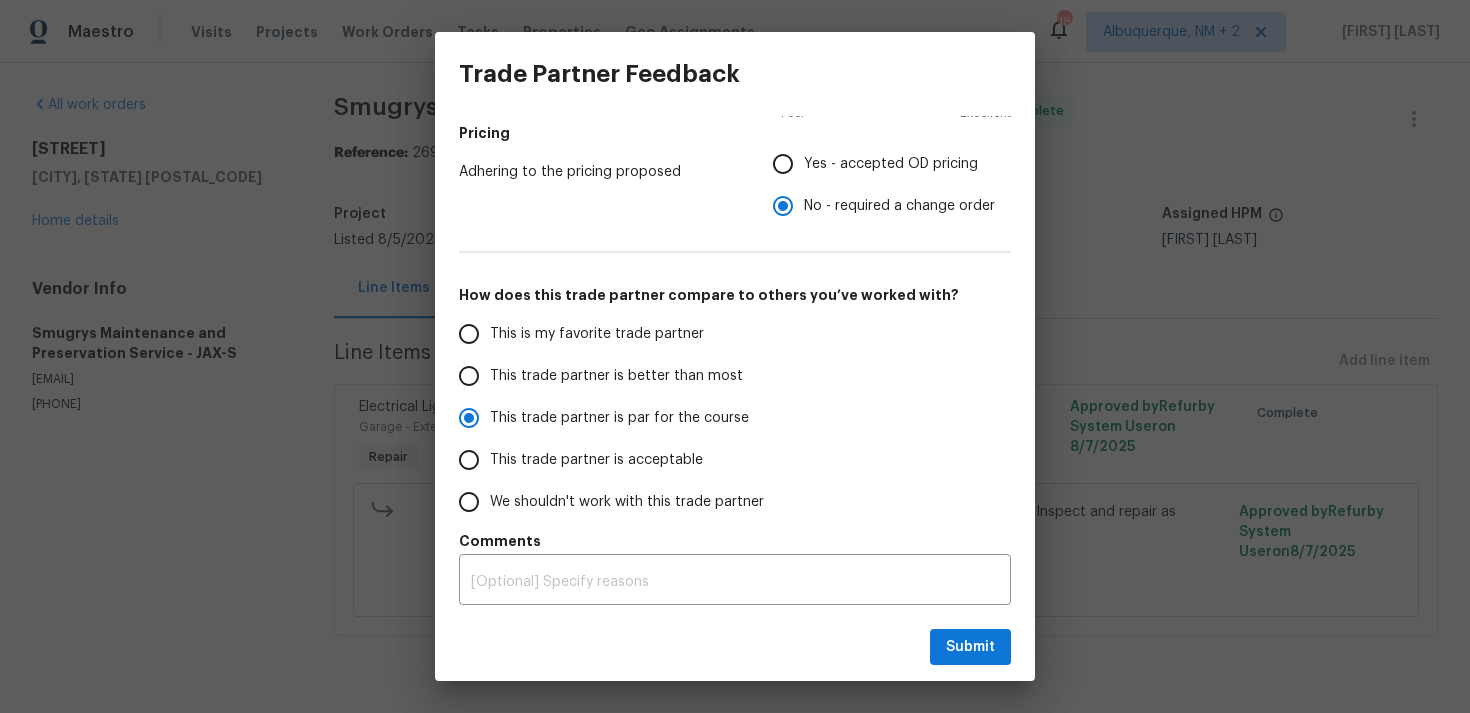 click on "Submit" at bounding box center (735, 647) 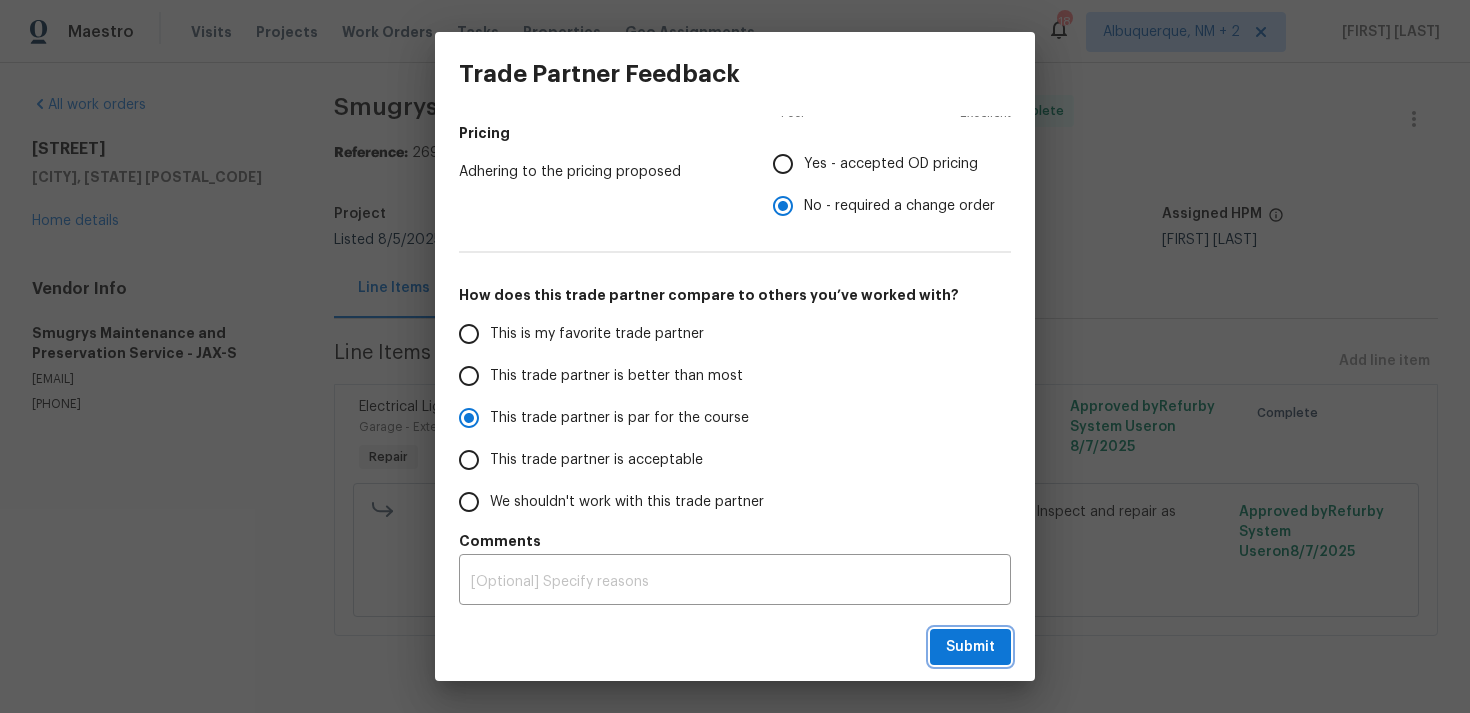 click on "Submit" at bounding box center [970, 647] 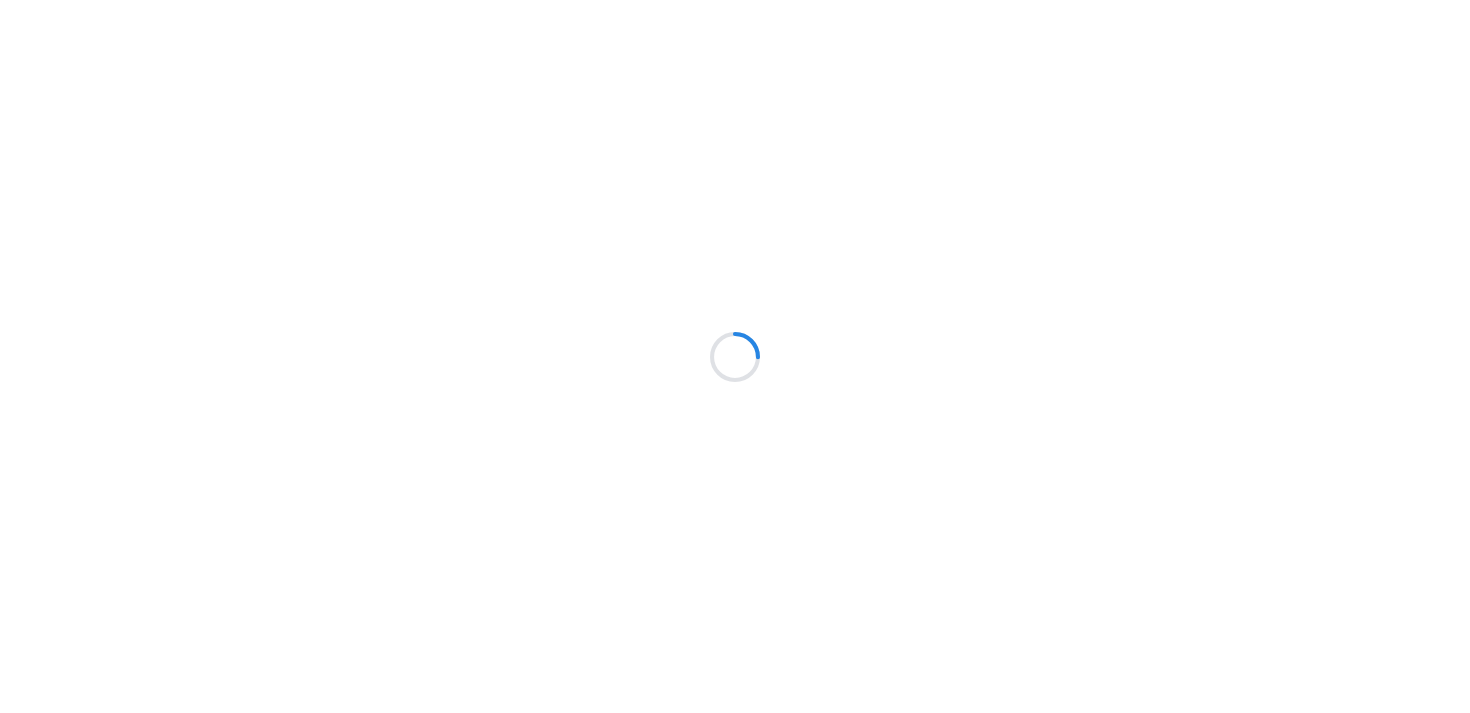 scroll, scrollTop: 0, scrollLeft: 0, axis: both 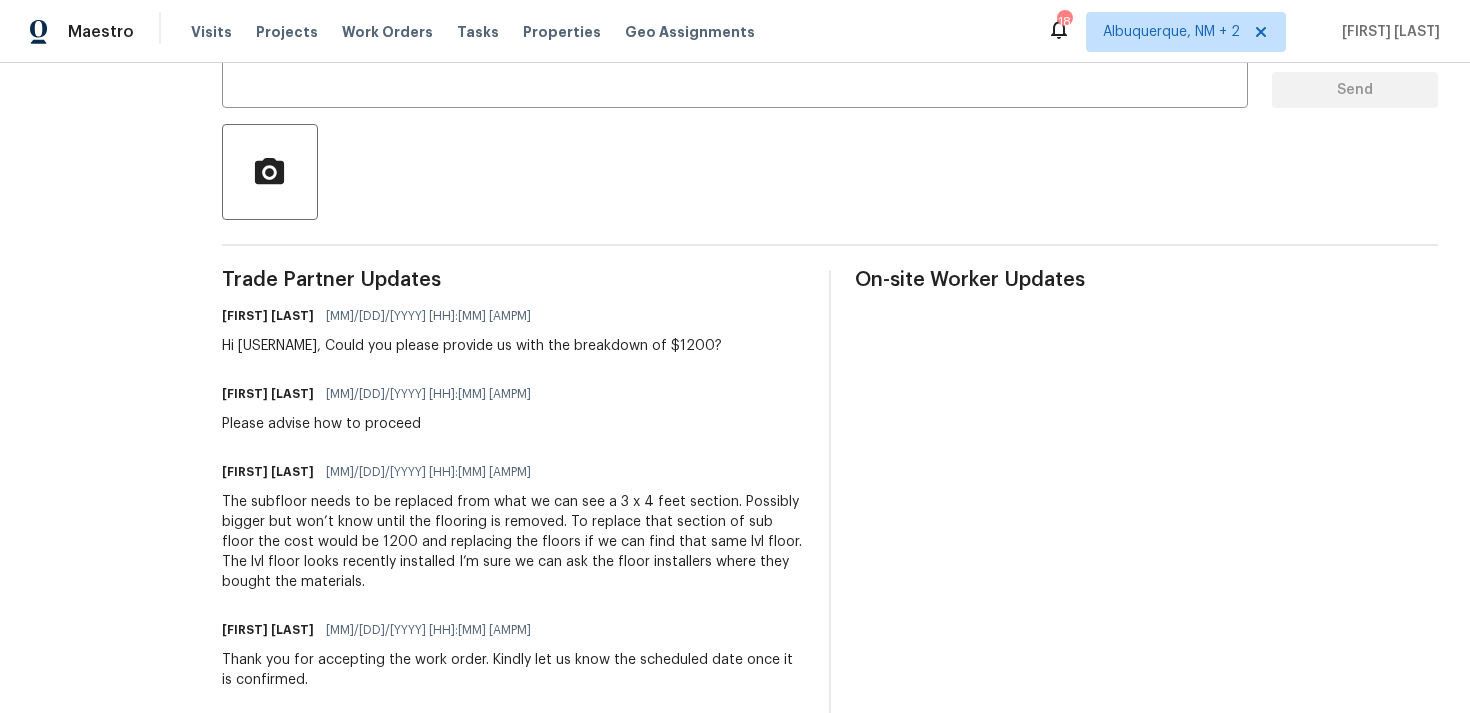 click on "[FIRST] [LAST] [MM]/[DD]/[YYYY] [HH]:[MM] [AMPM] Please advise how to proceed" at bounding box center [513, 407] 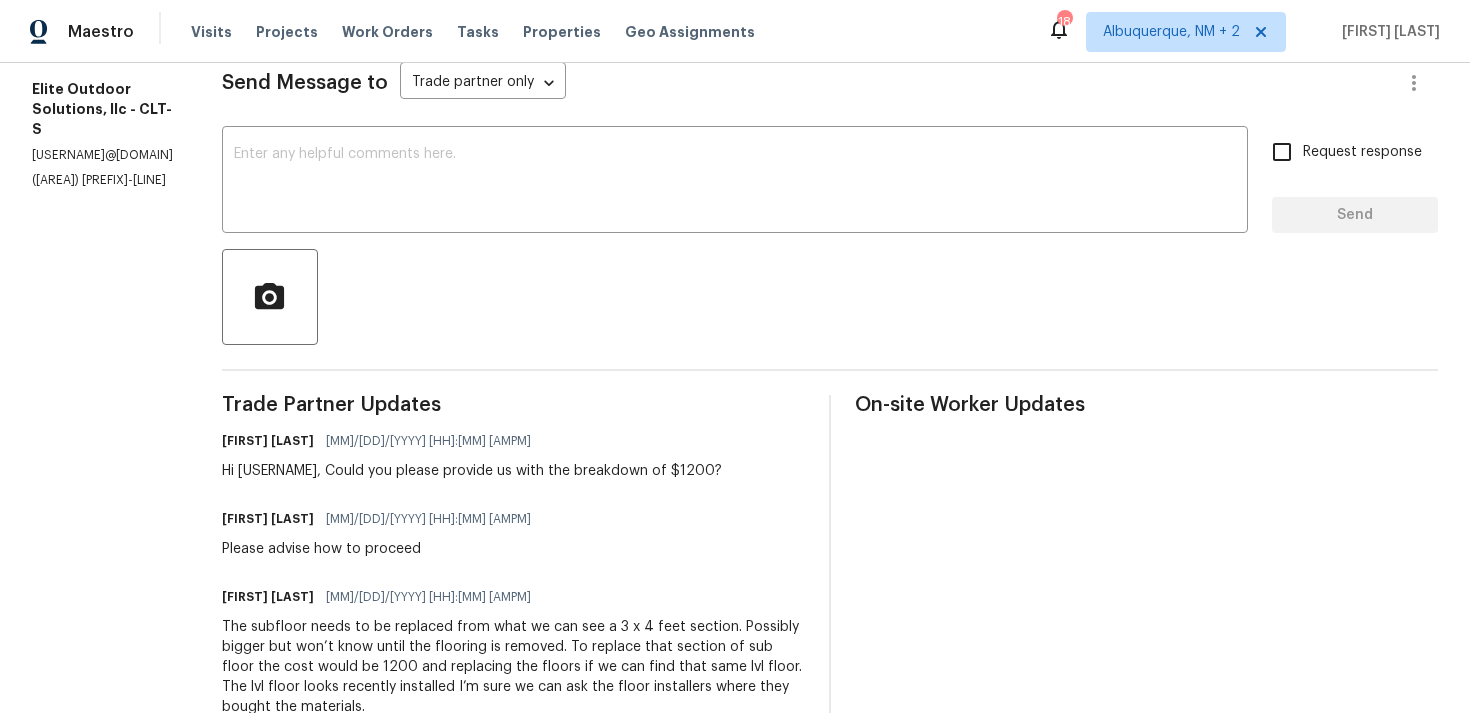 scroll, scrollTop: 0, scrollLeft: 0, axis: both 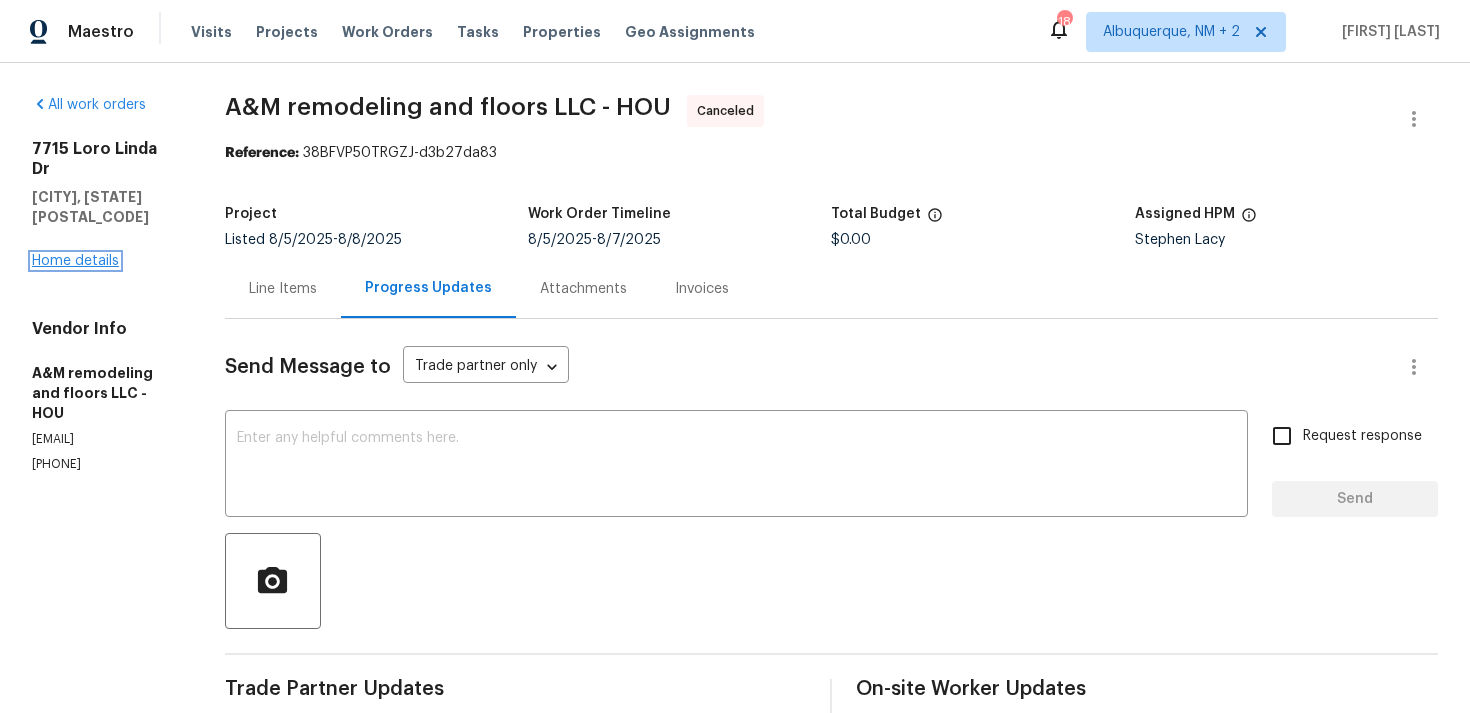 click on "Home details" at bounding box center (75, 261) 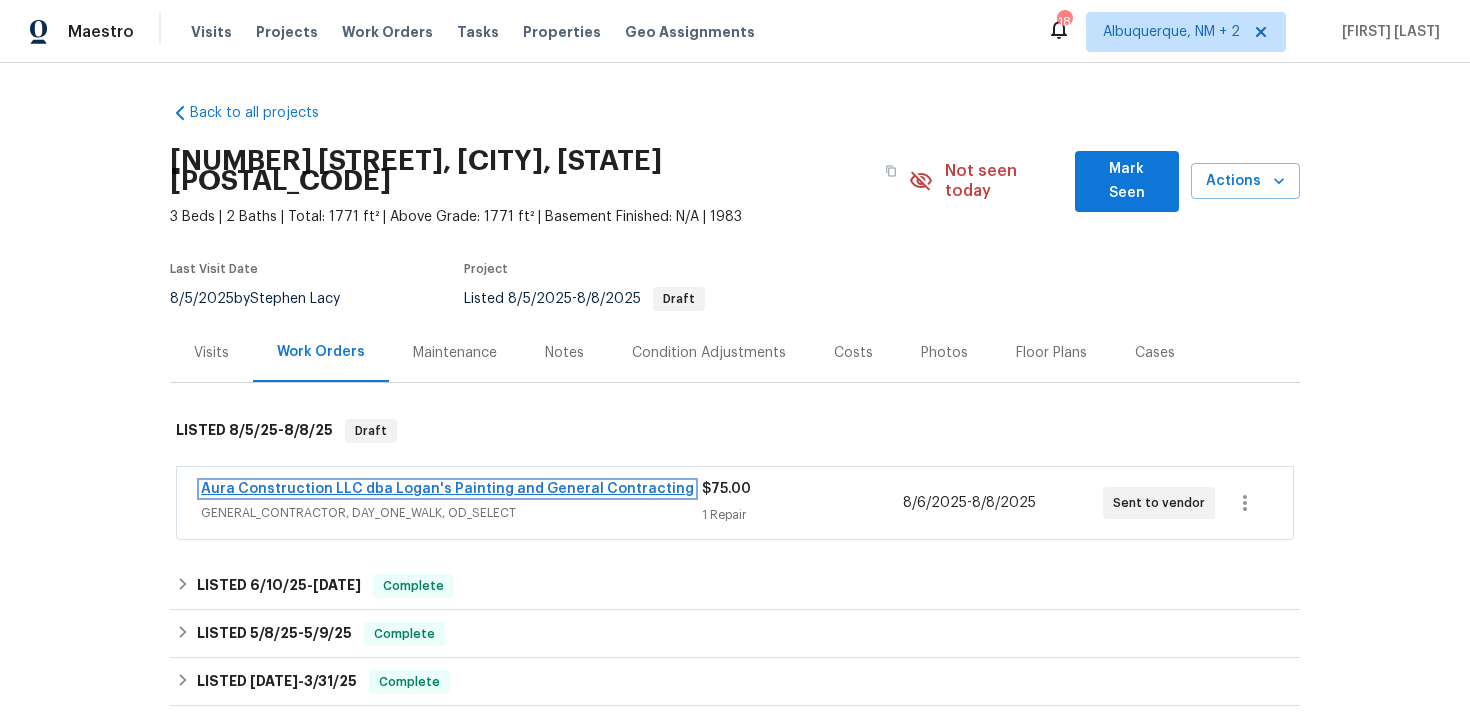 click on "Aura Construction LLC dba Logan's Painting and General Contracting" at bounding box center (447, 489) 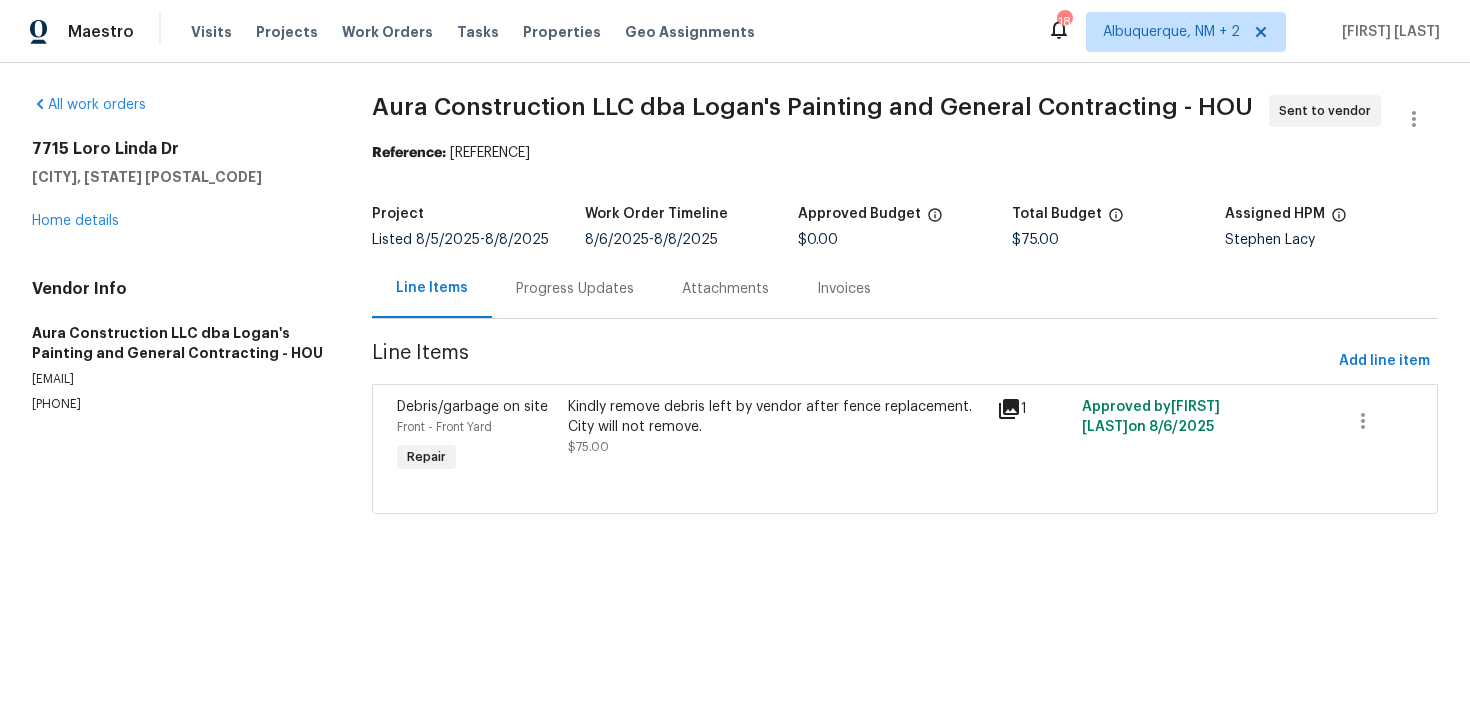 click on "Progress Updates" at bounding box center (575, 288) 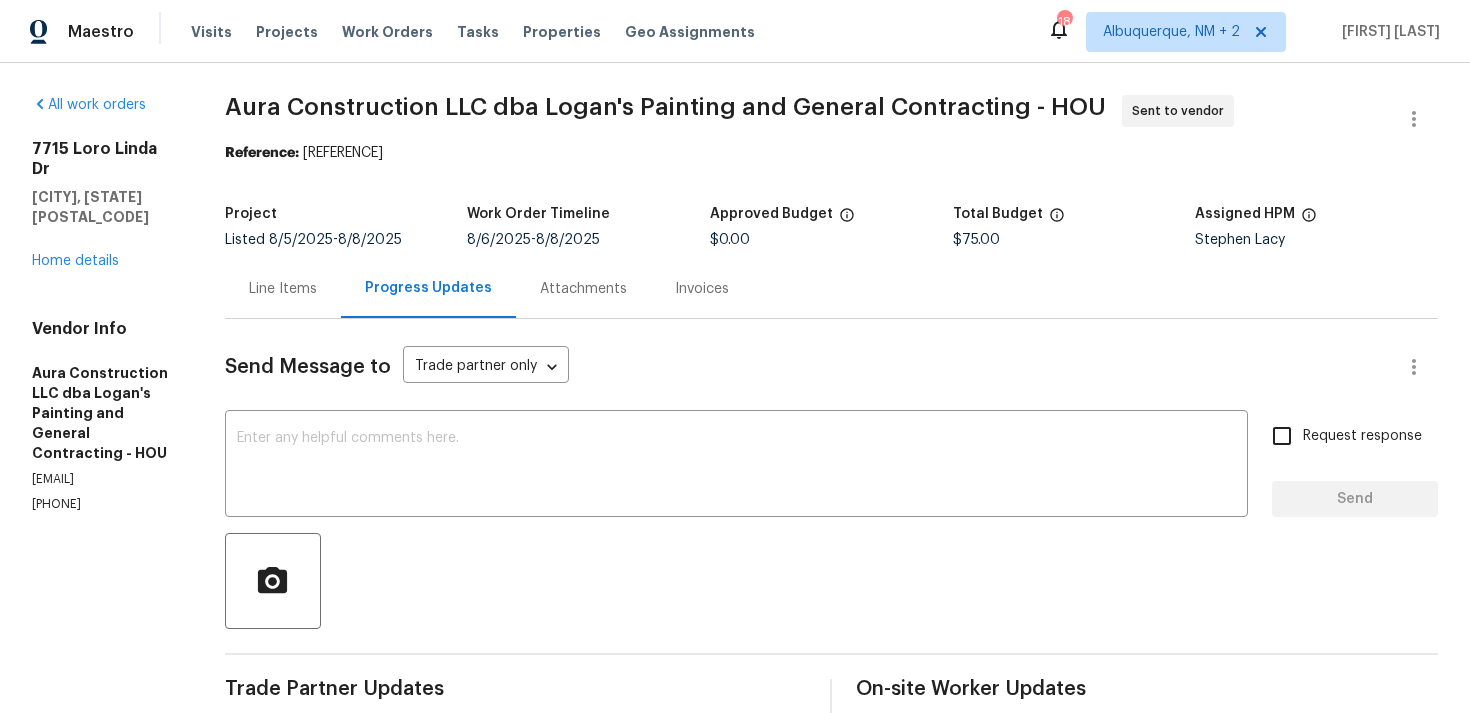 scroll, scrollTop: 168, scrollLeft: 0, axis: vertical 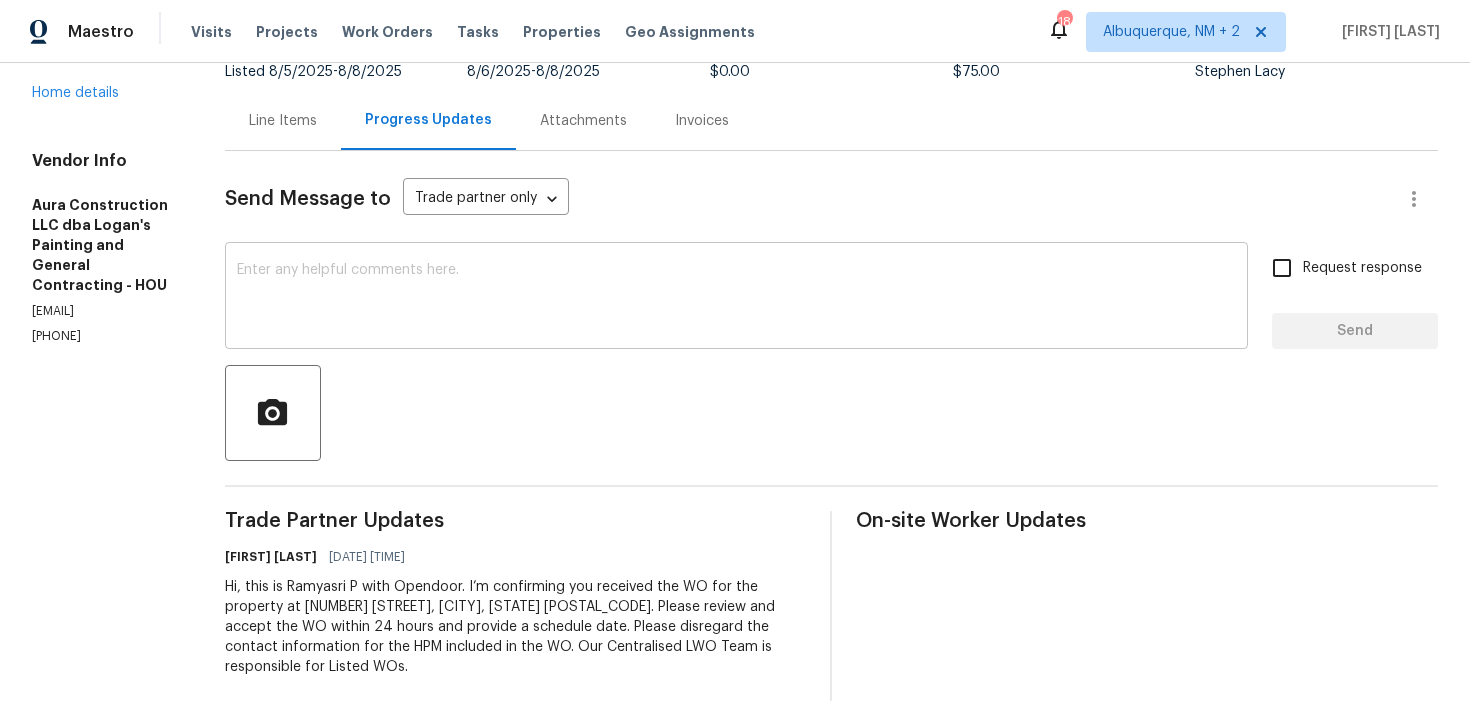 click at bounding box center (736, 298) 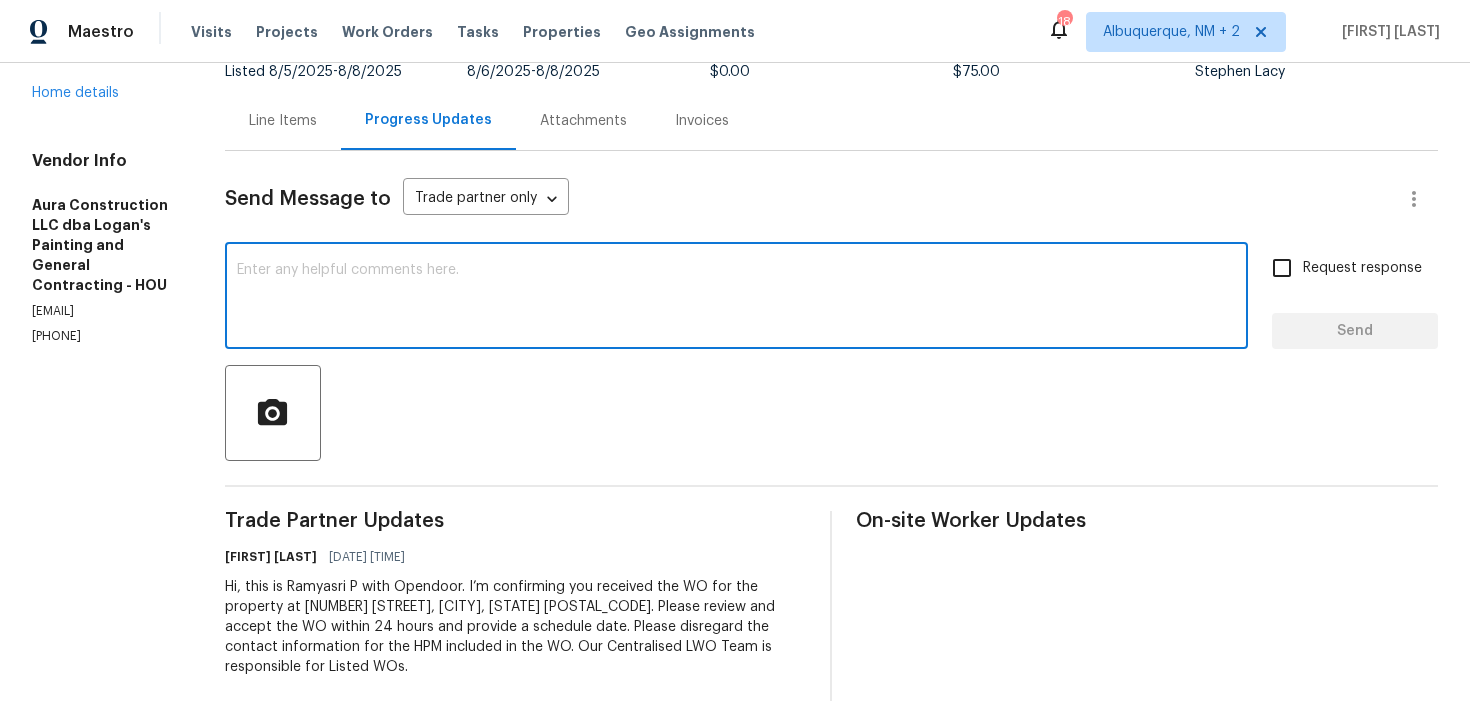 paste on "Just a reminder: Please accept the work order within an hour to avoid reassignment. Thank you" 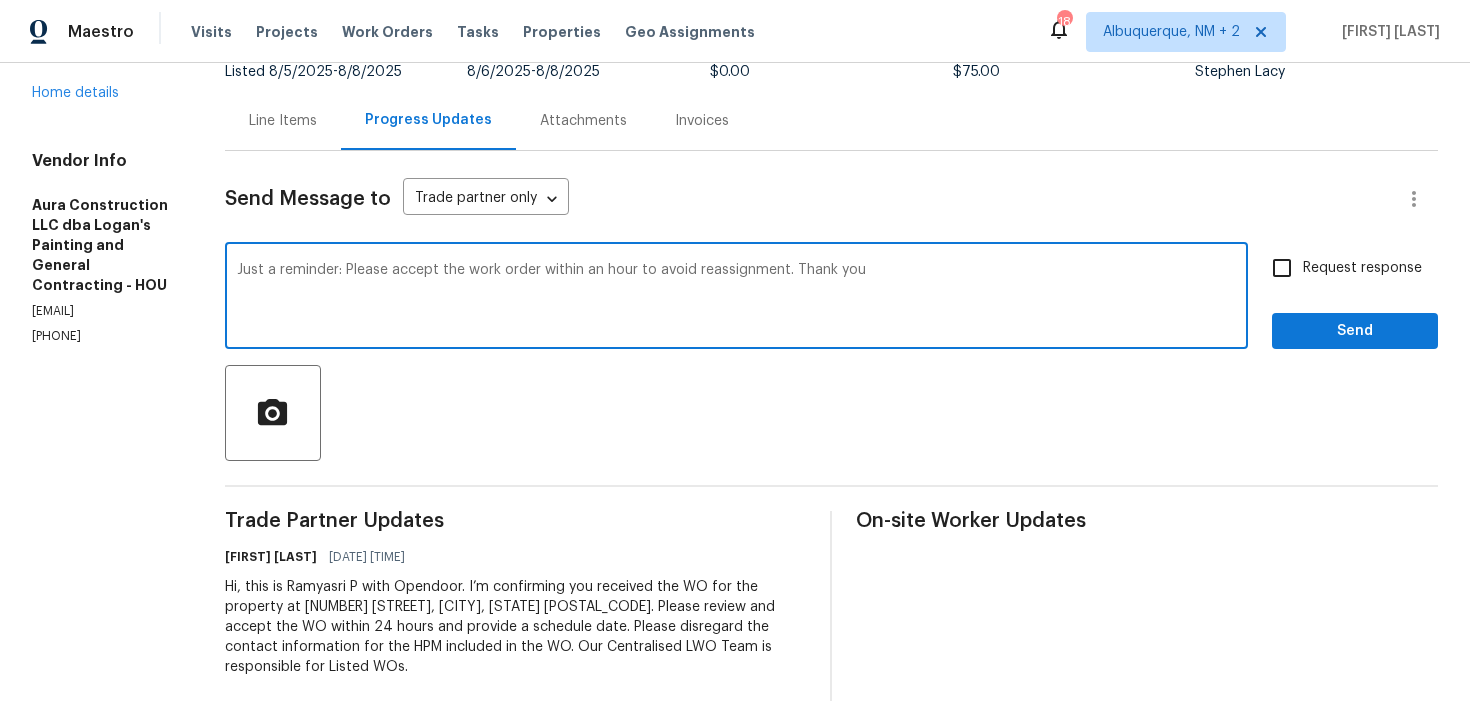 type on "Just a reminder: Please accept the work order within an hour to avoid reassignment. Thank you" 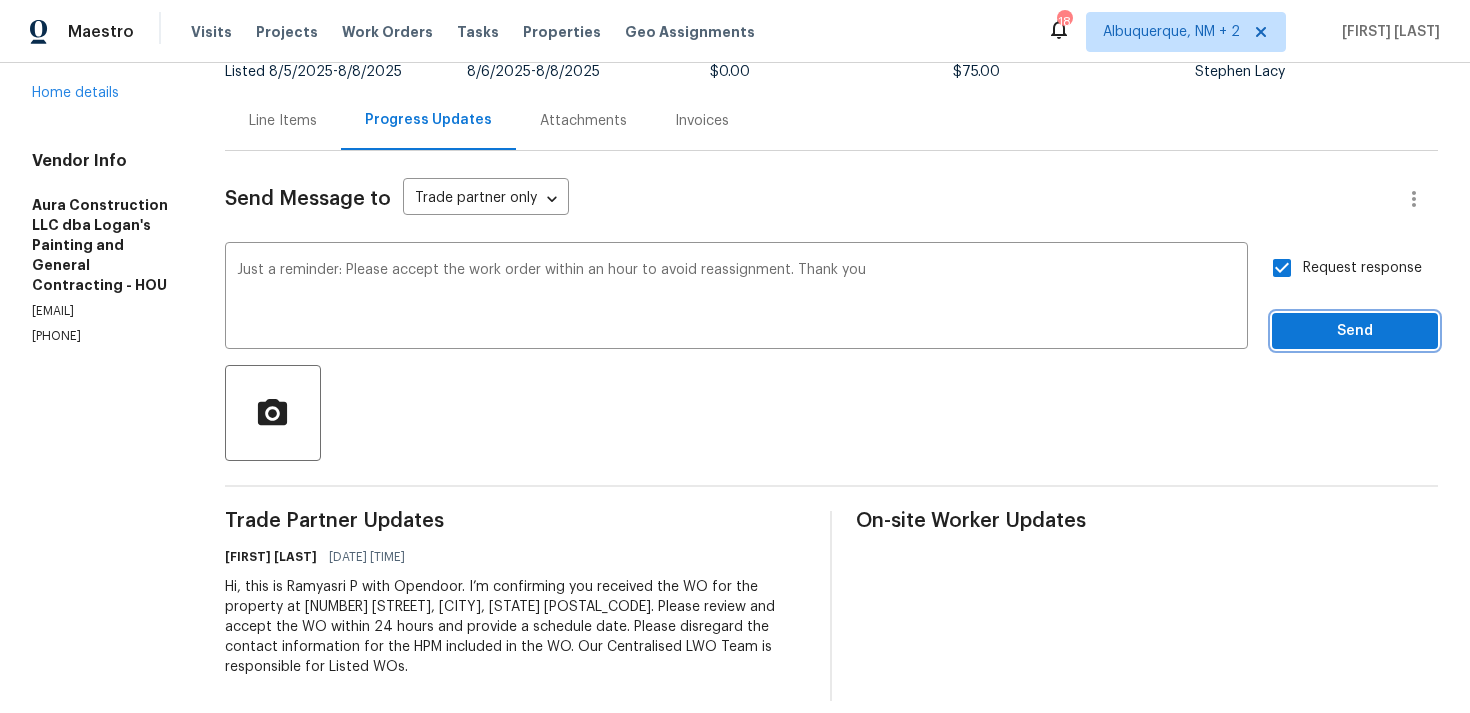 click on "Send" at bounding box center (1355, 331) 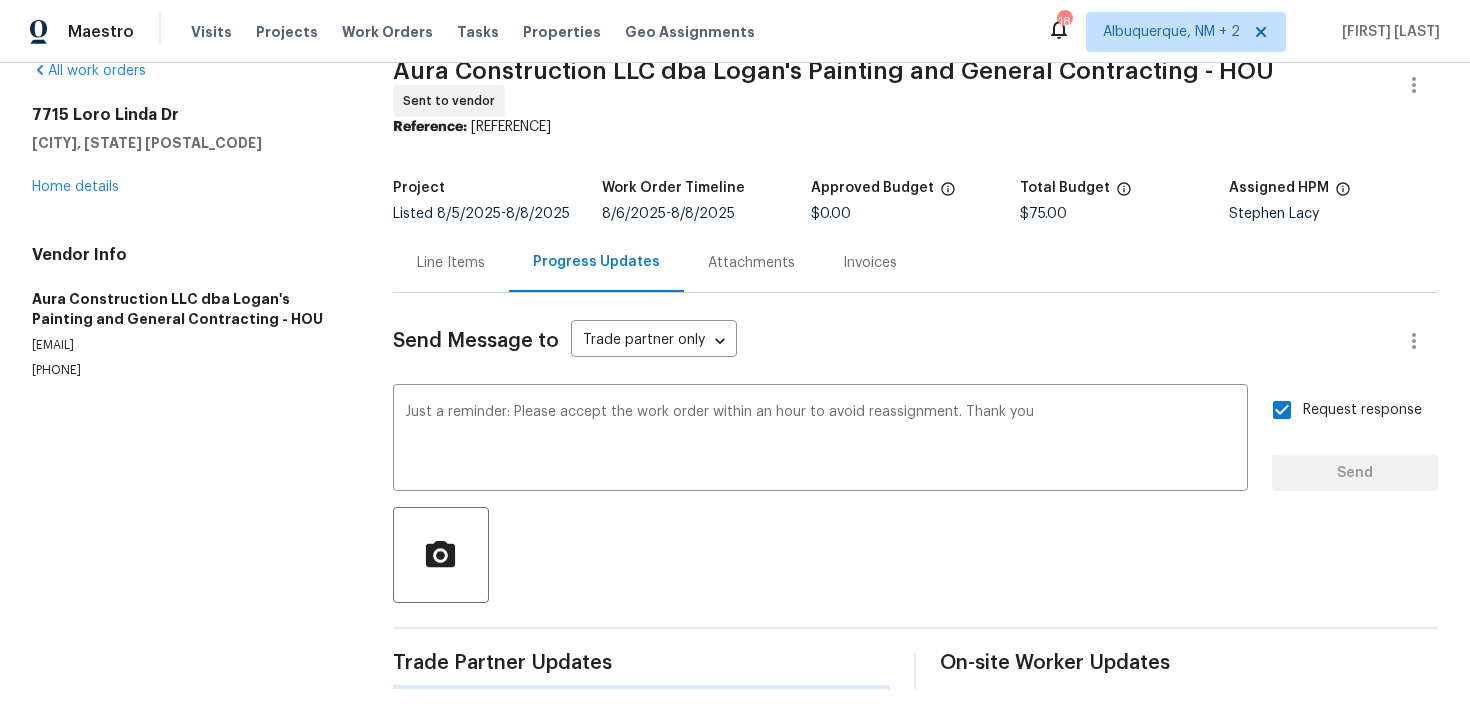type 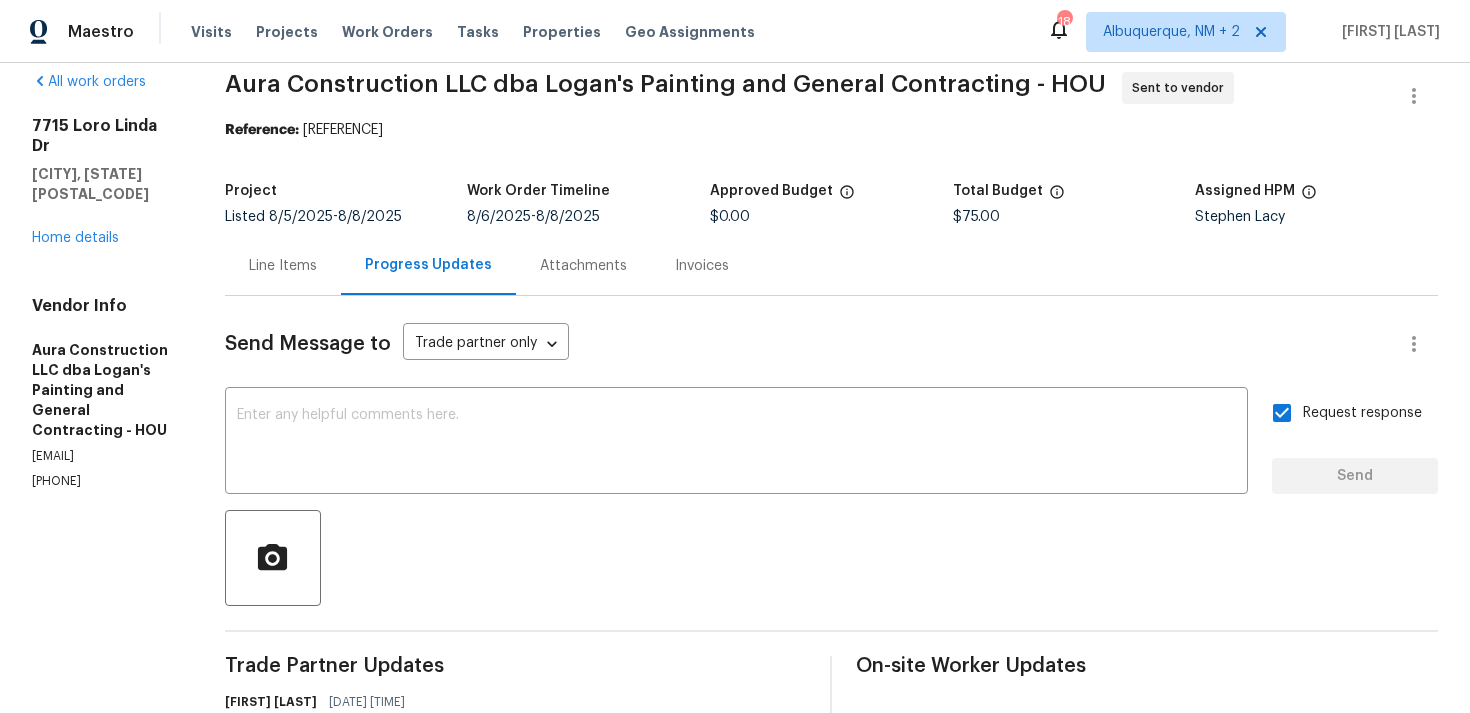 scroll, scrollTop: 0, scrollLeft: 0, axis: both 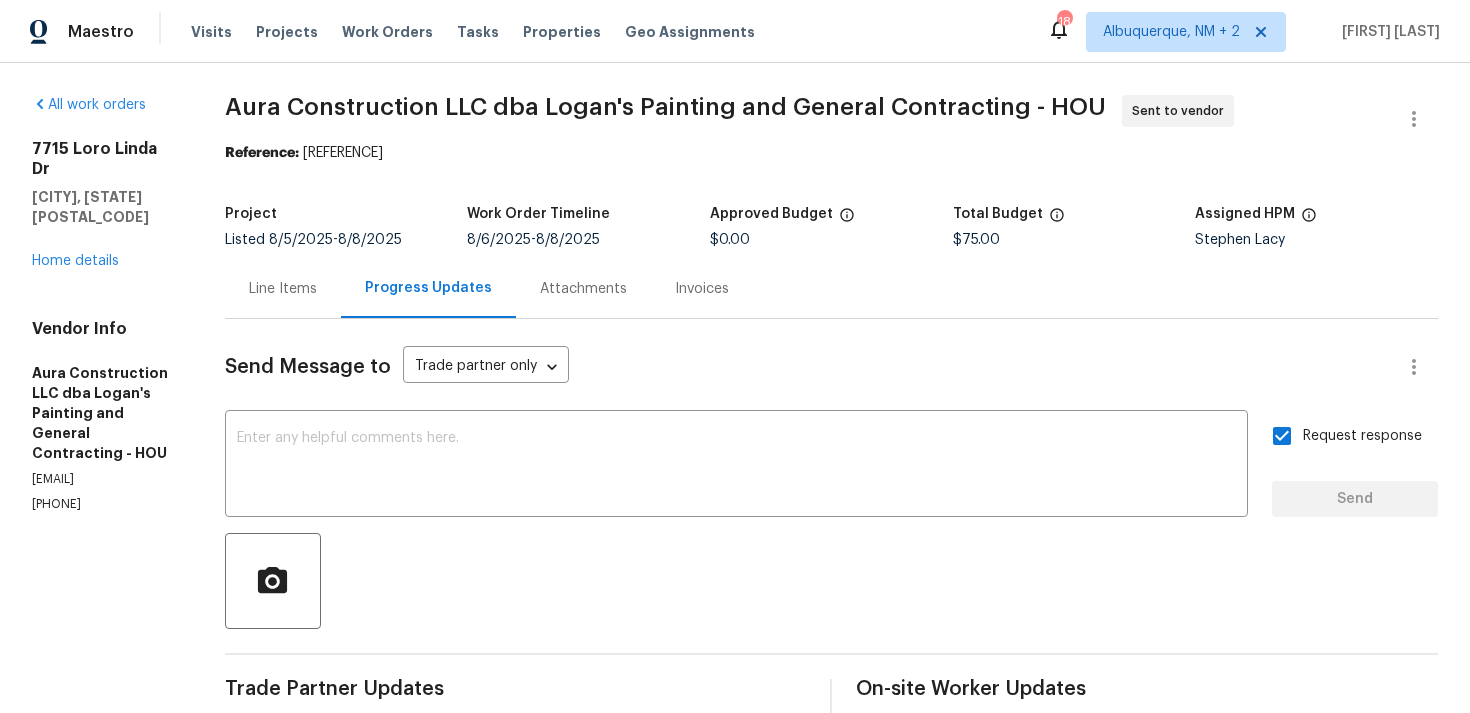 drag, startPoint x: 130, startPoint y: 443, endPoint x: 22, endPoint y: 447, distance: 108.07405 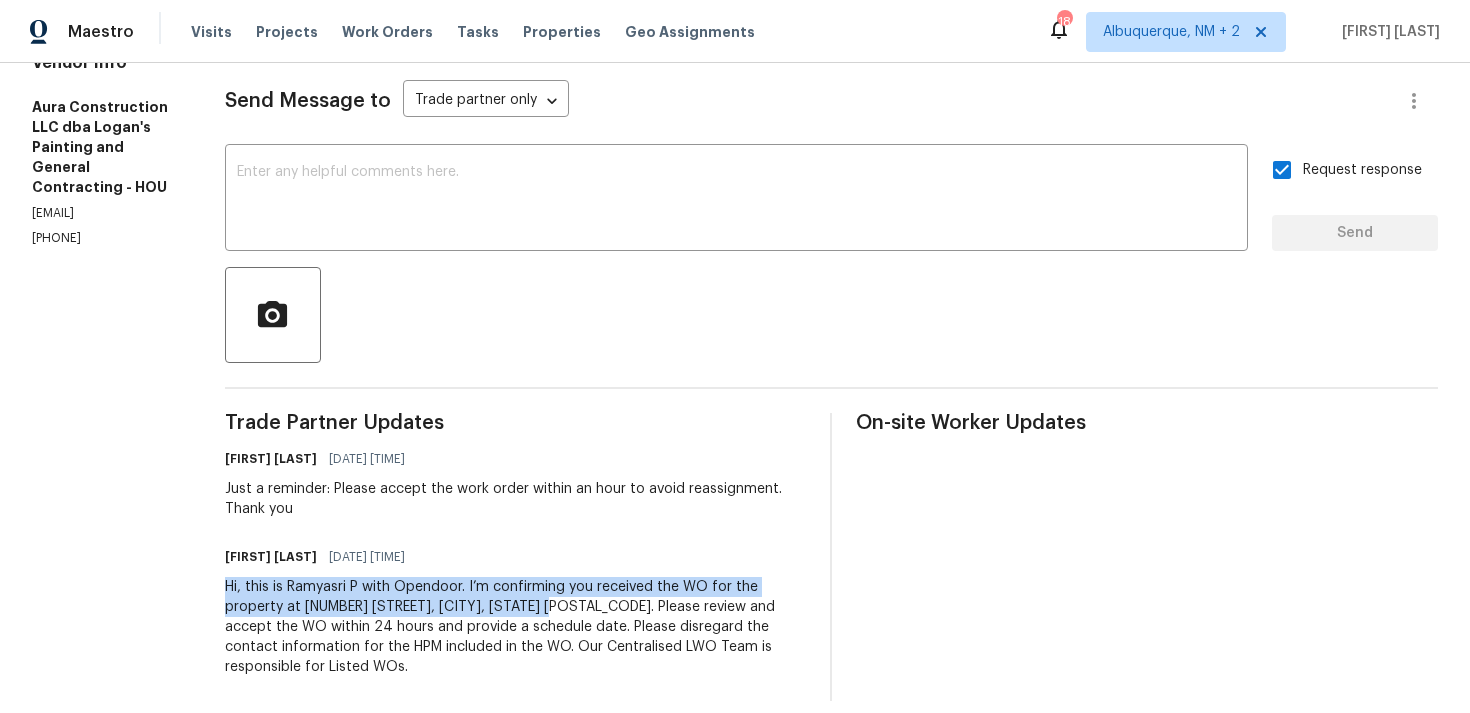 drag, startPoint x: 234, startPoint y: 584, endPoint x: 501, endPoint y: 613, distance: 268.57028 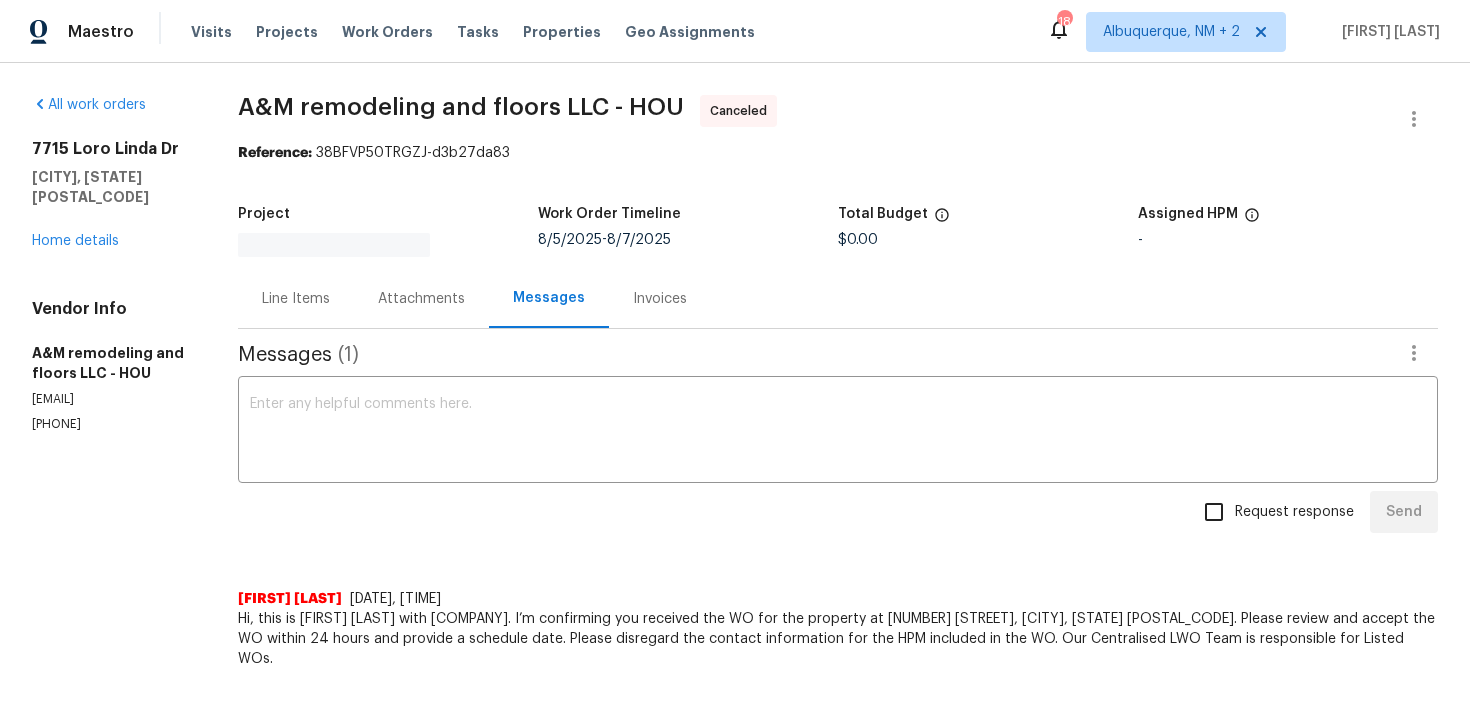 scroll, scrollTop: 0, scrollLeft: 0, axis: both 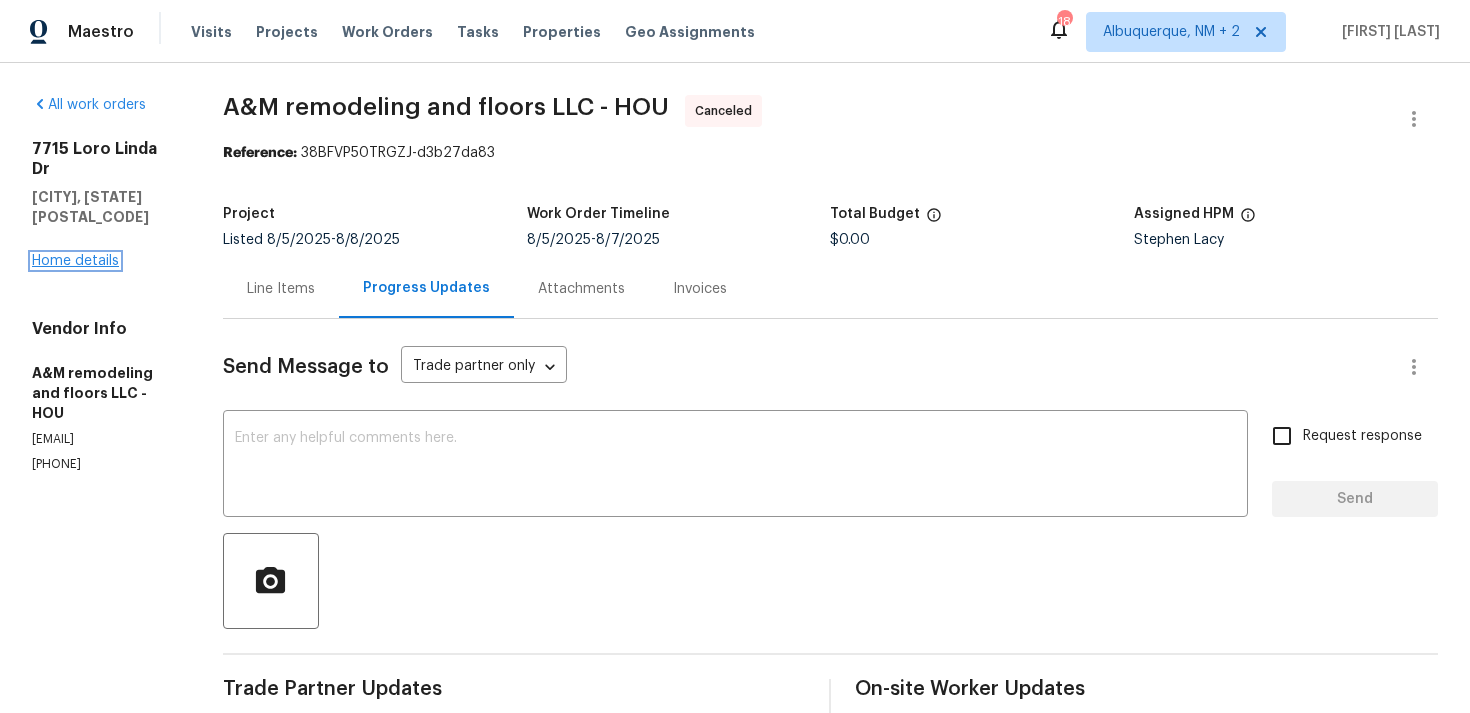 click on "Home details" at bounding box center [75, 261] 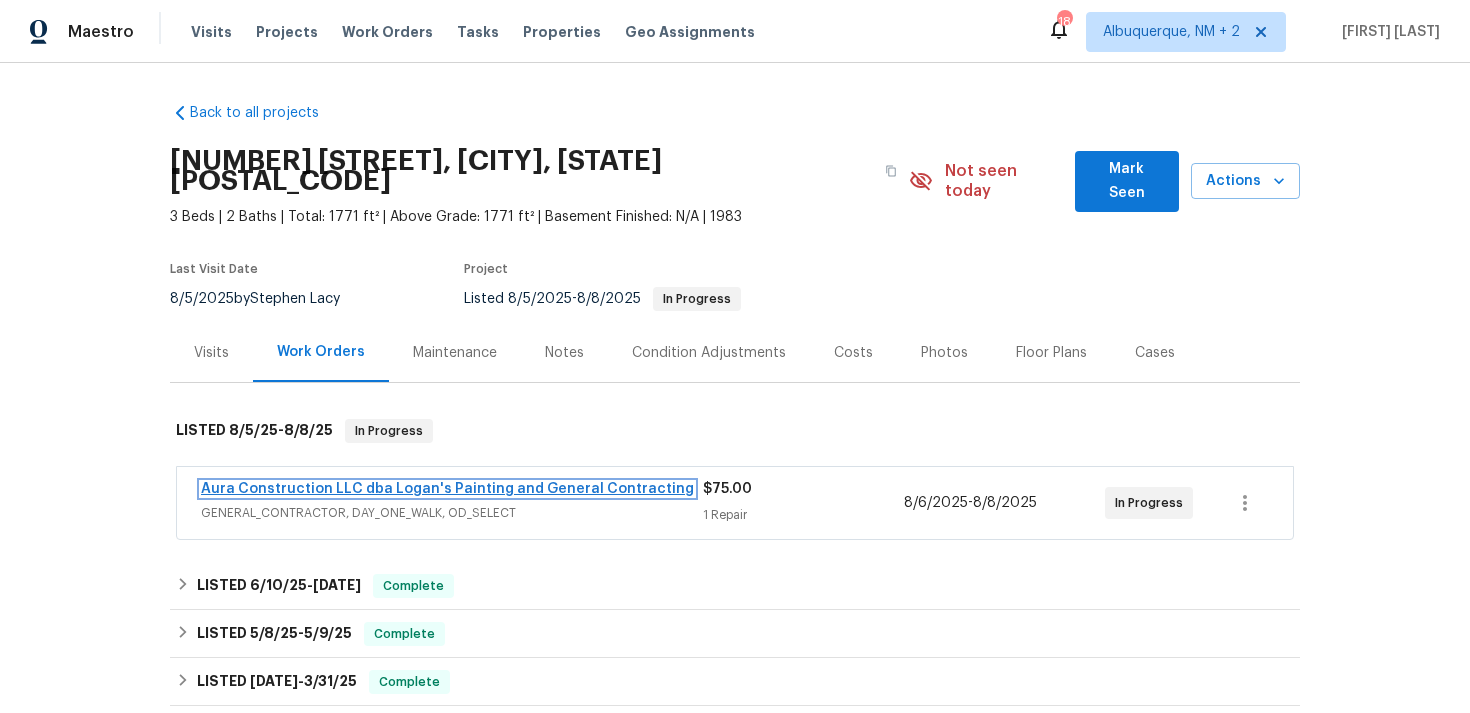 click on "Aura Construction LLC dba Logan's Painting and General Contracting" at bounding box center (447, 489) 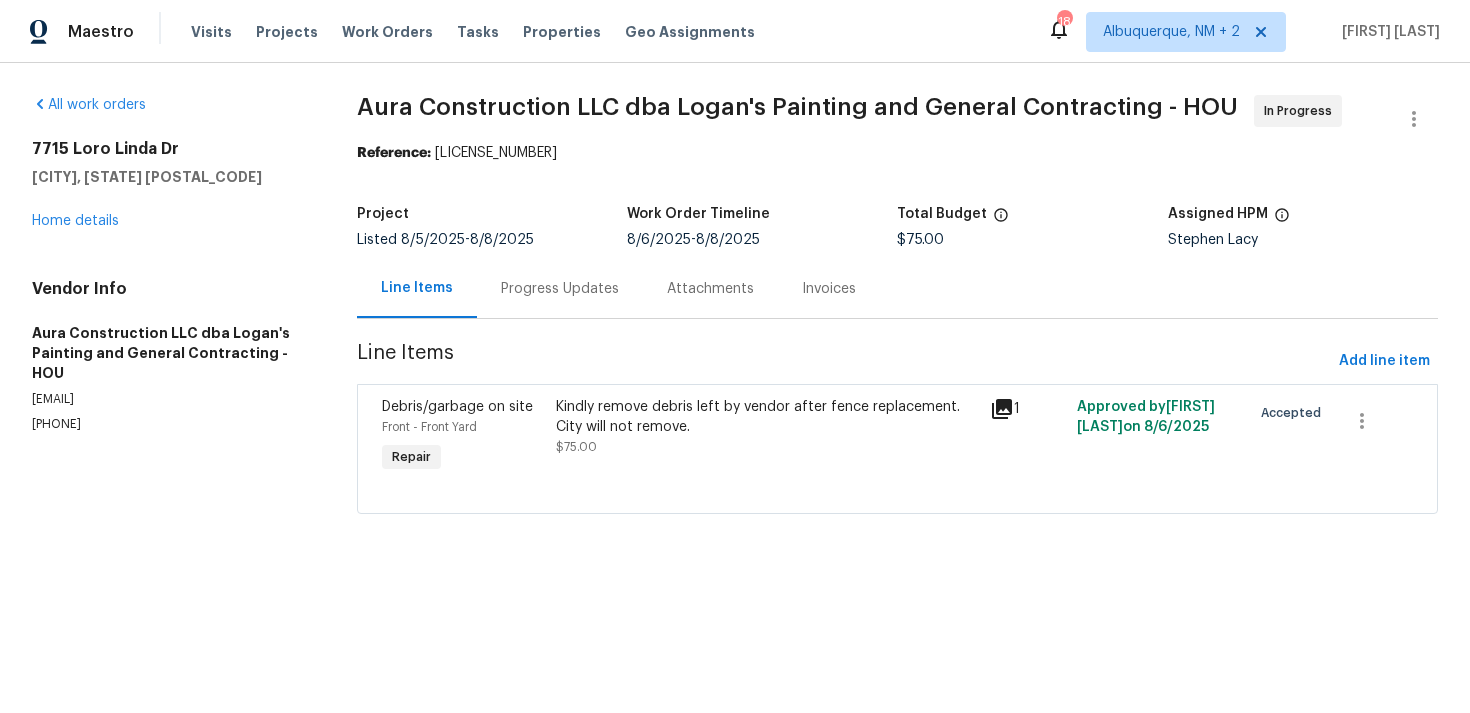 click on "Progress Updates" at bounding box center [560, 288] 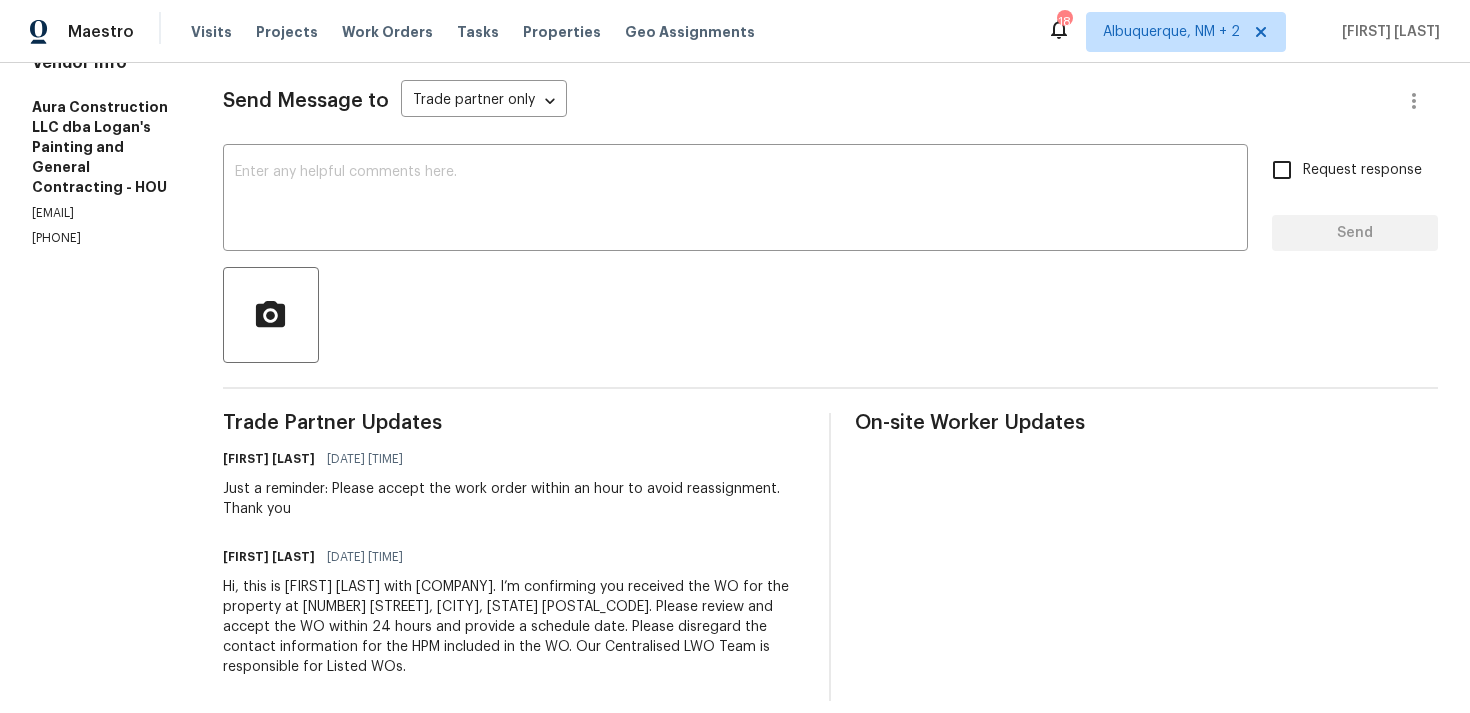 scroll, scrollTop: 0, scrollLeft: 0, axis: both 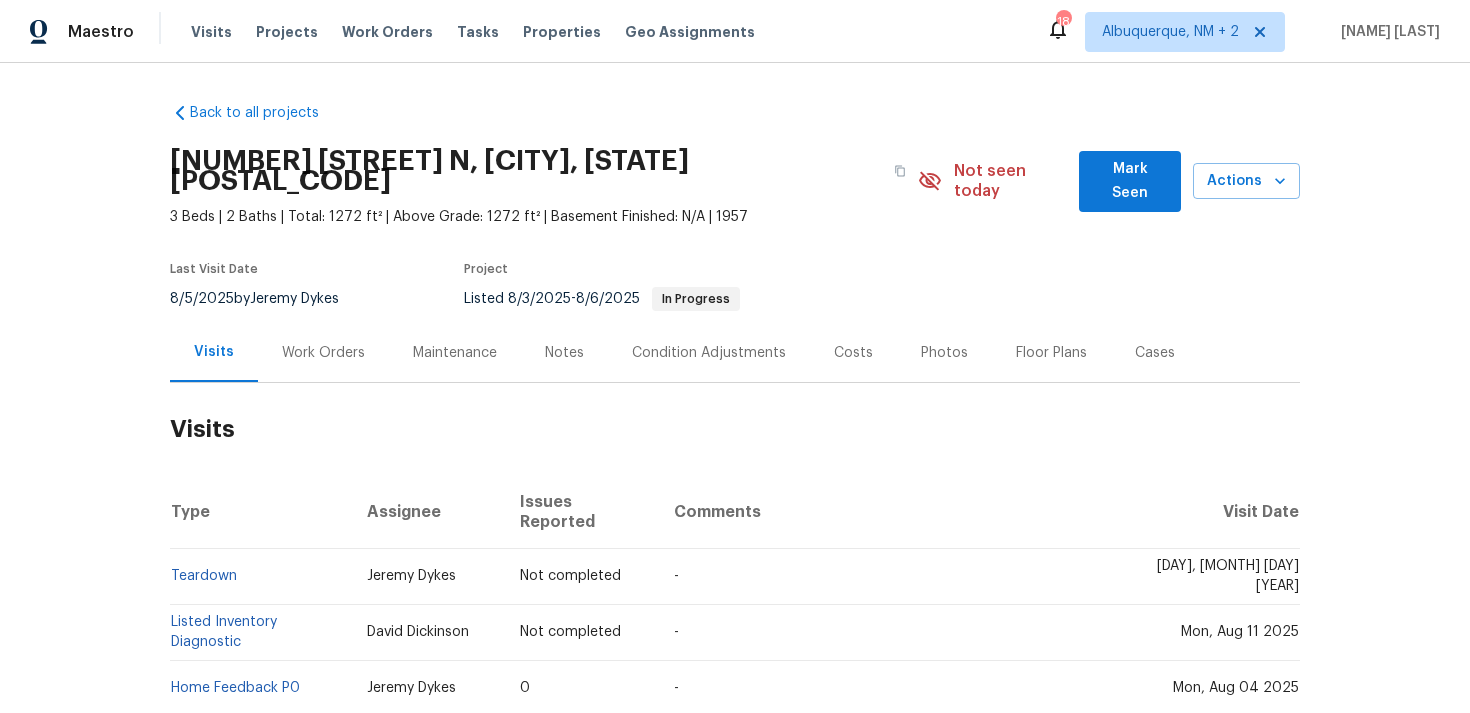 click on "Work Orders" at bounding box center (323, 353) 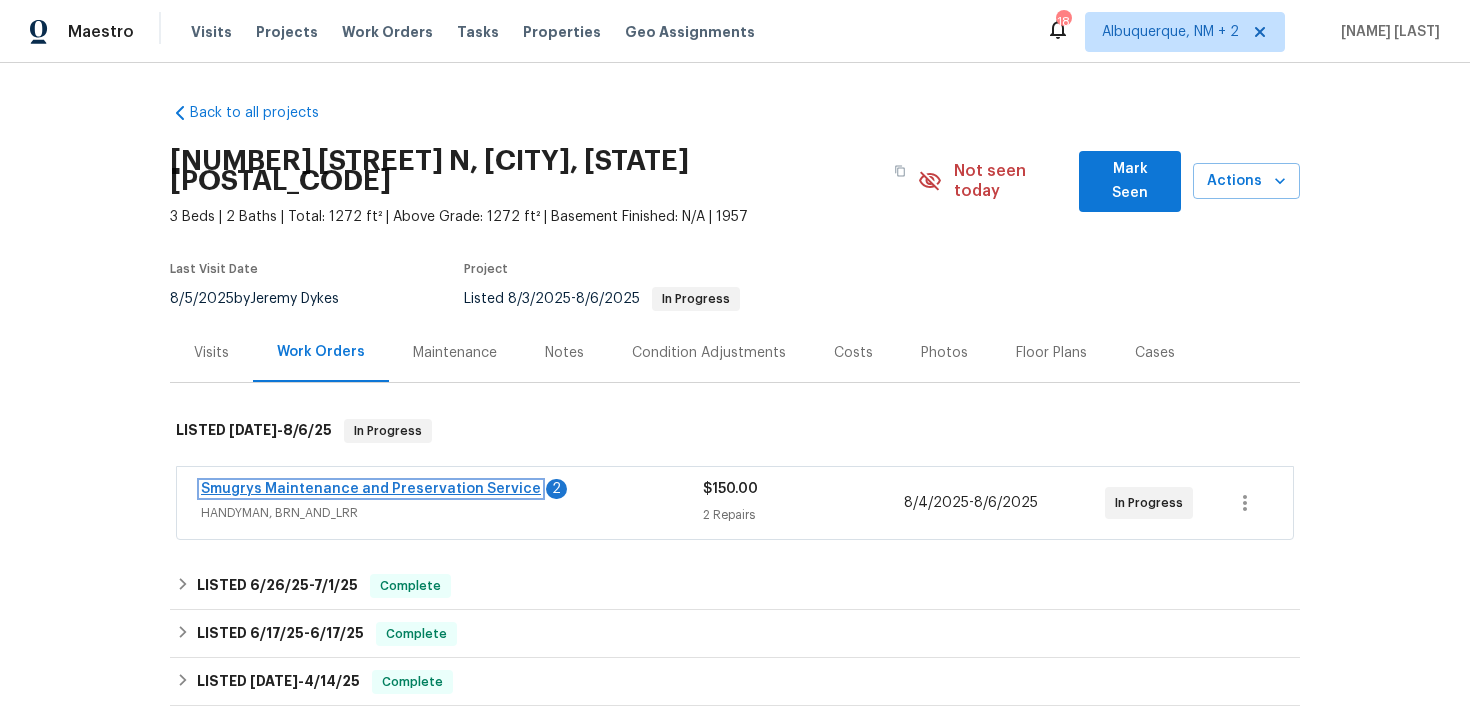 click on "Smugrys Maintenance and Preservation Service" at bounding box center [371, 489] 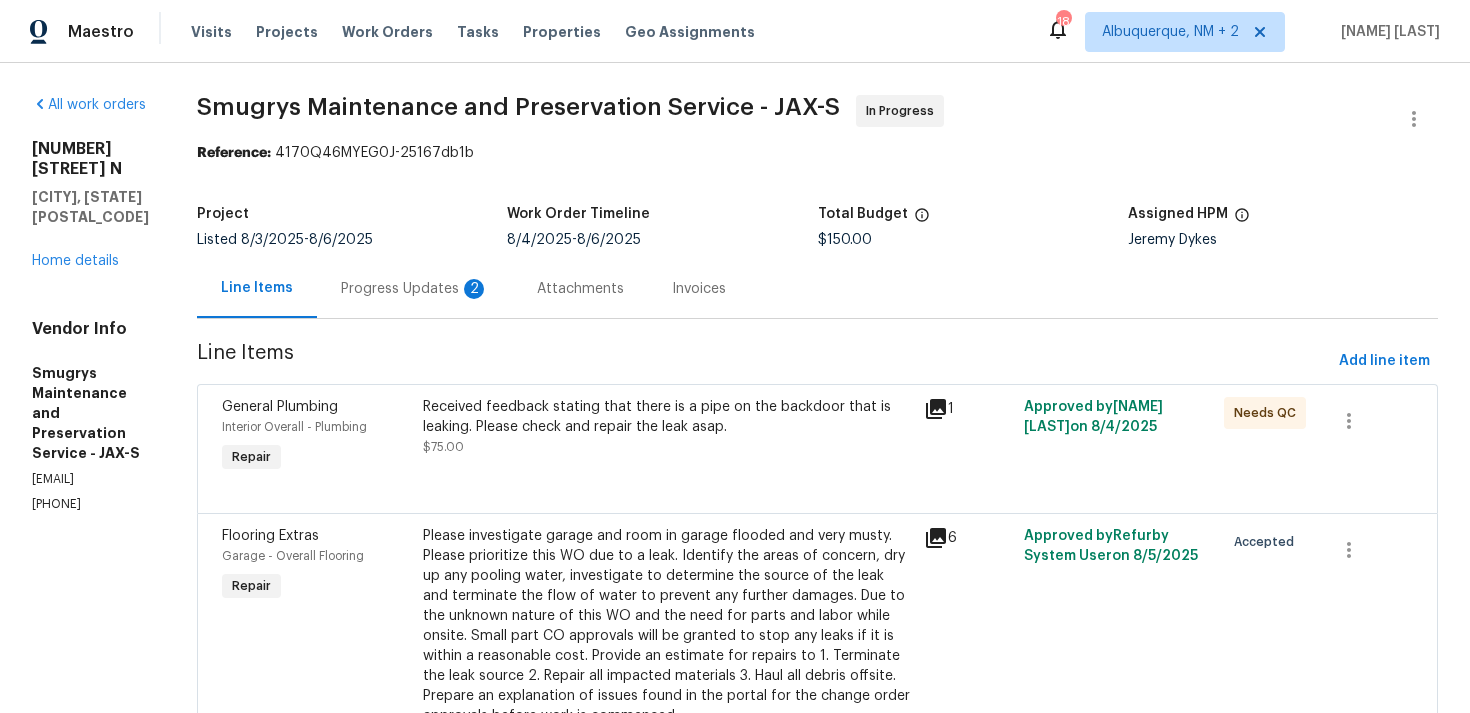 click on "Progress Updates 2" at bounding box center [415, 289] 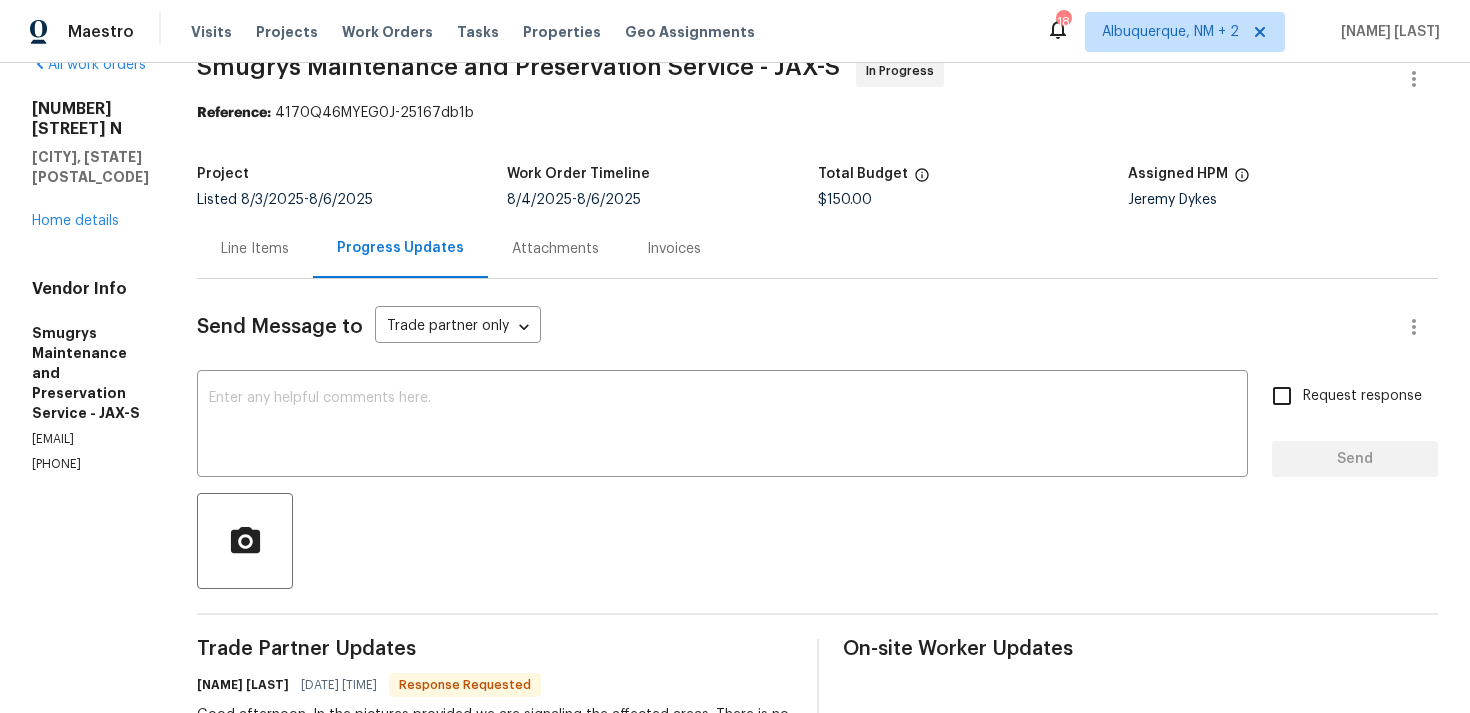 scroll, scrollTop: 0, scrollLeft: 0, axis: both 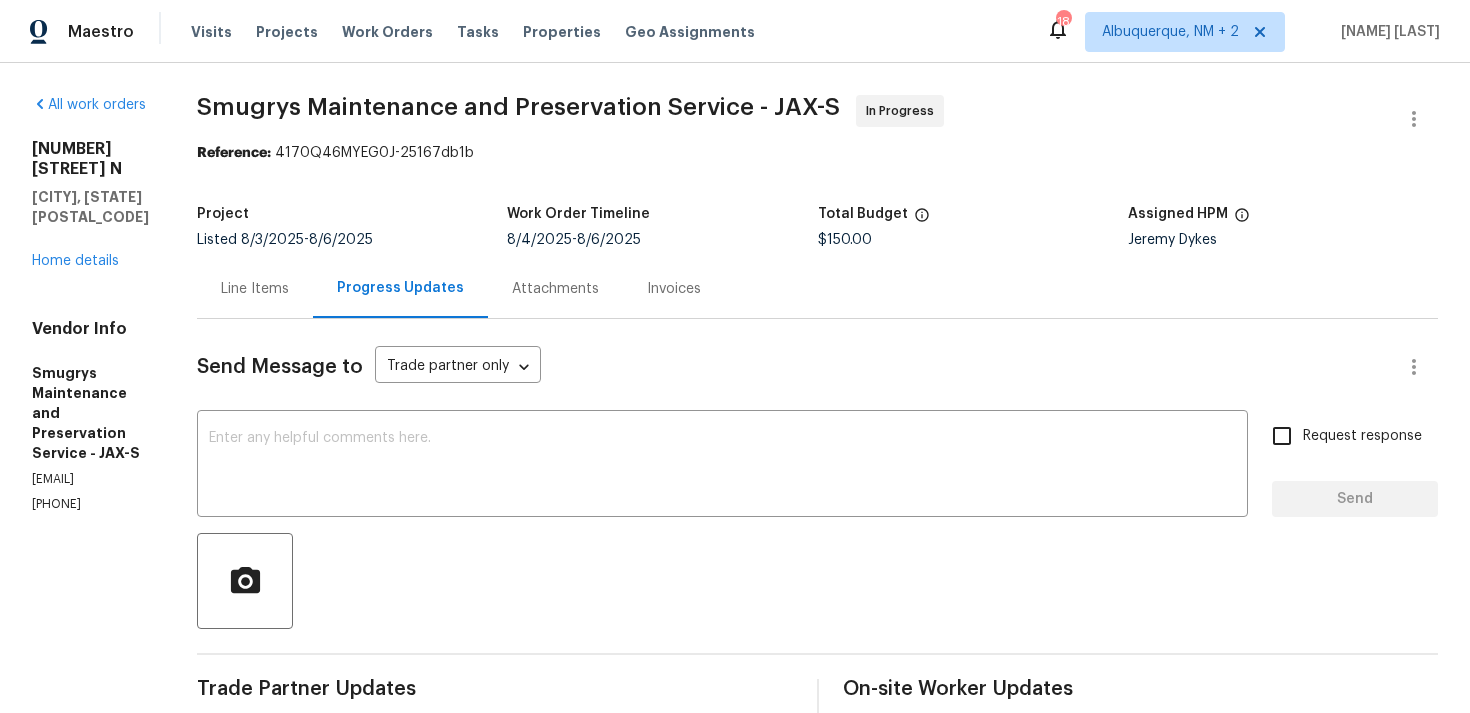 click on "Line Items" at bounding box center (255, 289) 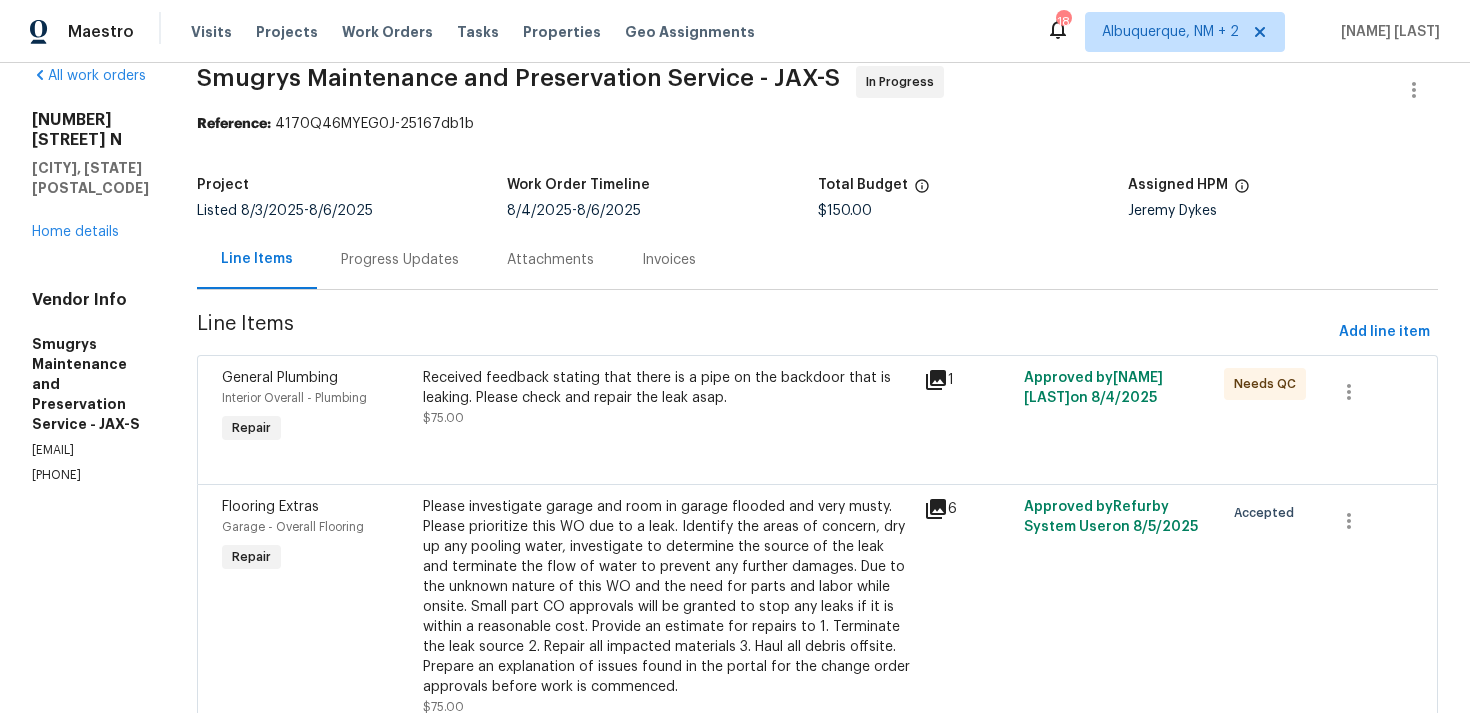scroll, scrollTop: 33, scrollLeft: 0, axis: vertical 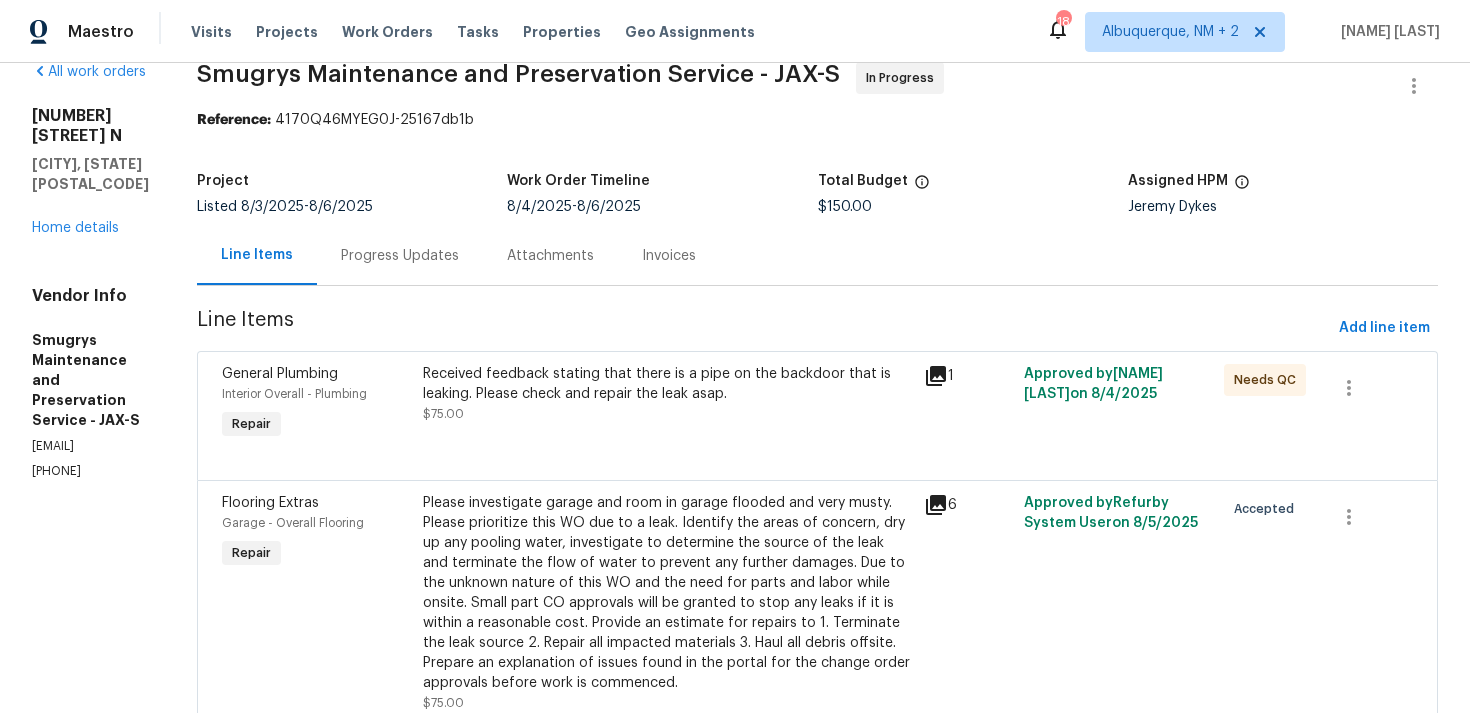 click on "Received feedback stating that there is a pipe on the backdoor that is leaking. Please check and repair the leak asap." at bounding box center [667, 384] 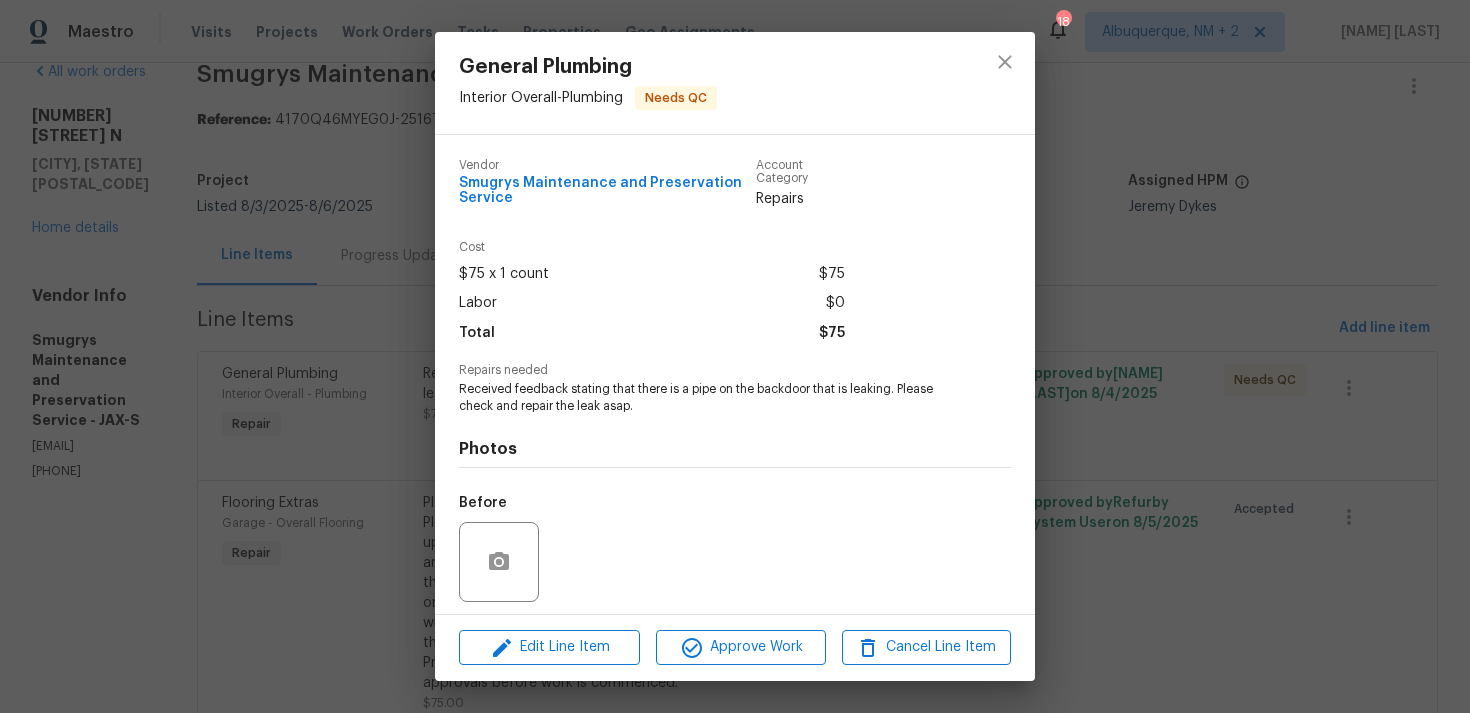 scroll, scrollTop: 138, scrollLeft: 0, axis: vertical 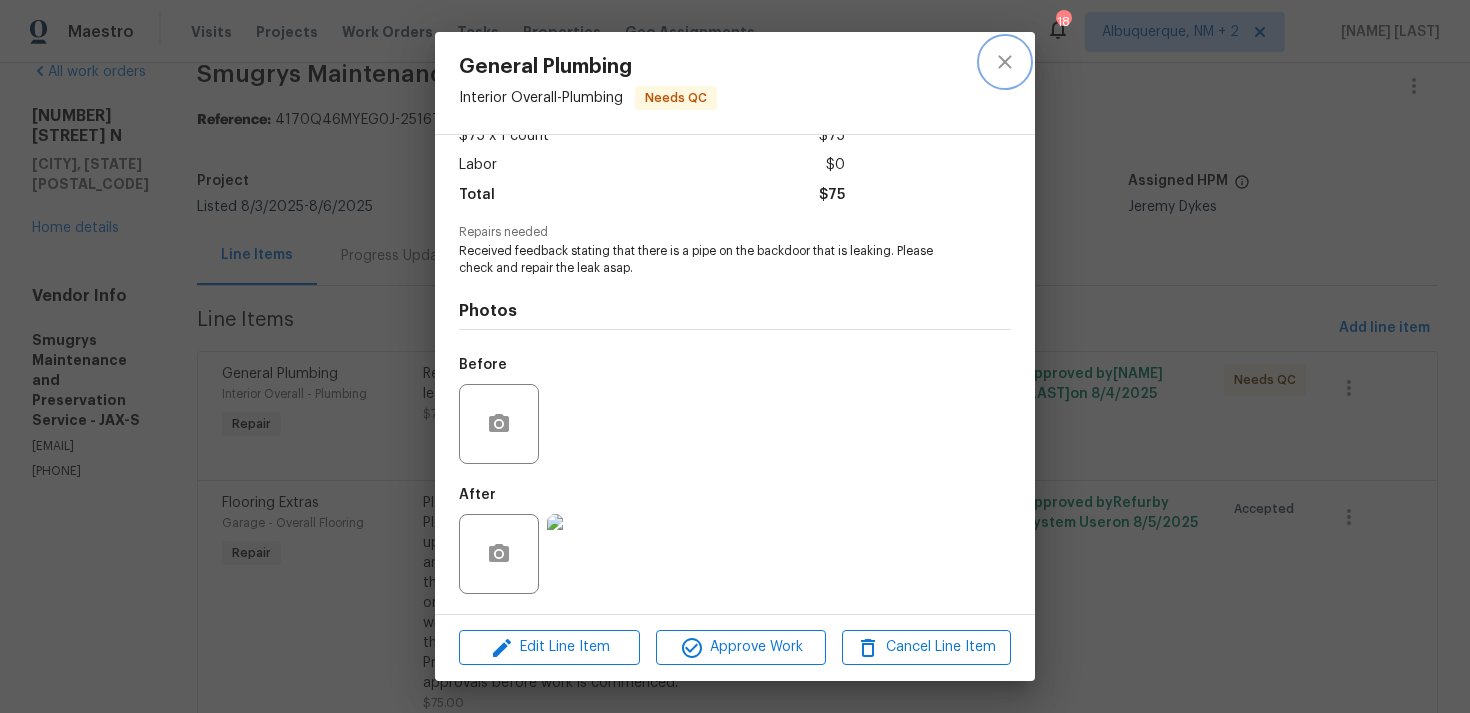 click 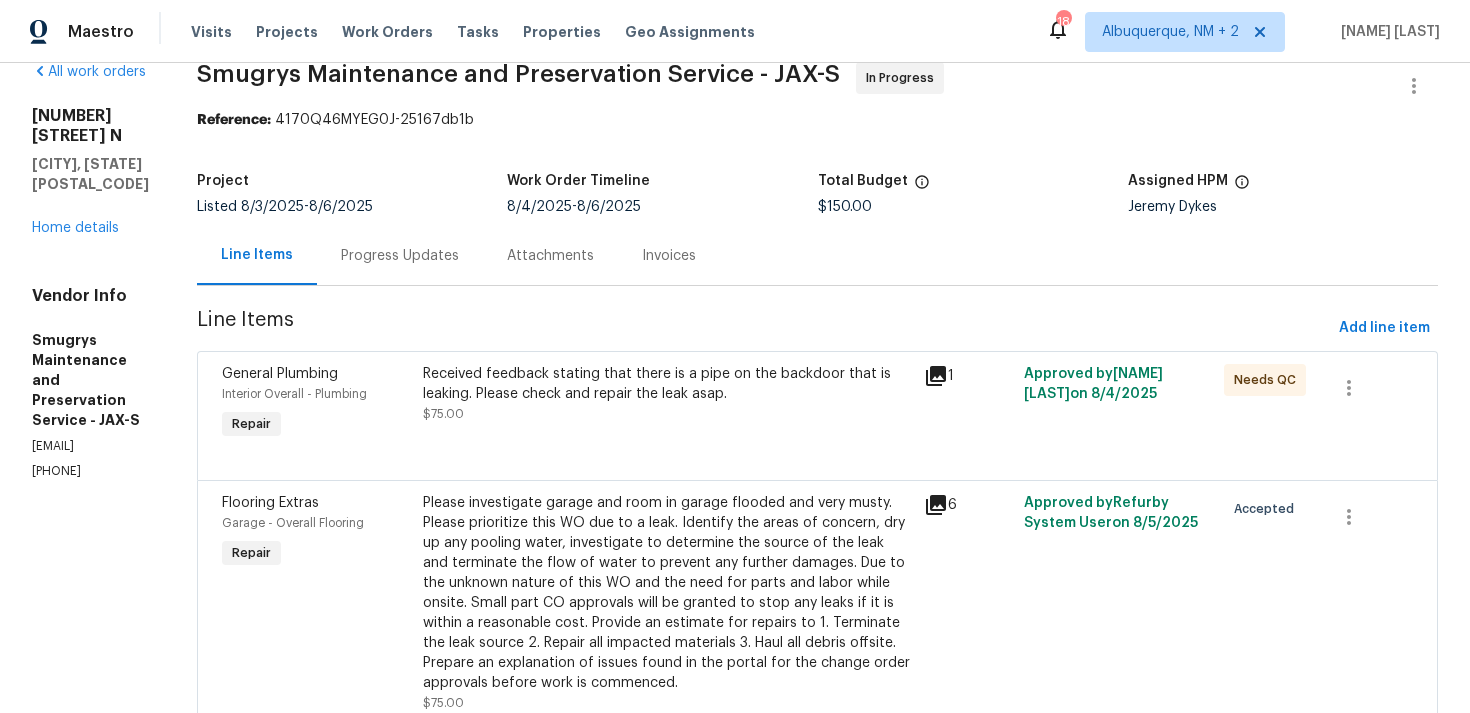 click on "Please investigate garage and room in garage flooded and very musty. Please prioritize this WO due to a leak. Identify the areas of concern, dry up any pooling water, investigate to determine the source of the leak and terminate the flow of water to prevent any further damages. Due to the unknown nature of this WO and the need for parts and labor while onsite. Small part CO approvals will be granted to stop any leaks if it is within a reasonable cost. Provide an estimate for repairs to 1. Terminate the leak source 2. Repair all impacted materials 3. Haul all debris offsite. Prepare an explanation of issues found in the portal for the change order approvals before work is commenced." at bounding box center (667, 593) 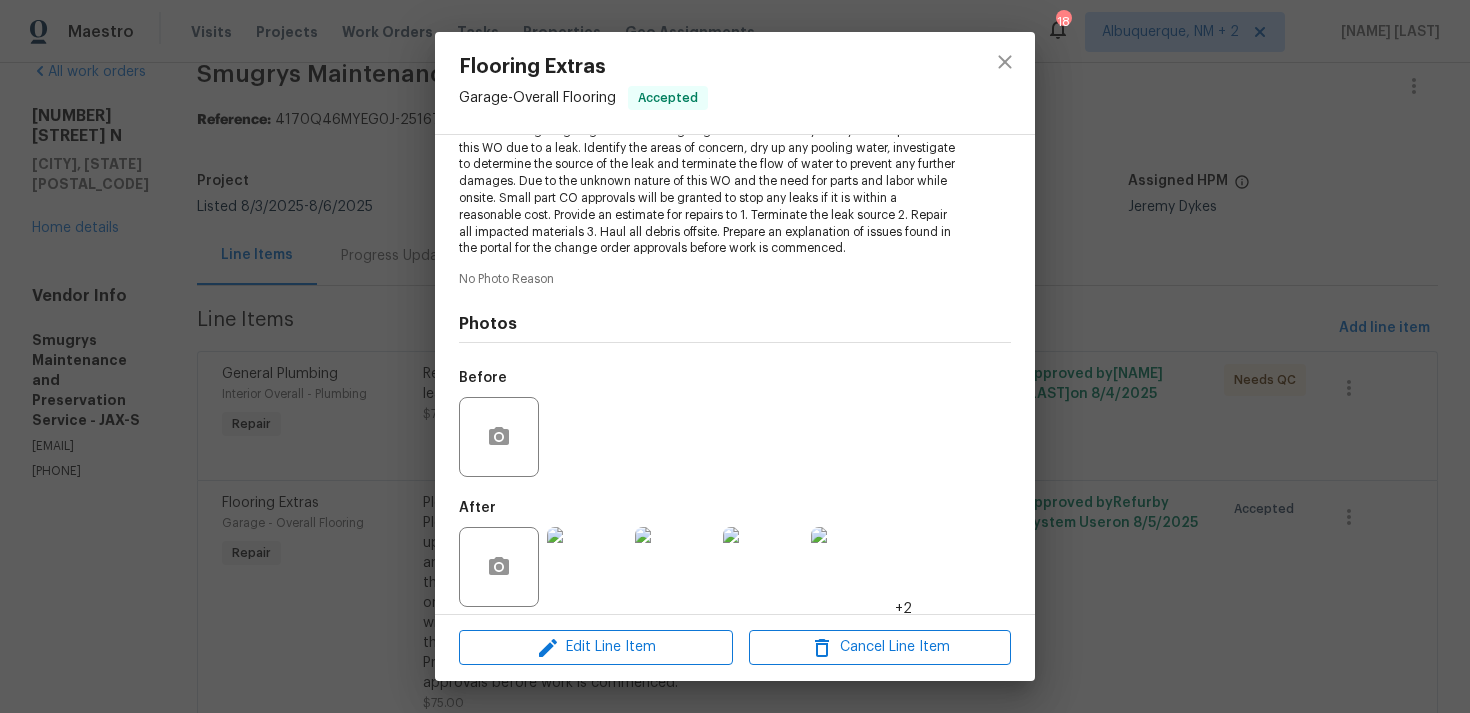 scroll, scrollTop: 271, scrollLeft: 0, axis: vertical 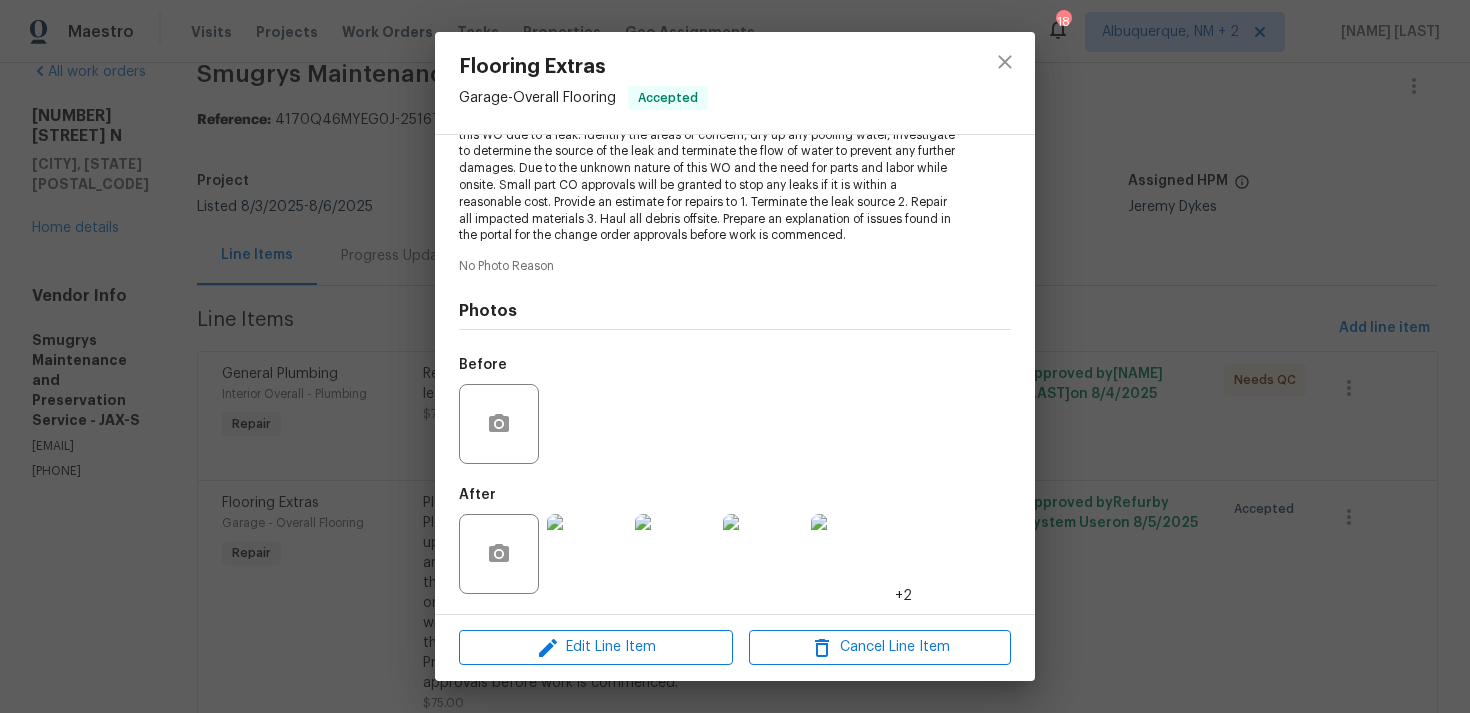 click at bounding box center (587, 554) 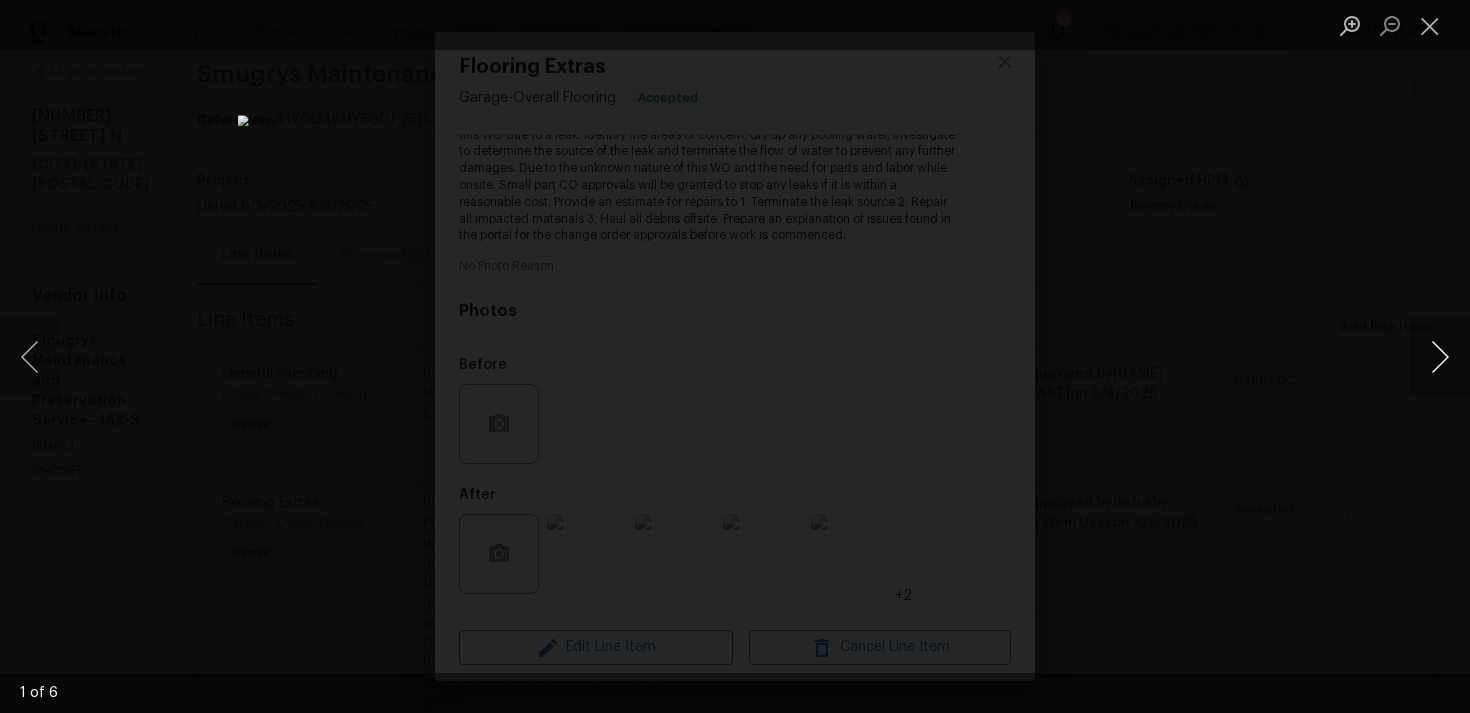 click at bounding box center [1440, 357] 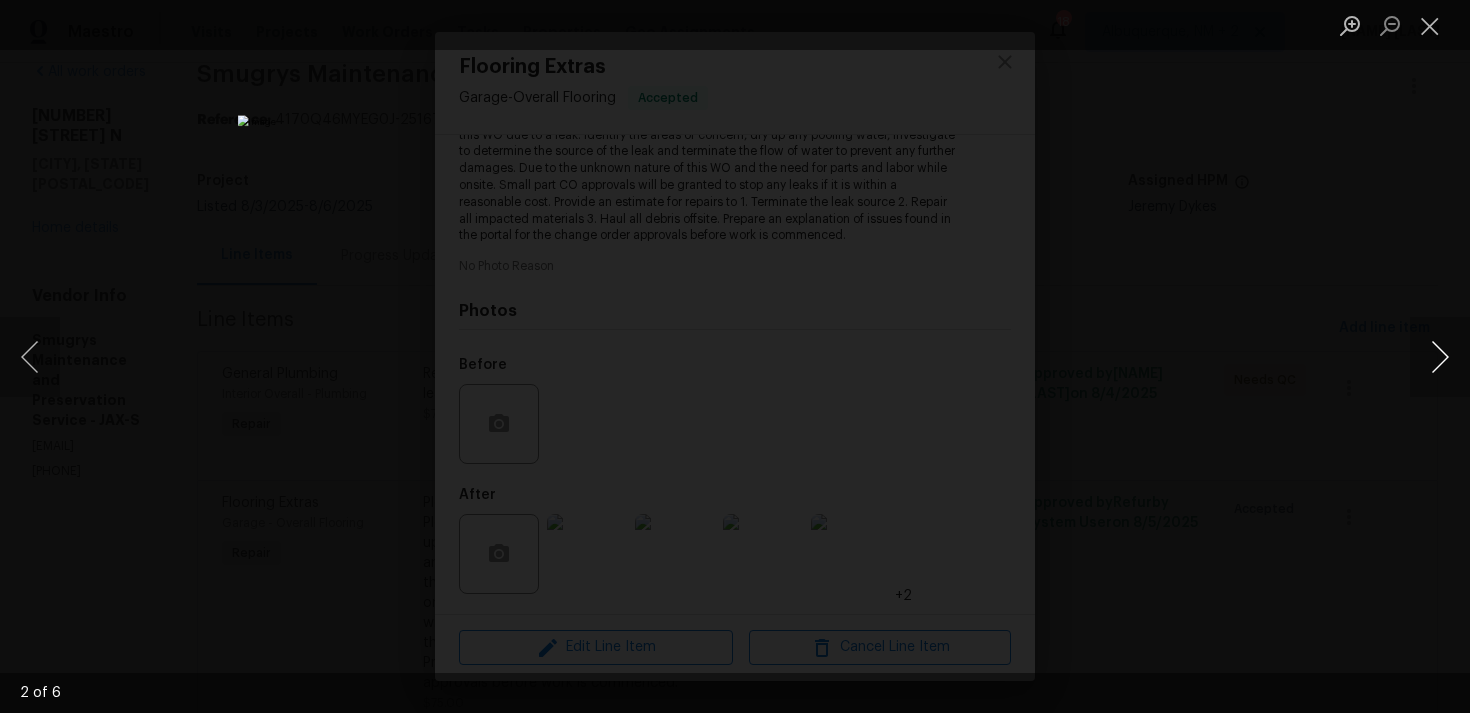 click at bounding box center (1440, 357) 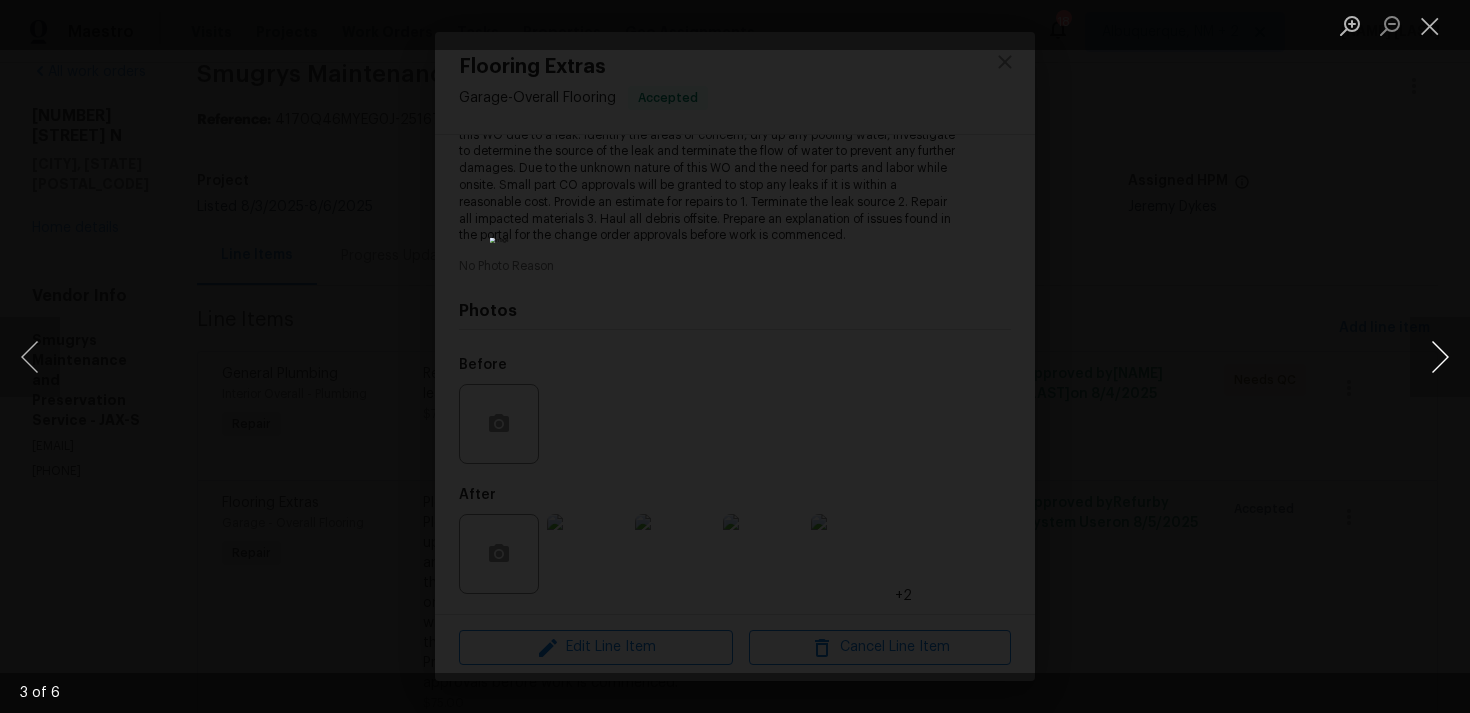 click at bounding box center [1440, 357] 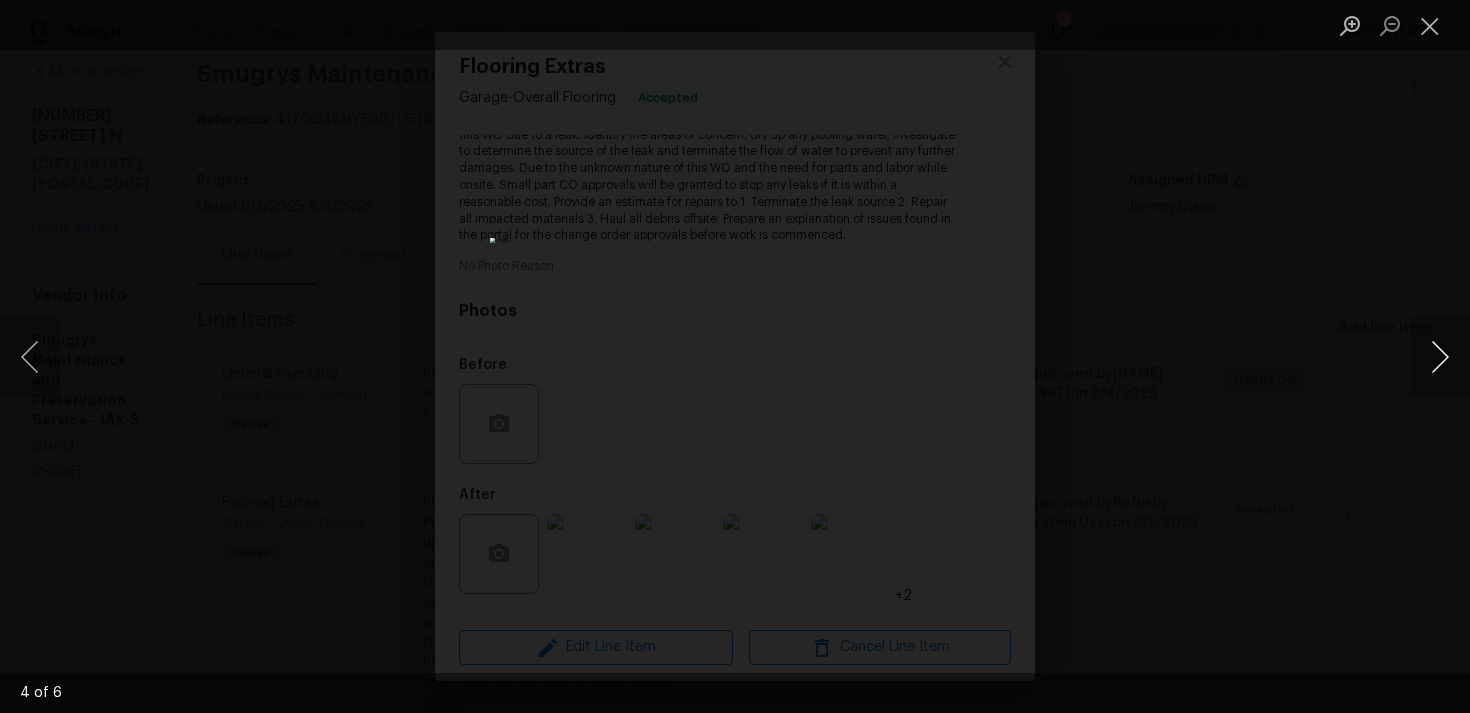 click at bounding box center [1440, 357] 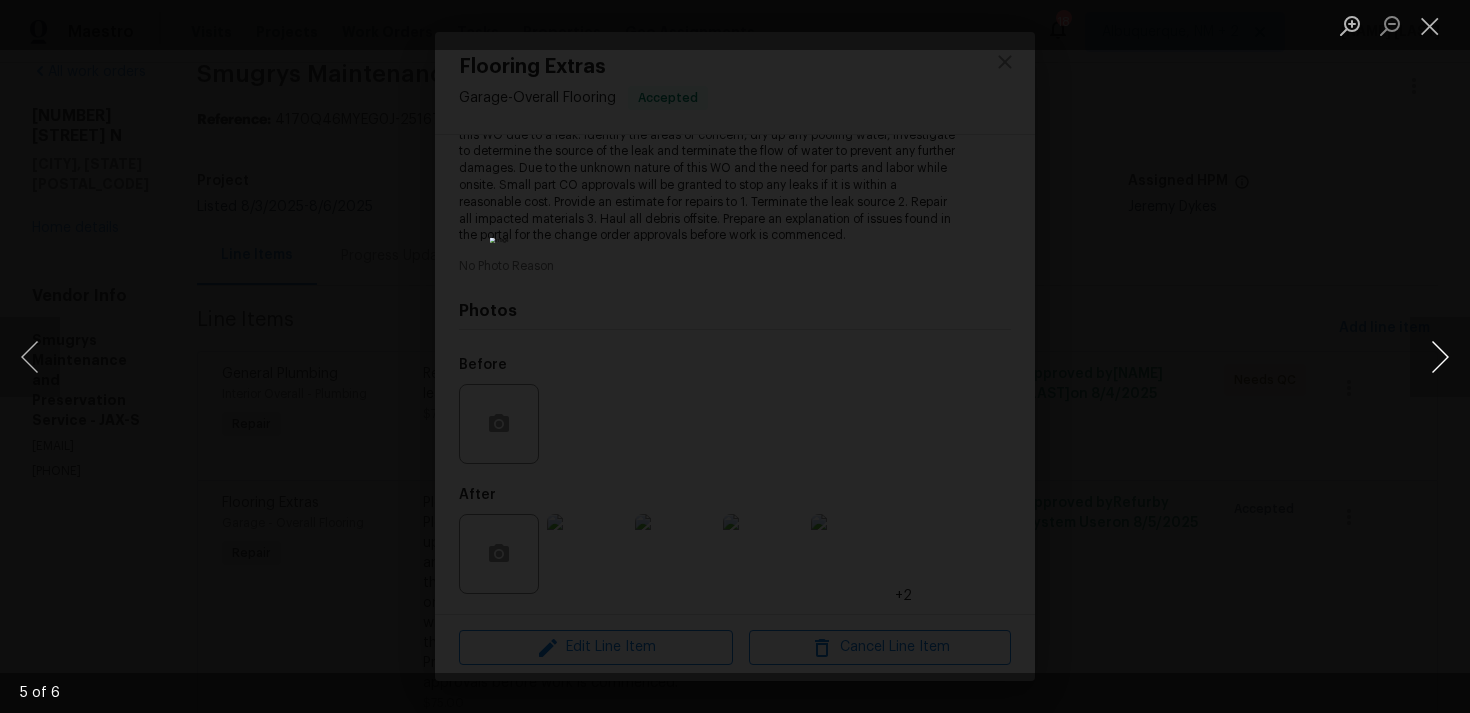 click at bounding box center (1440, 357) 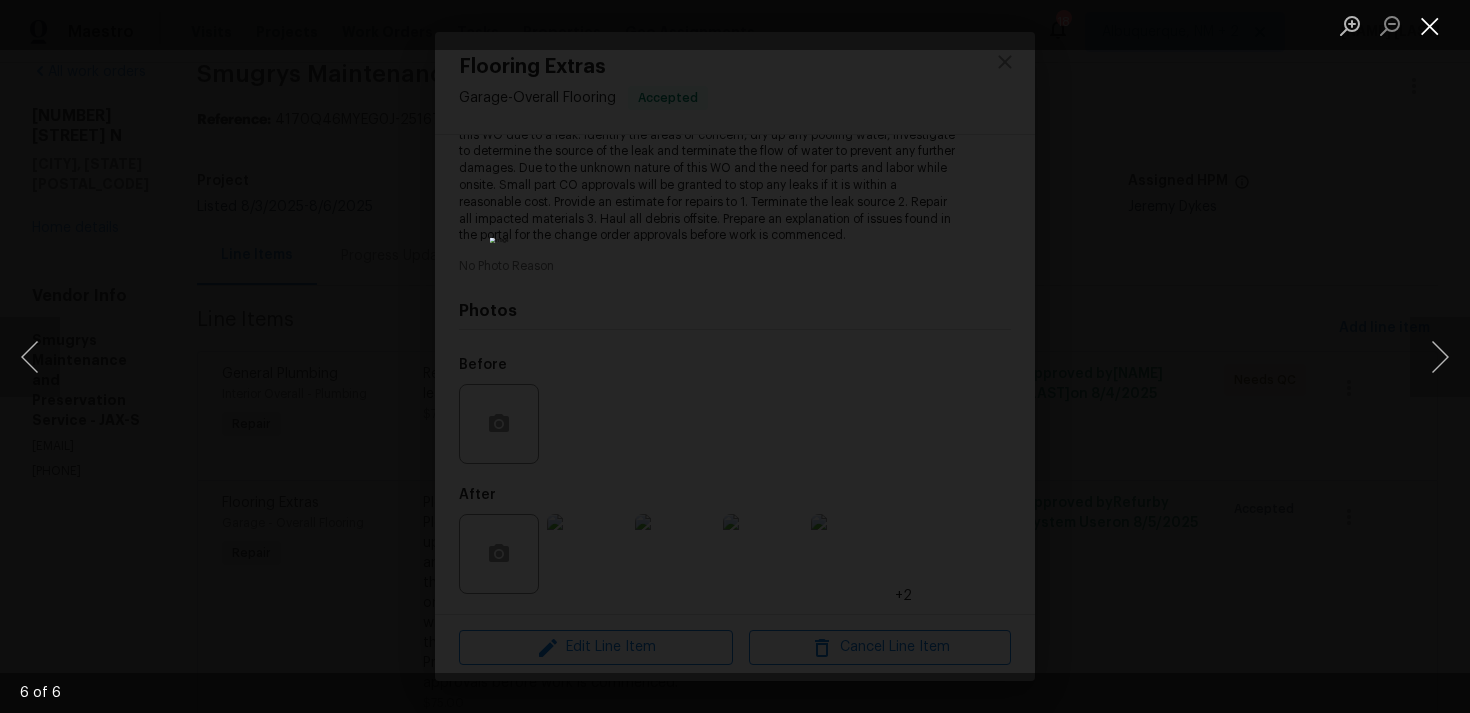 click at bounding box center [1430, 25] 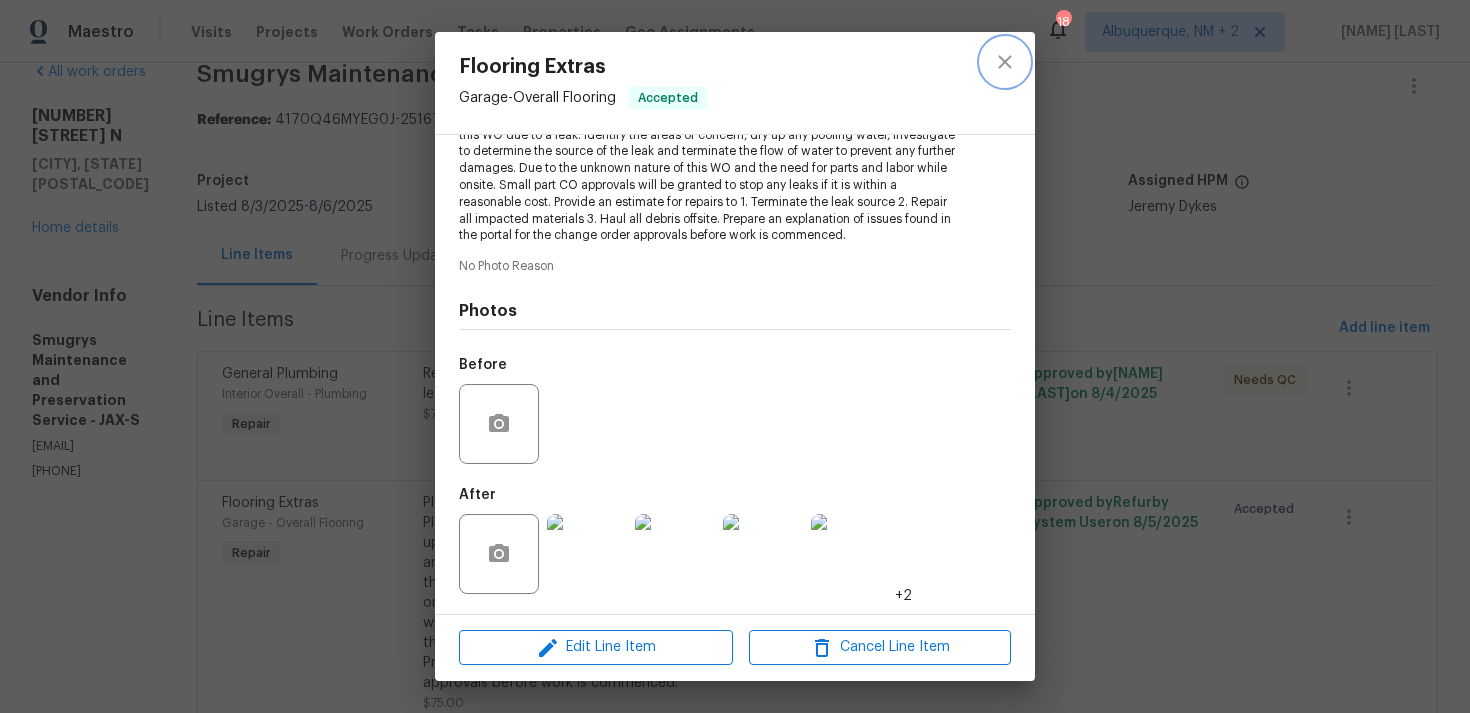 click 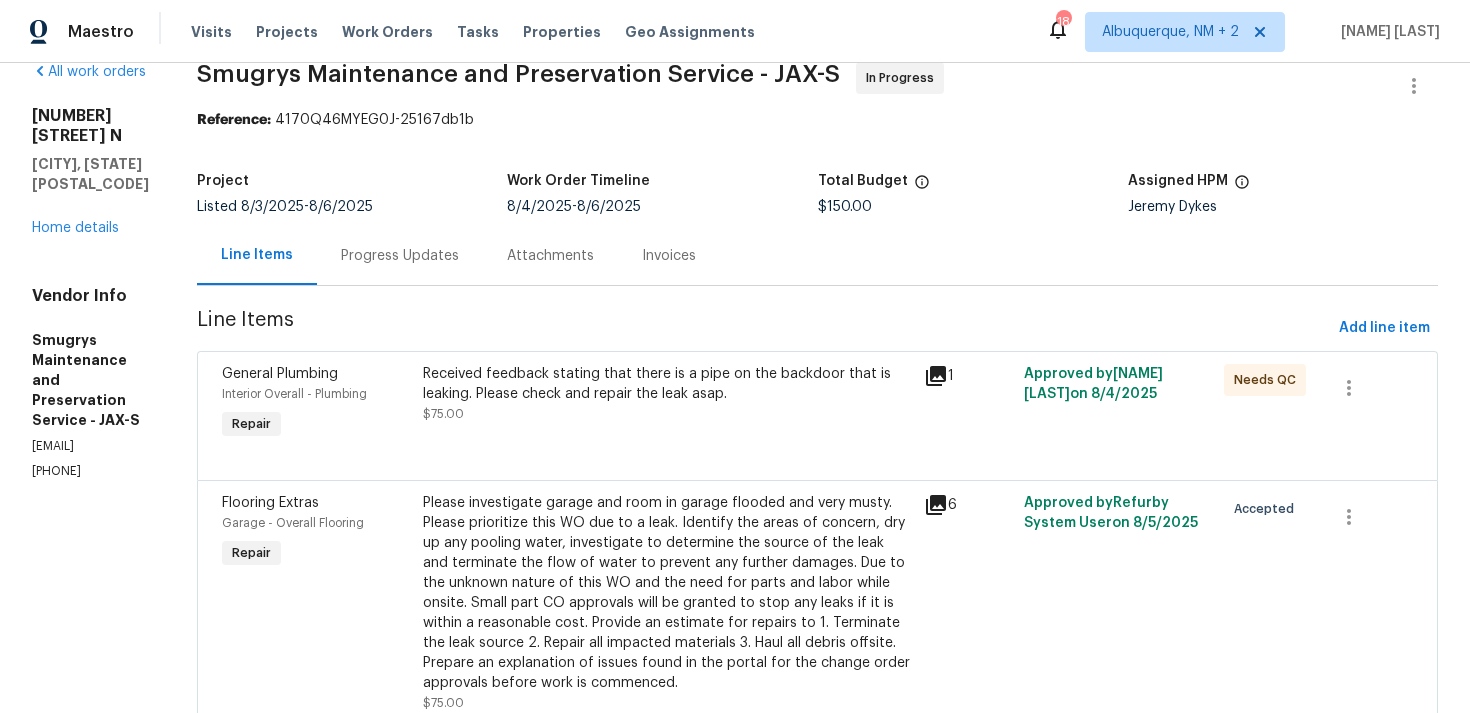 click on "Progress Updates" at bounding box center (400, 256) 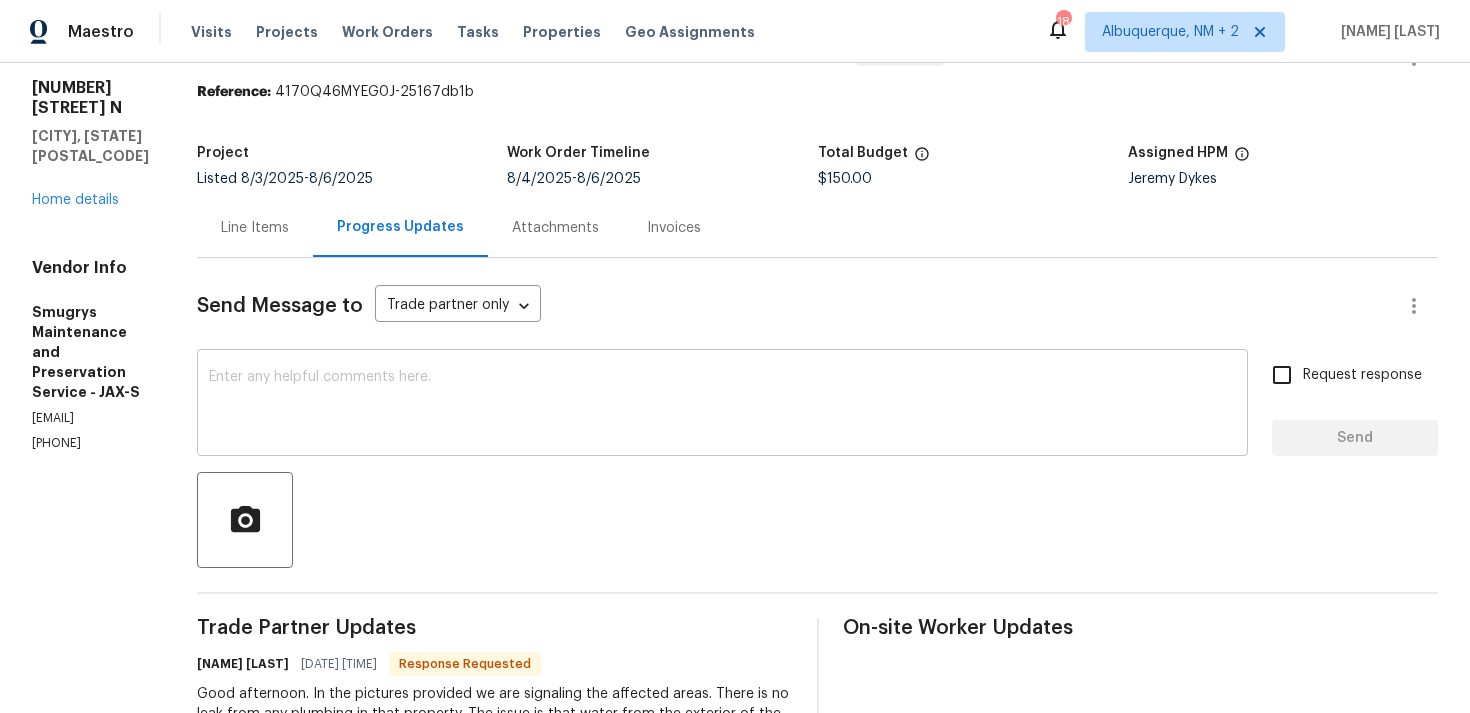 scroll, scrollTop: 56, scrollLeft: 0, axis: vertical 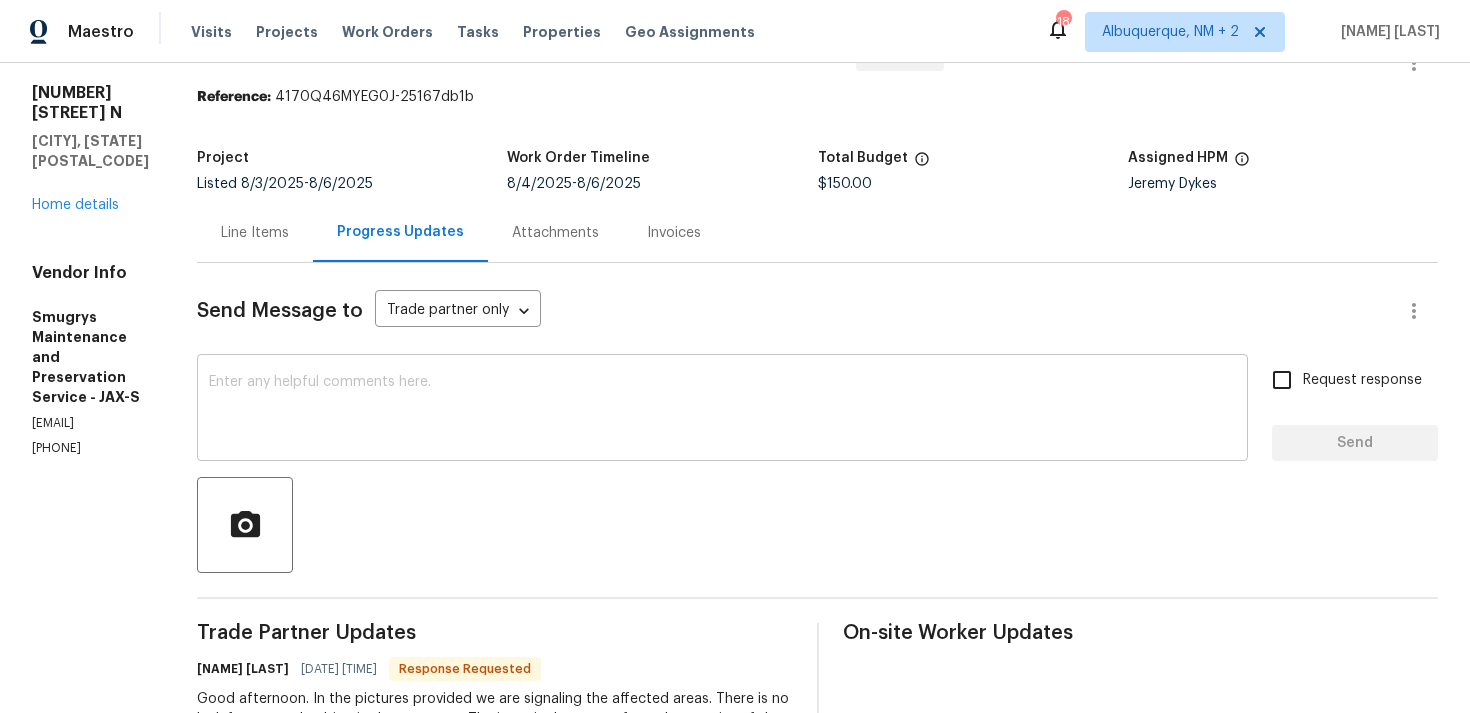 click at bounding box center (722, 410) 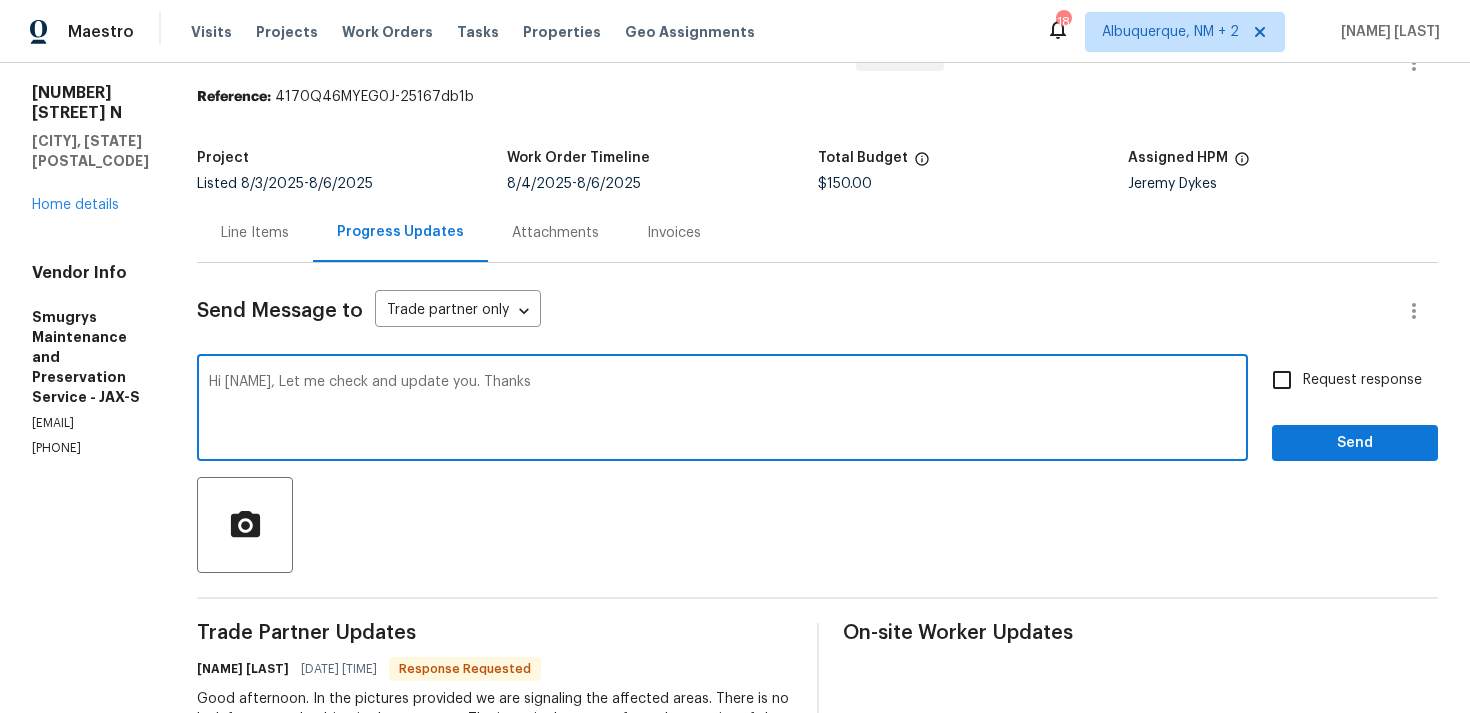 type on "Hi [NAME], Let me check and update you. Thanks" 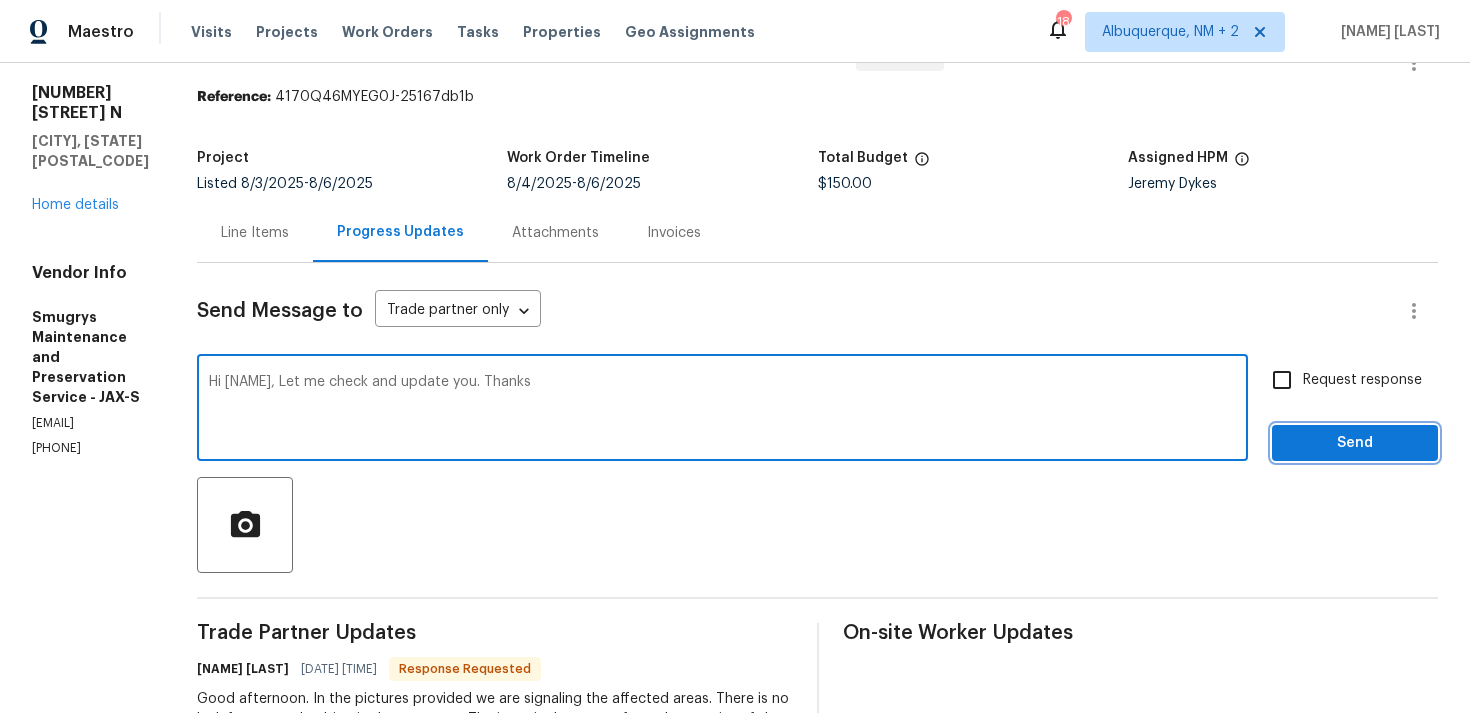 click on "Send" at bounding box center [1355, 443] 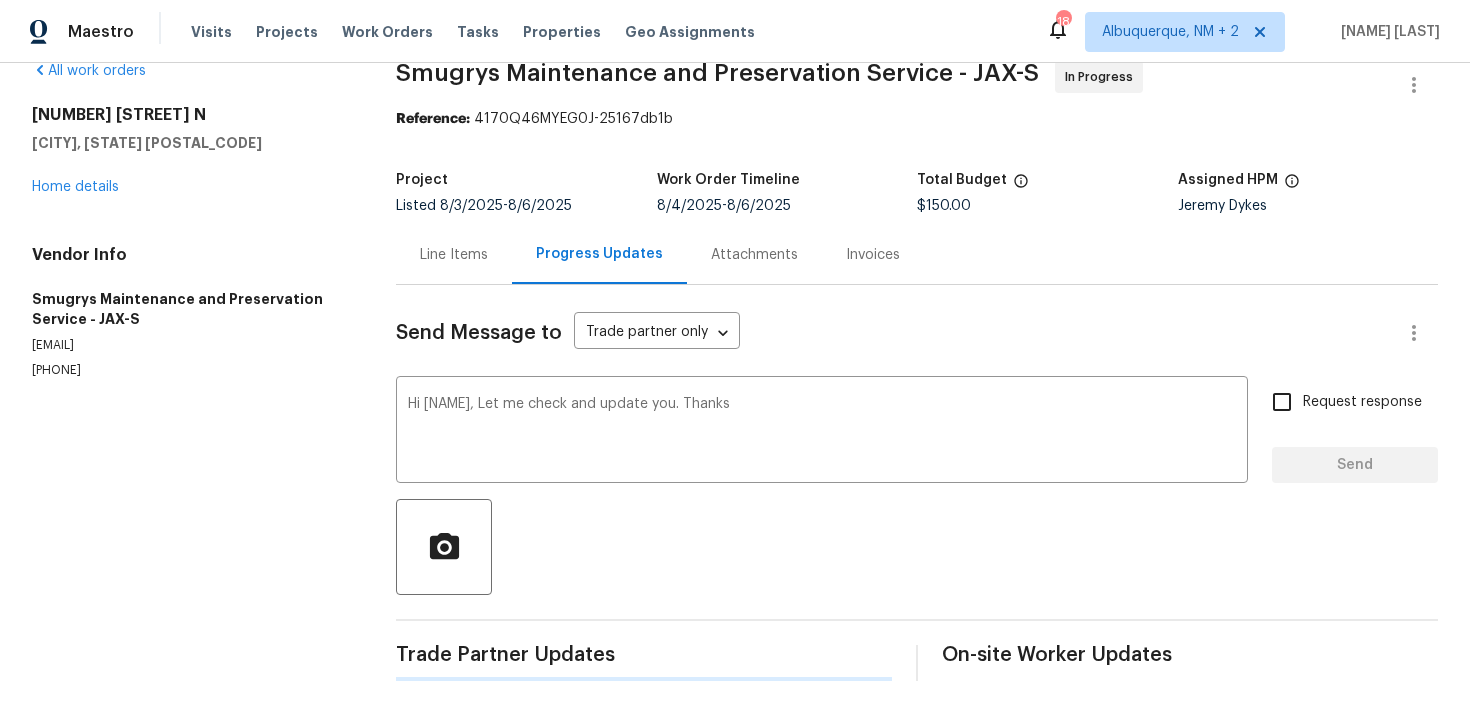 type 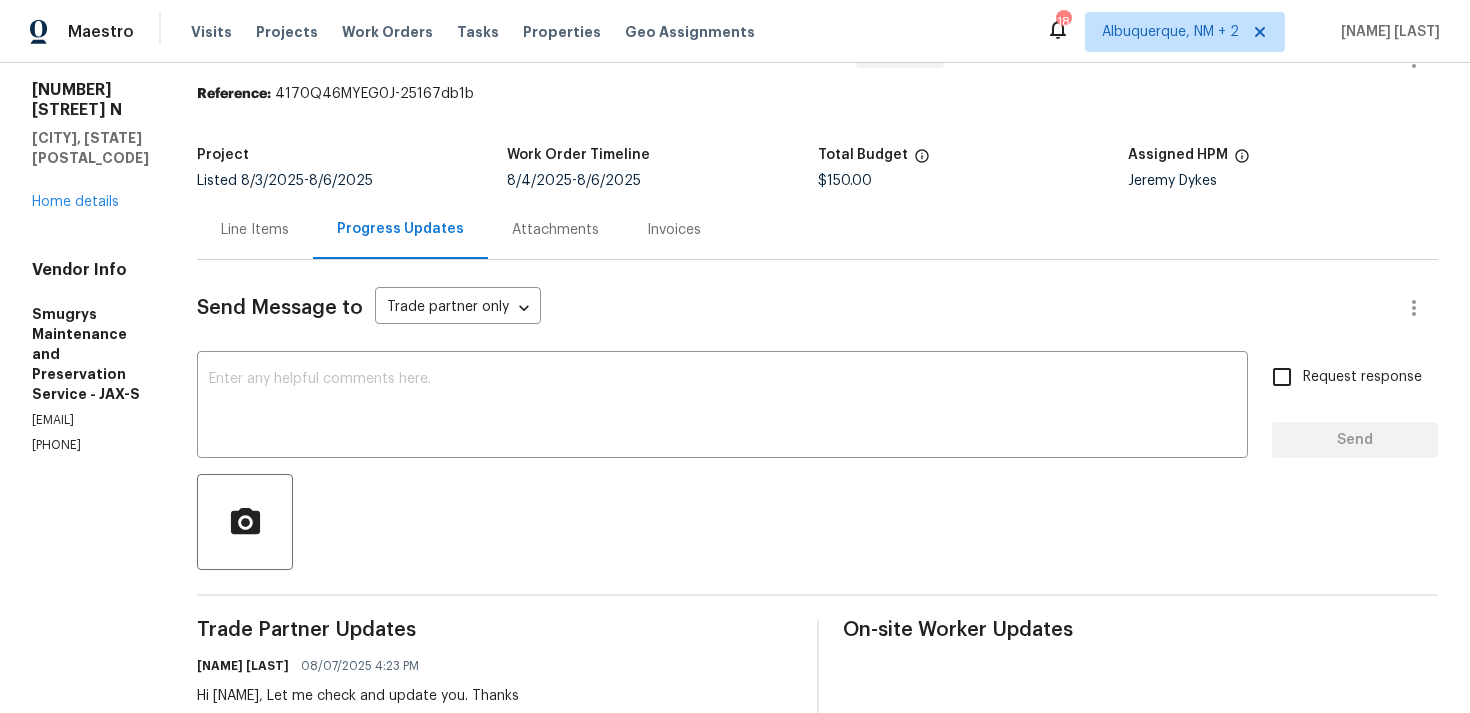 scroll, scrollTop: 0, scrollLeft: 0, axis: both 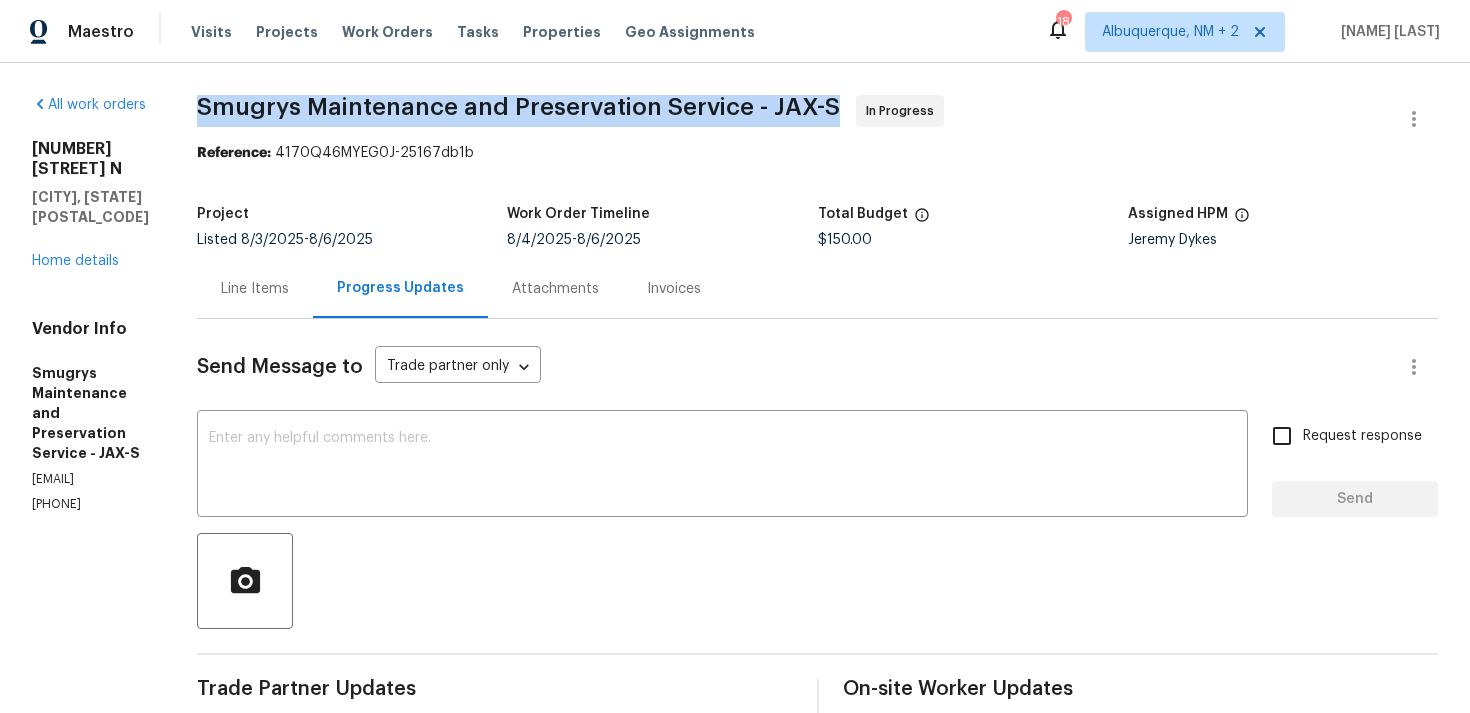 drag, startPoint x: 205, startPoint y: 103, endPoint x: 843, endPoint y: 100, distance: 638.0071 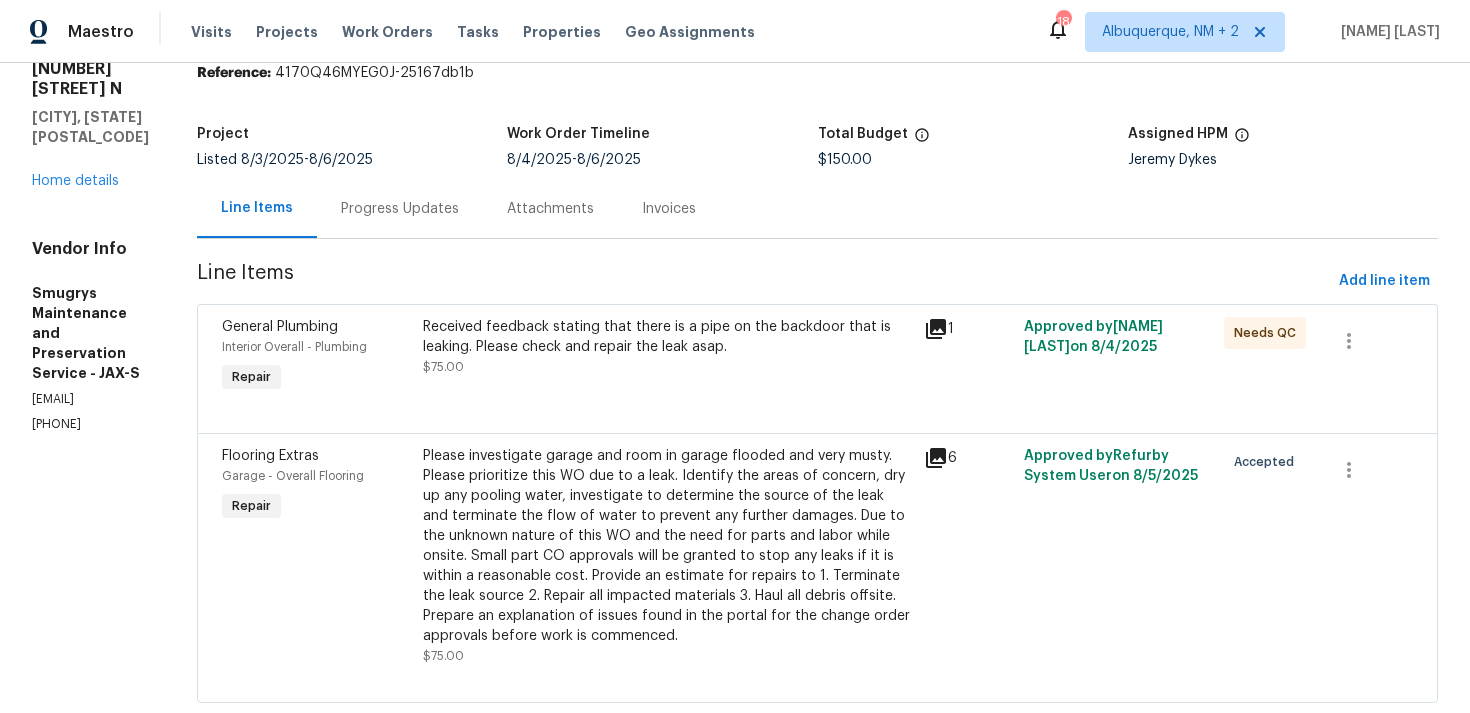 scroll, scrollTop: 127, scrollLeft: 0, axis: vertical 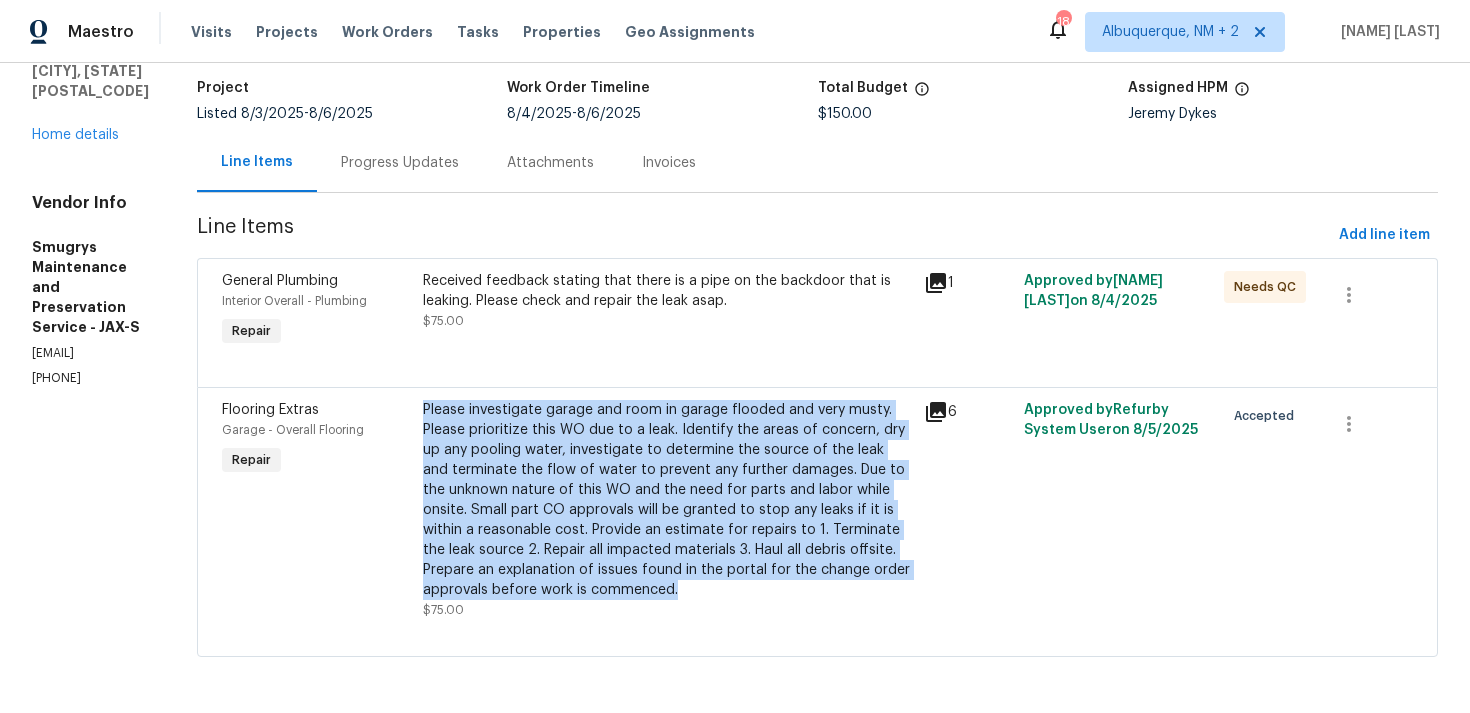 copy on "Please investigate garage and room in garage flooded and very musty. Please prioritize this WO due to a leak. Identify the areas of concern, dry up any pooling water, investigate to determine the source of the leak and terminate the flow of water to prevent any further damages. Due to the unknown nature of this WO and the need for parts and labor while onsite. Small part CO approvals will be granted to stop any leaks if it is within a reasonable cost. Provide an estimate for repairs to 1. Terminate the leak source 2. Repair all impacted materials 3. Haul all debris offsite. Prepare an explanation of issues found in the portal for the change order approvals before work is commenced." 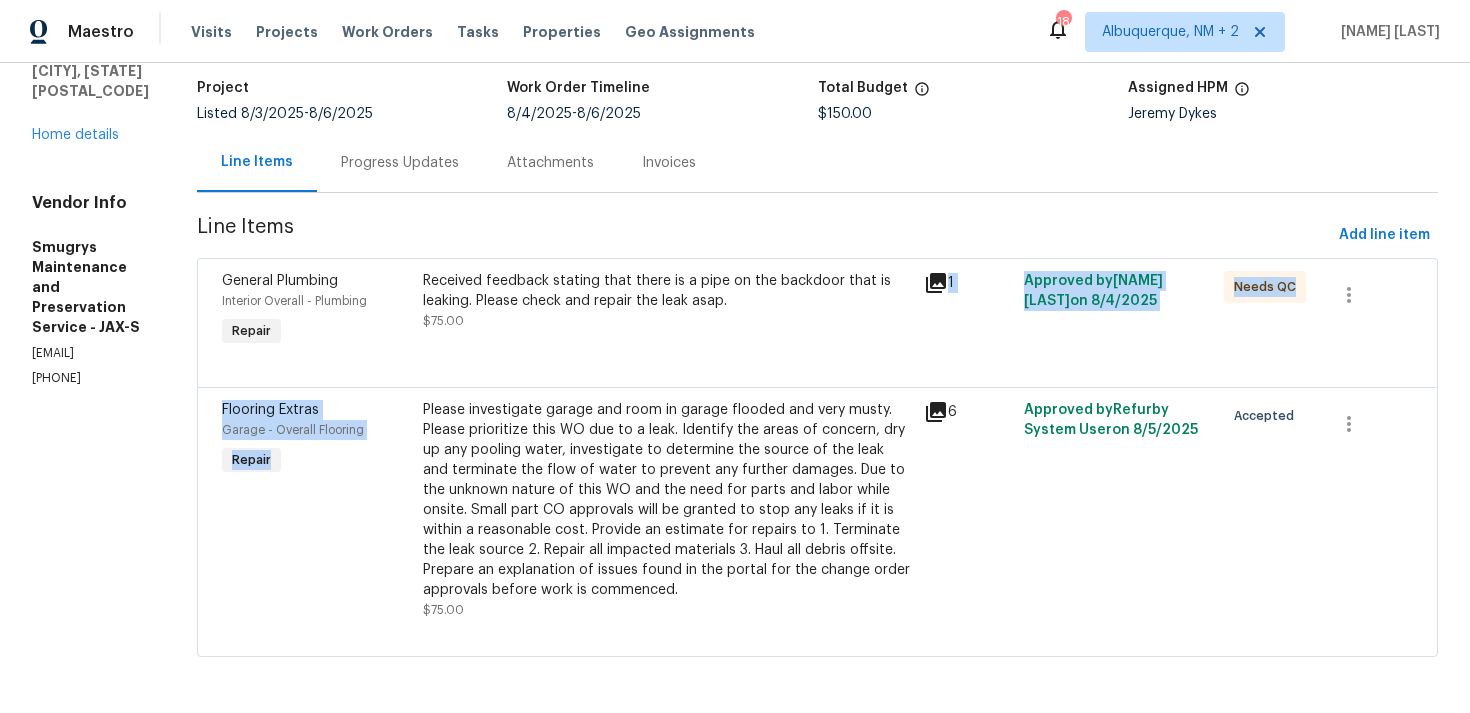 drag, startPoint x: 433, startPoint y: 408, endPoint x: 644, endPoint y: 268, distance: 253.22125 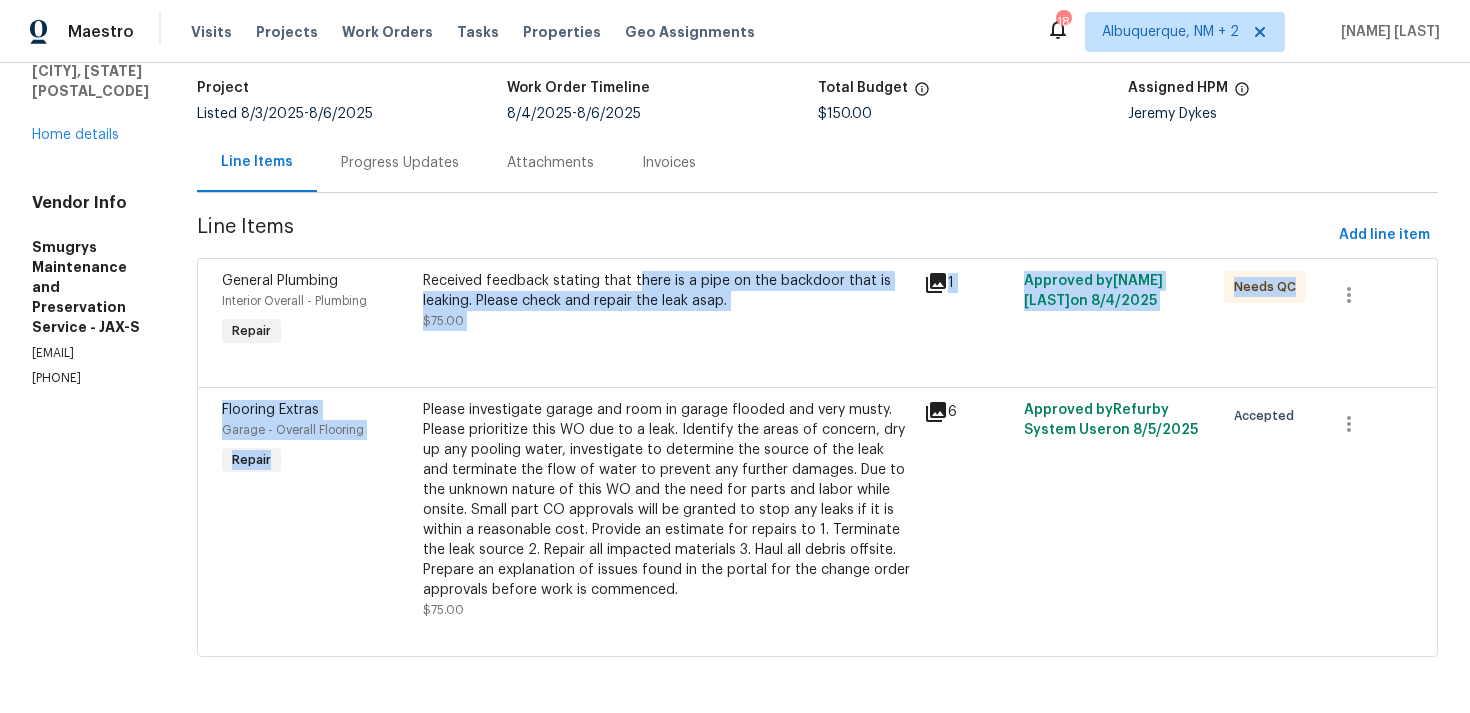 click on "Line Items" at bounding box center [764, 235] 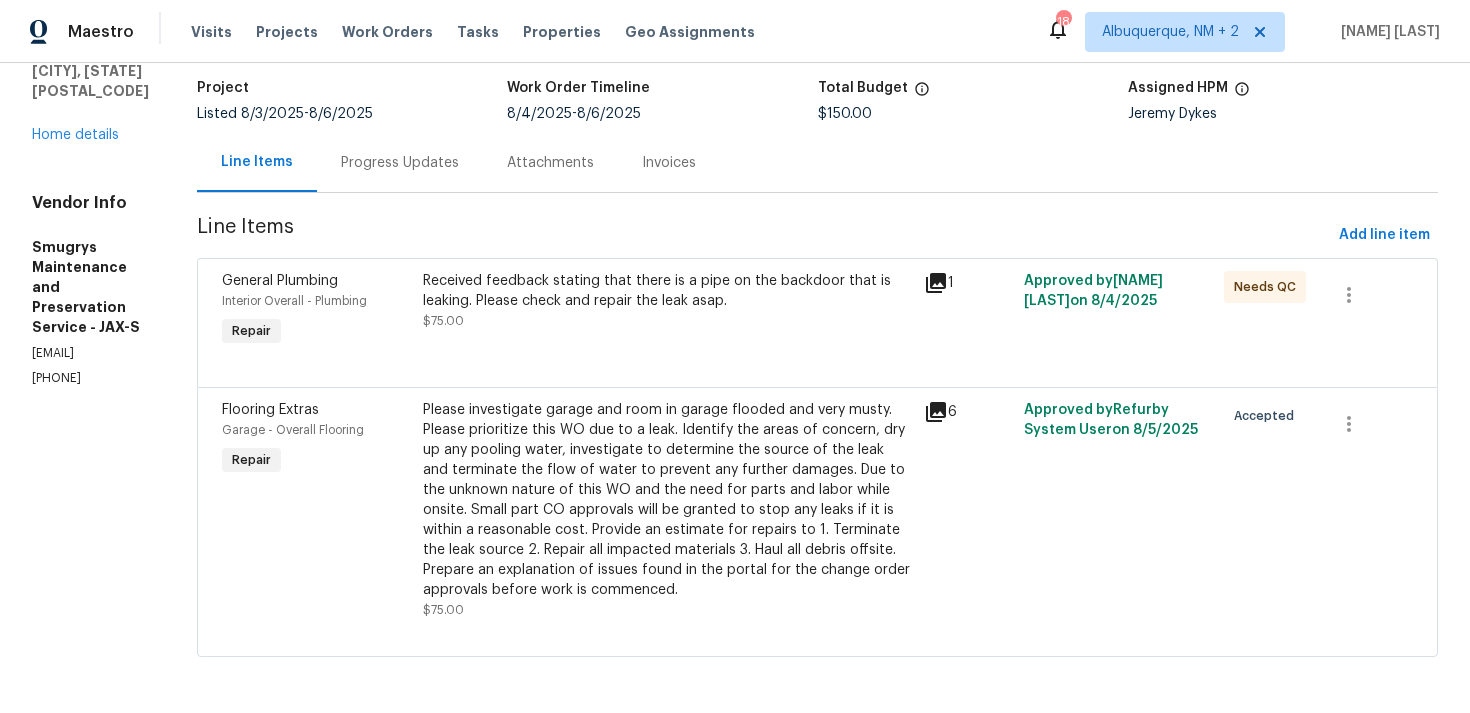 click on "Line Items" at bounding box center (764, 235) 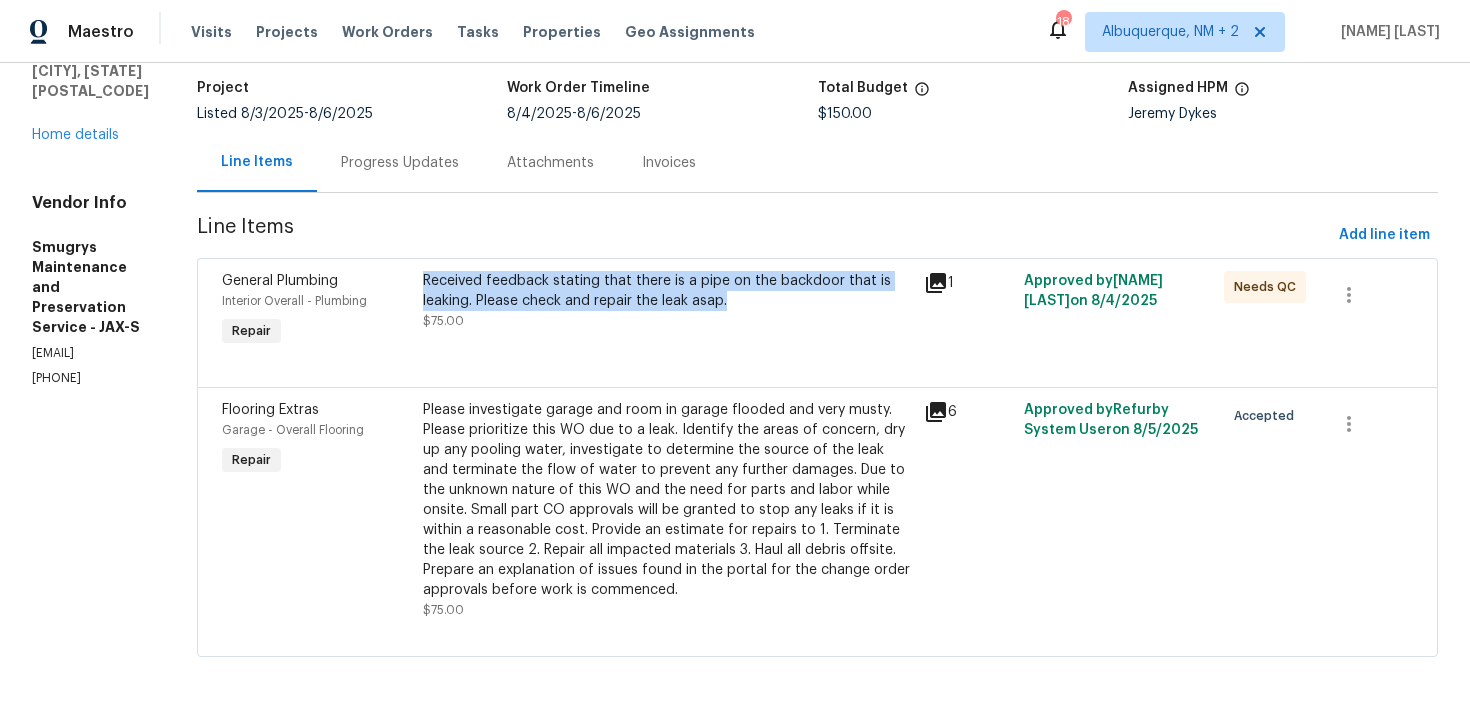 copy on "Received feedback stating that there is a pipe on the backdoor that is leaking. Please check and repair the leak asap." 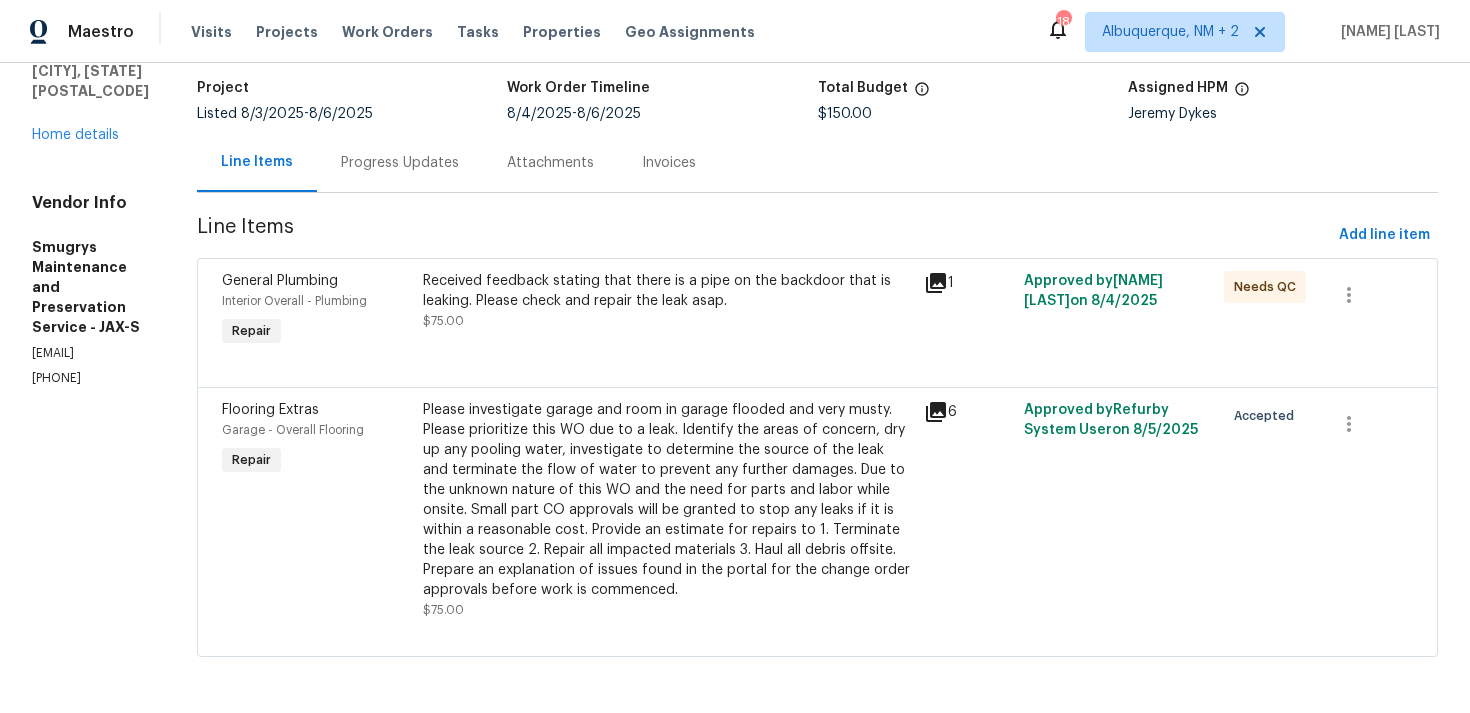 drag, startPoint x: 427, startPoint y: 278, endPoint x: 727, endPoint y: 252, distance: 301.12457 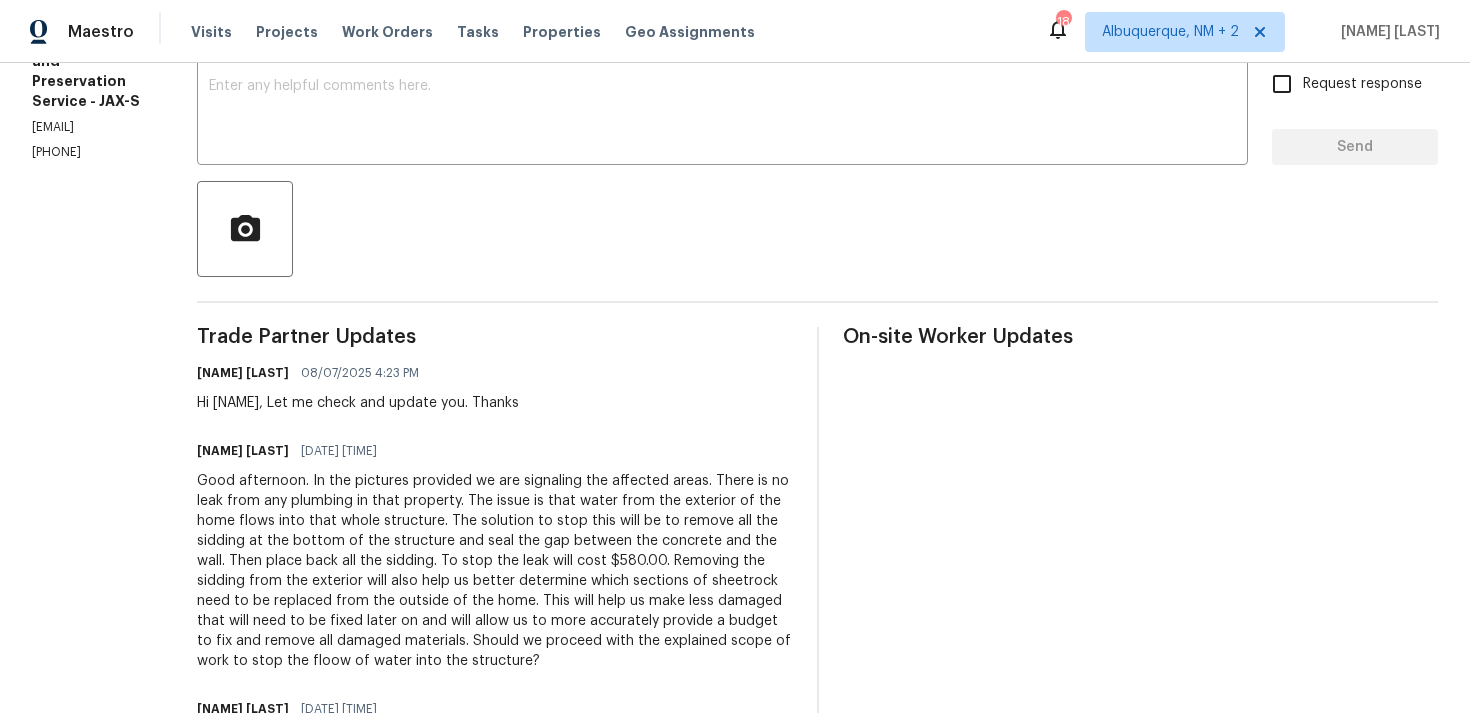 scroll, scrollTop: 412, scrollLeft: 0, axis: vertical 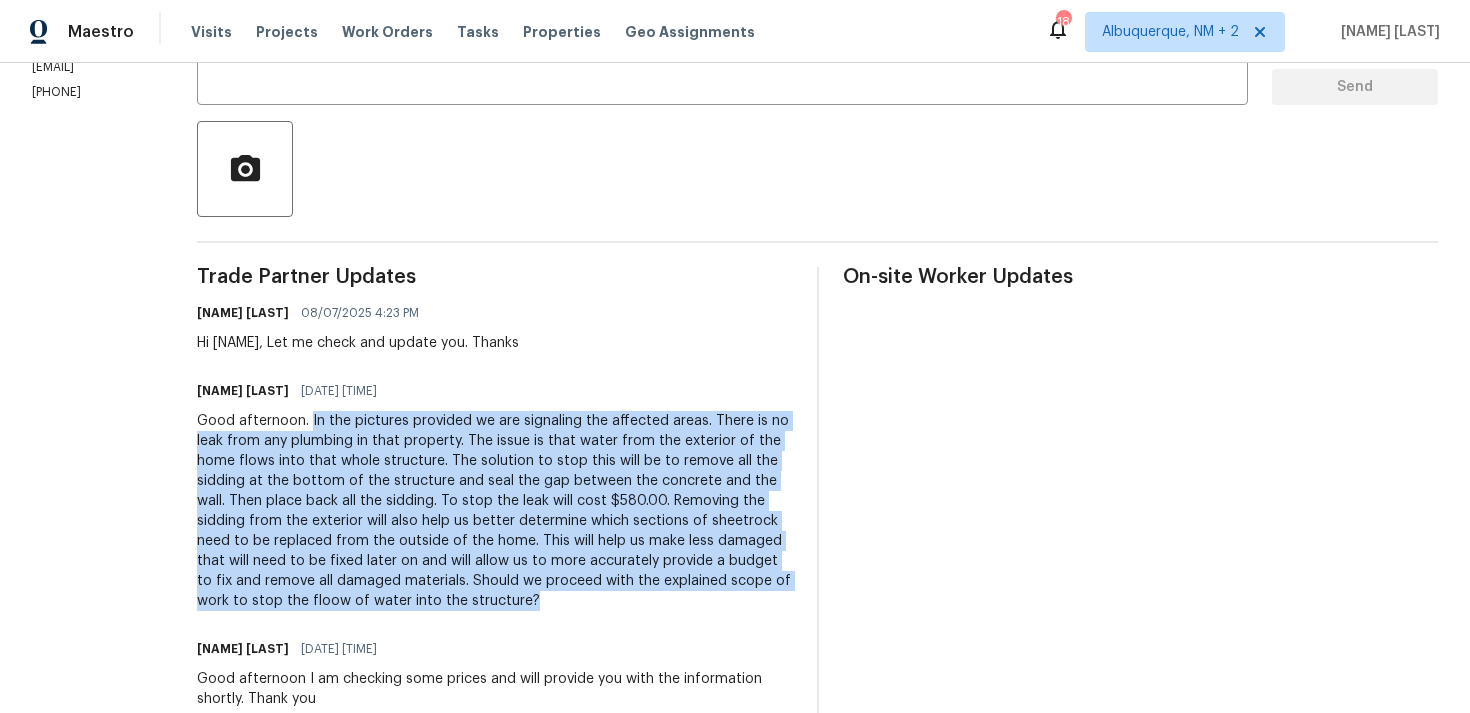 drag, startPoint x: 317, startPoint y: 421, endPoint x: 557, endPoint y: 593, distance: 295.26938 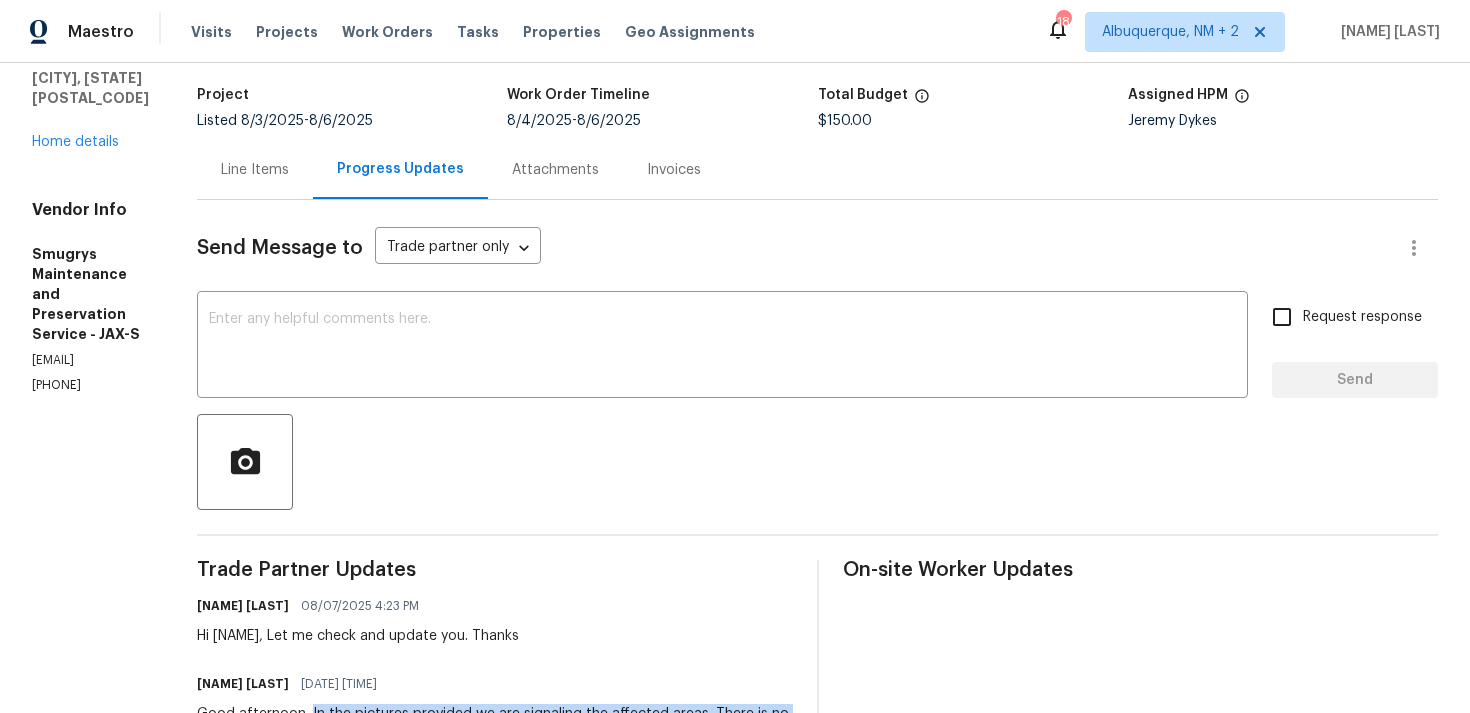 scroll, scrollTop: 0, scrollLeft: 0, axis: both 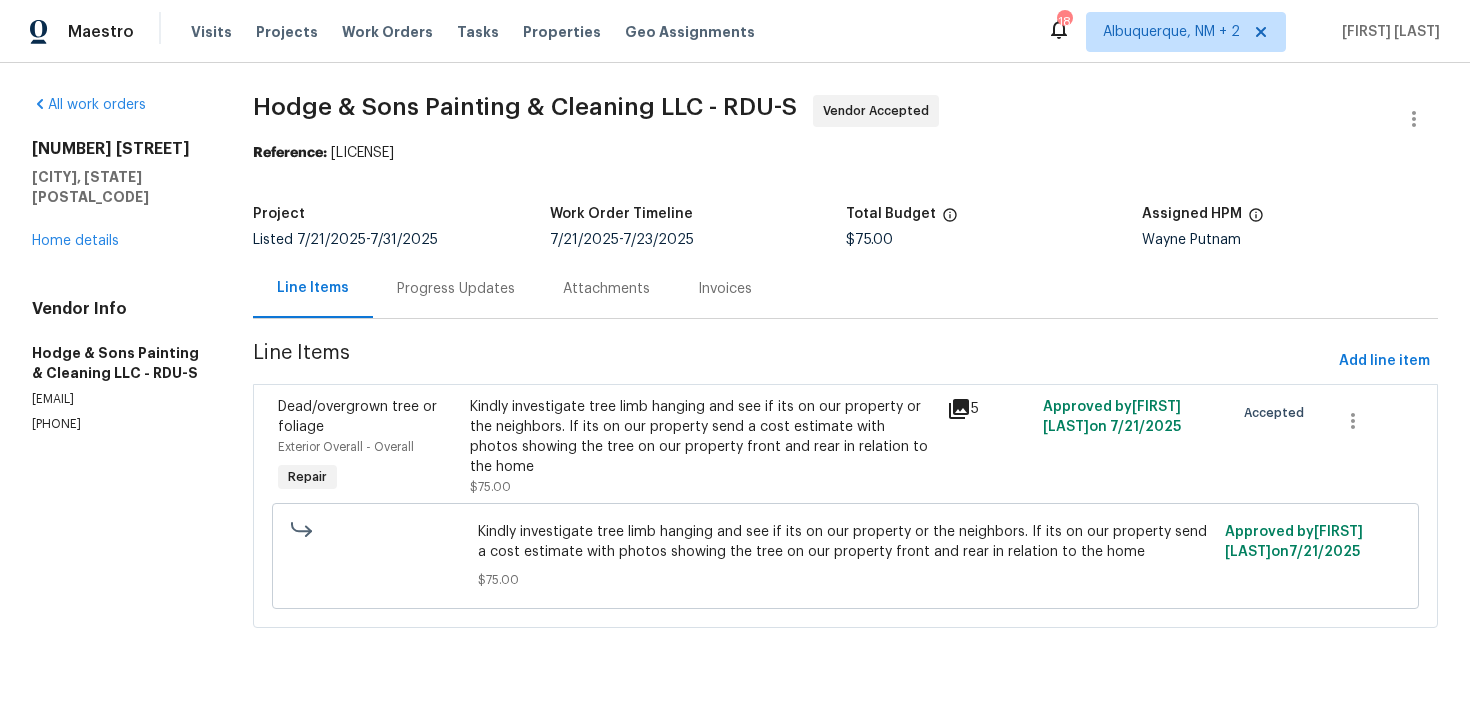 click on "Progress Updates" at bounding box center (456, 288) 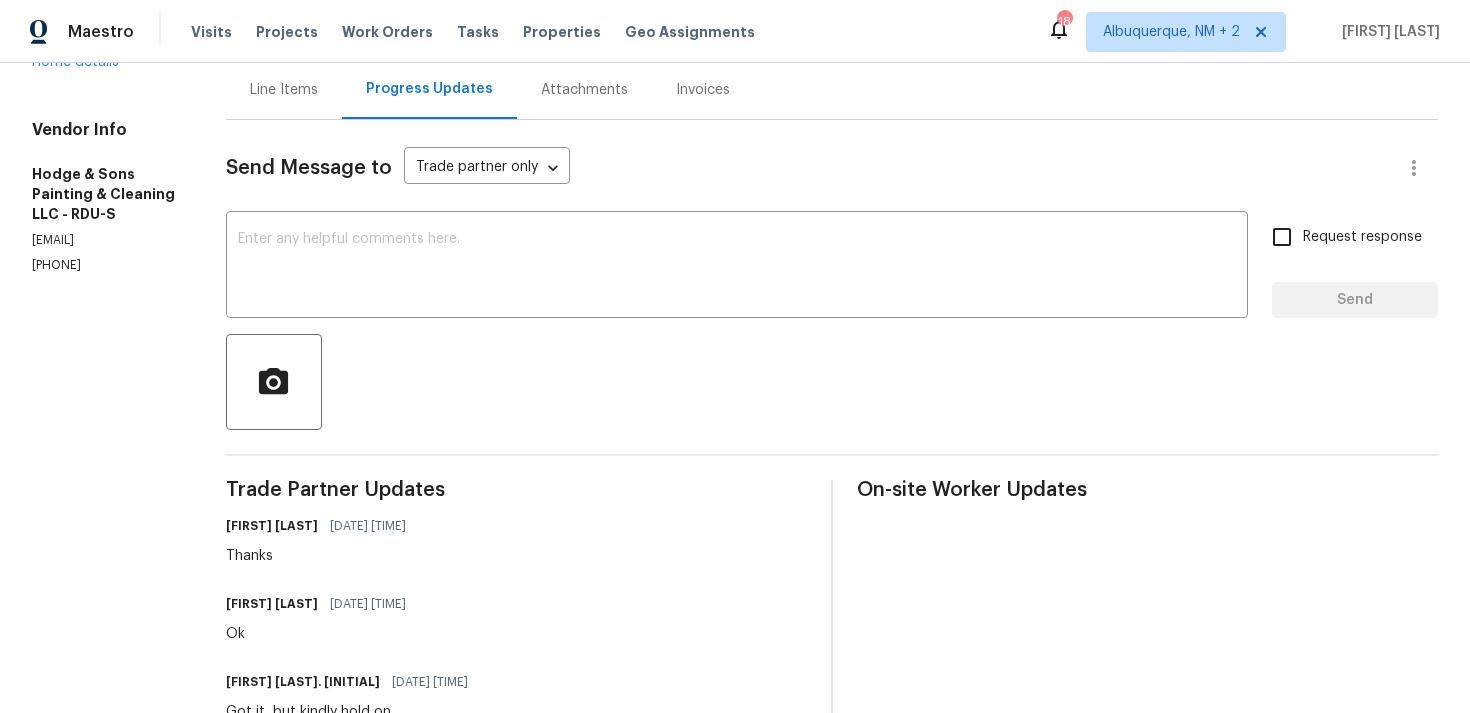 scroll, scrollTop: 0, scrollLeft: 0, axis: both 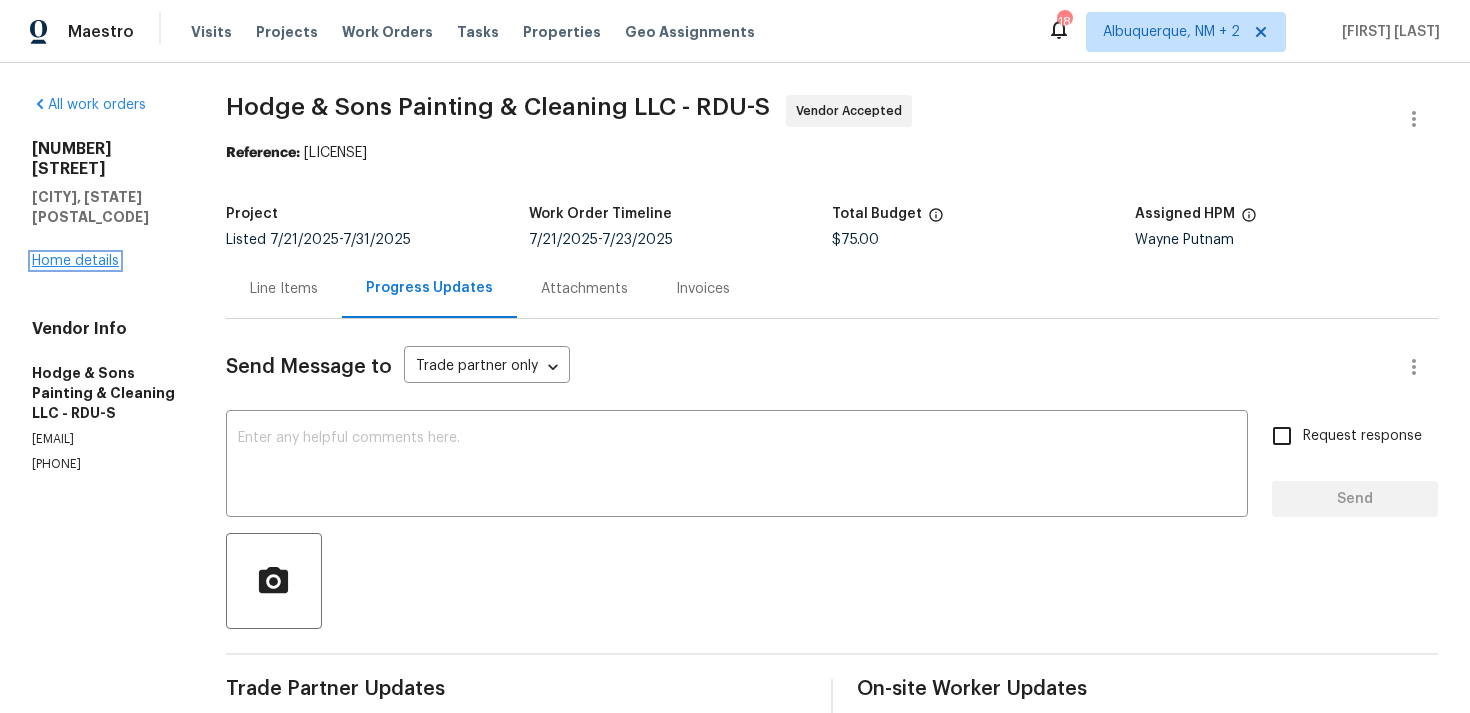 click on "Home details" at bounding box center [75, 261] 